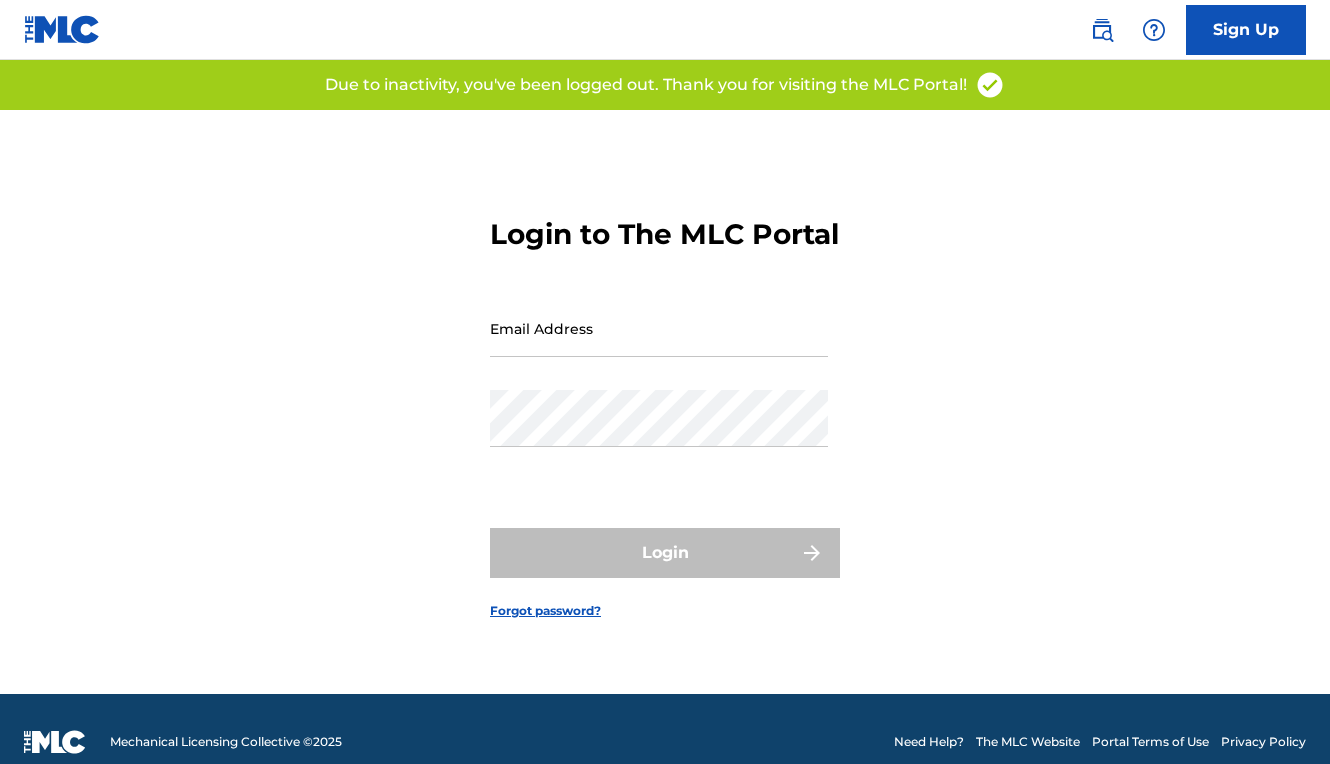 scroll, scrollTop: 0, scrollLeft: 0, axis: both 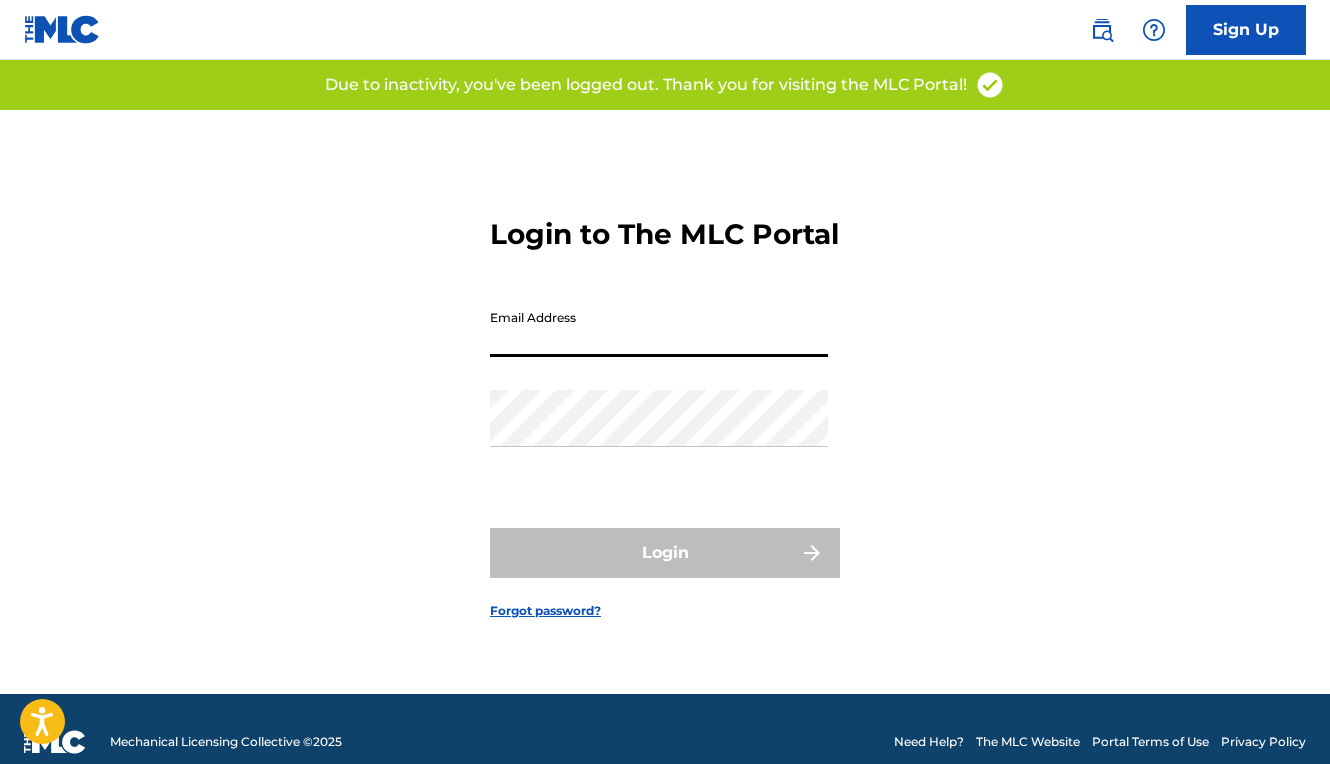 click on "Email Address" at bounding box center (659, 328) 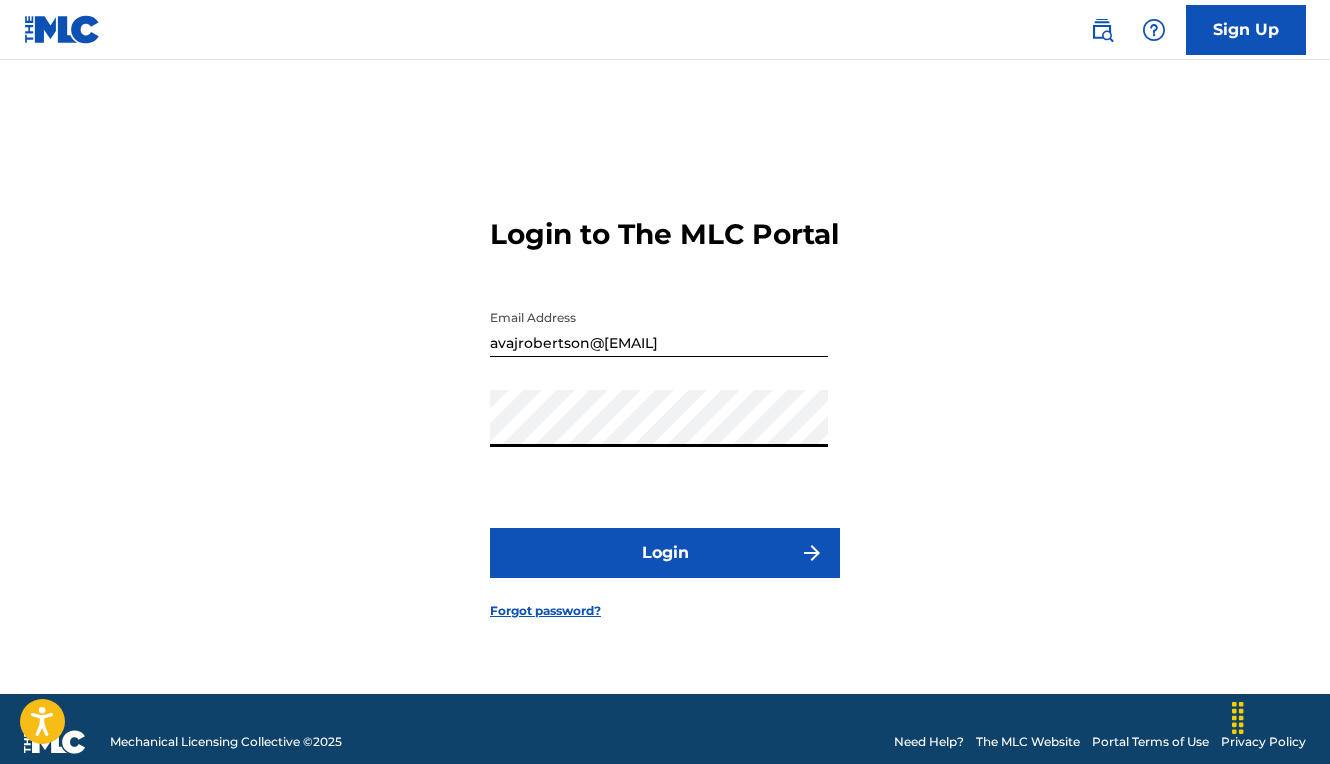 click on "Login" at bounding box center (665, 553) 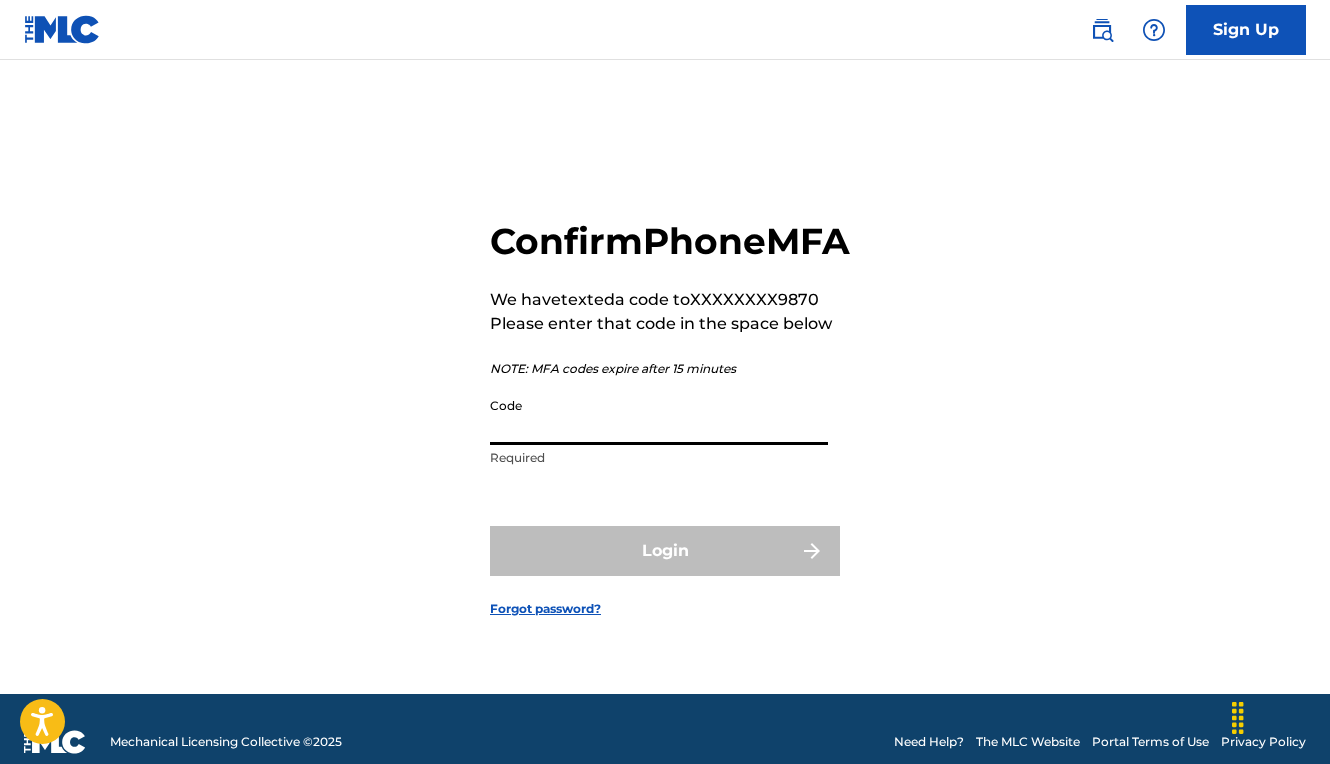 click on "Code" at bounding box center [659, 416] 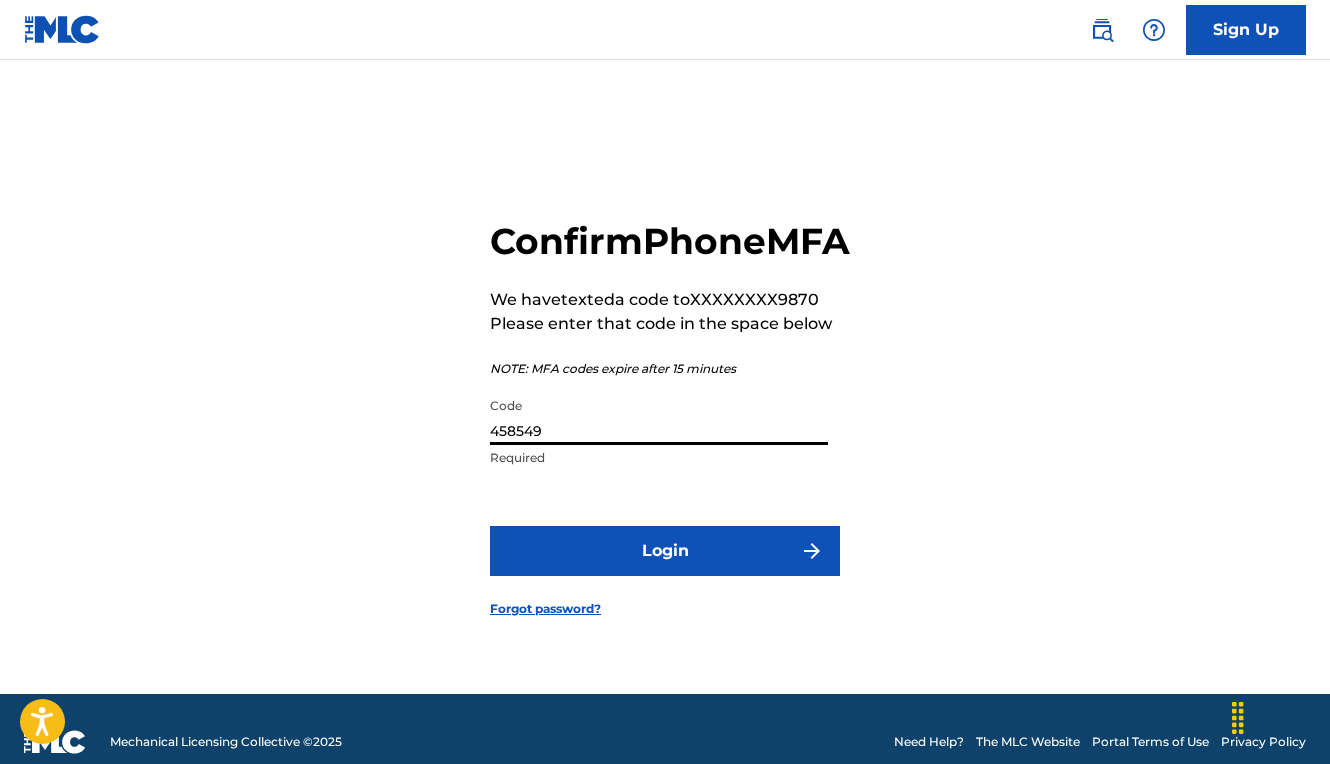 type on "458549" 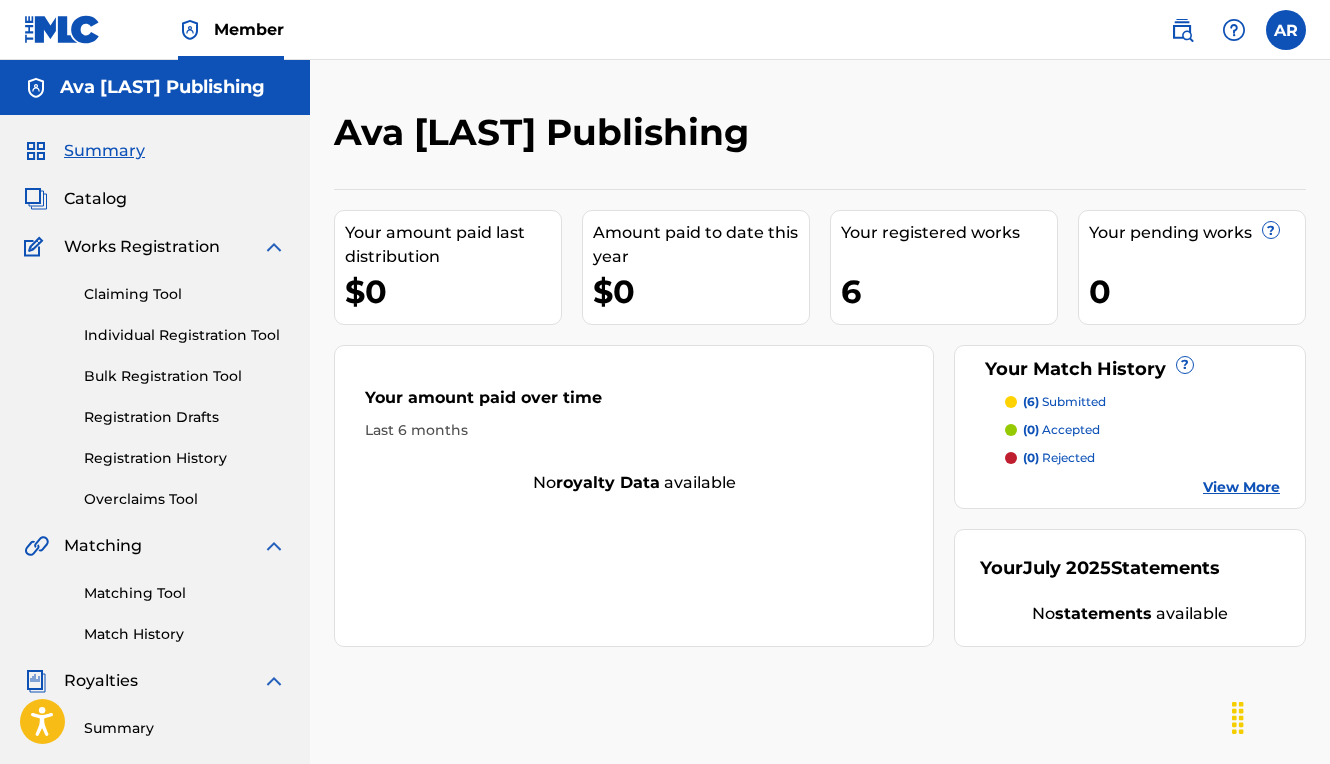 scroll, scrollTop: 0, scrollLeft: 0, axis: both 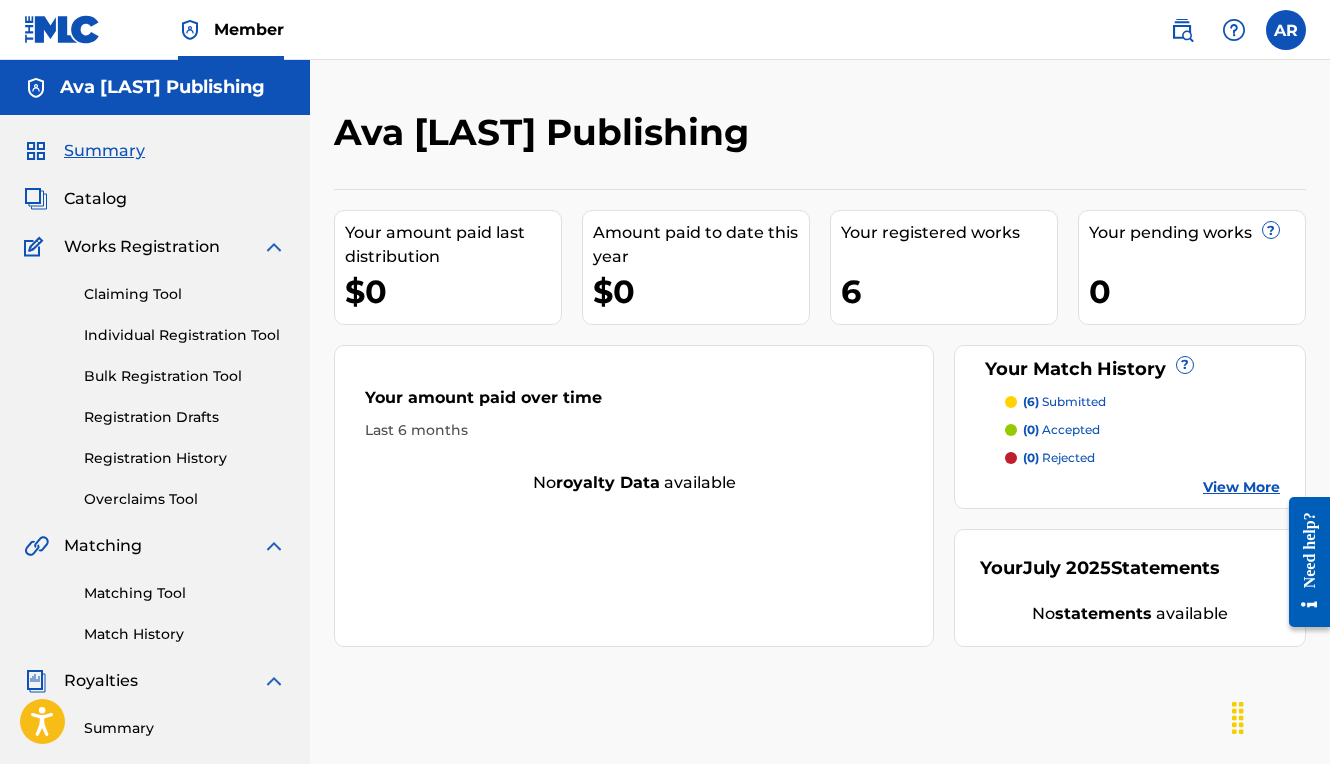 click on "Matching Tool" at bounding box center (185, 593) 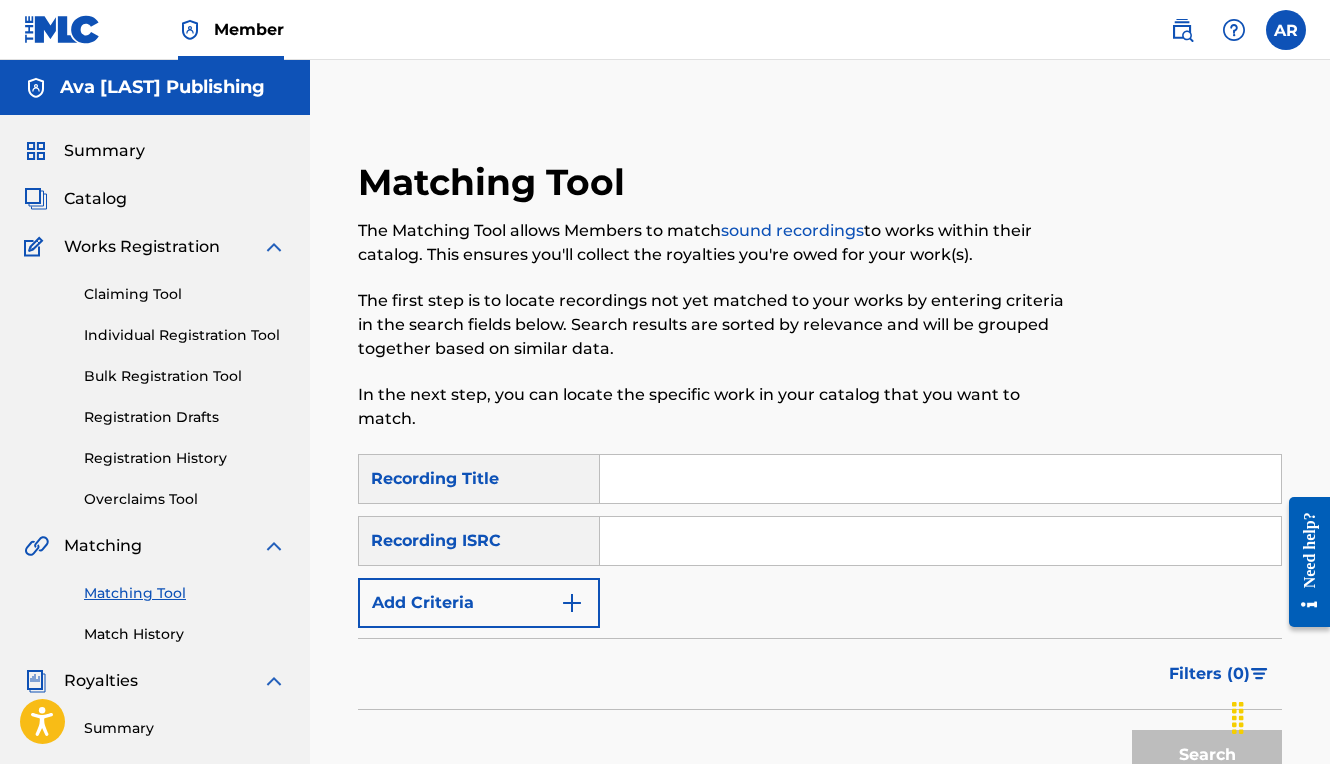 click at bounding box center [940, 479] 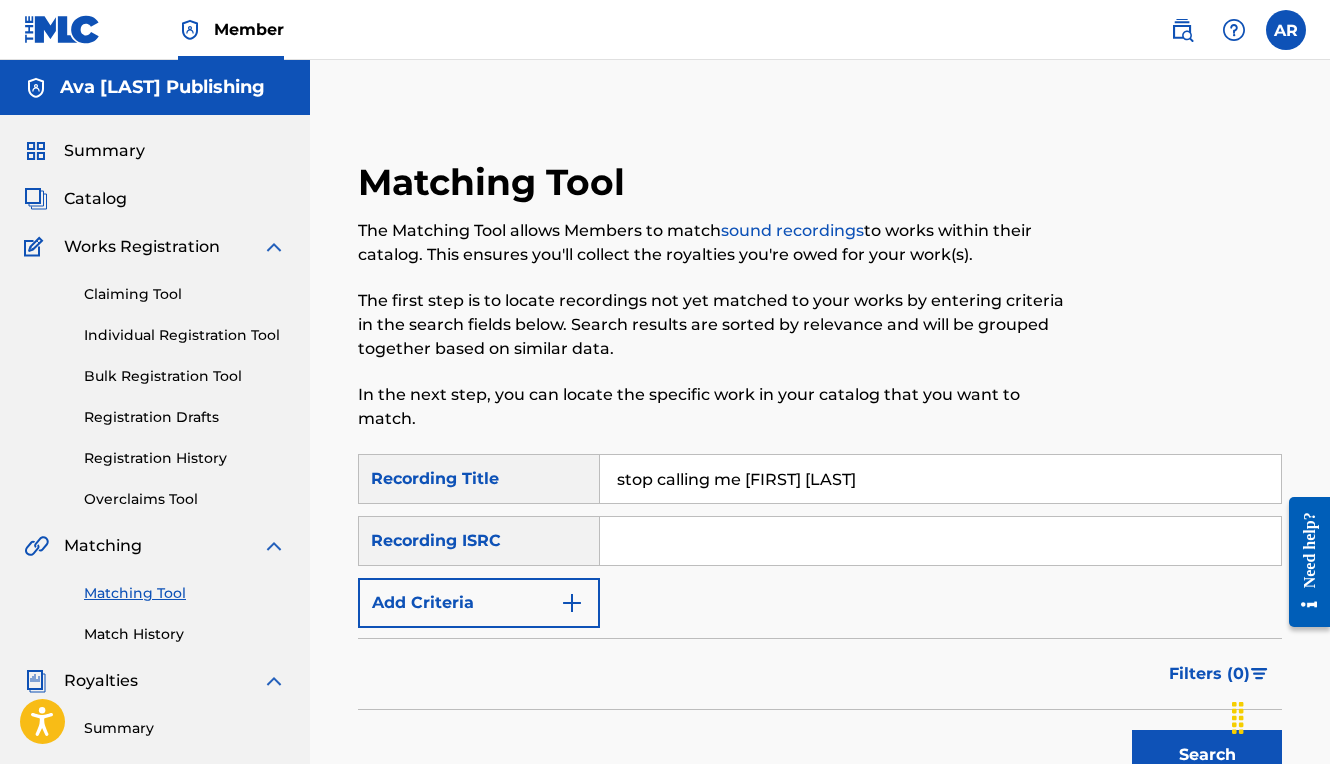 click at bounding box center [940, 541] 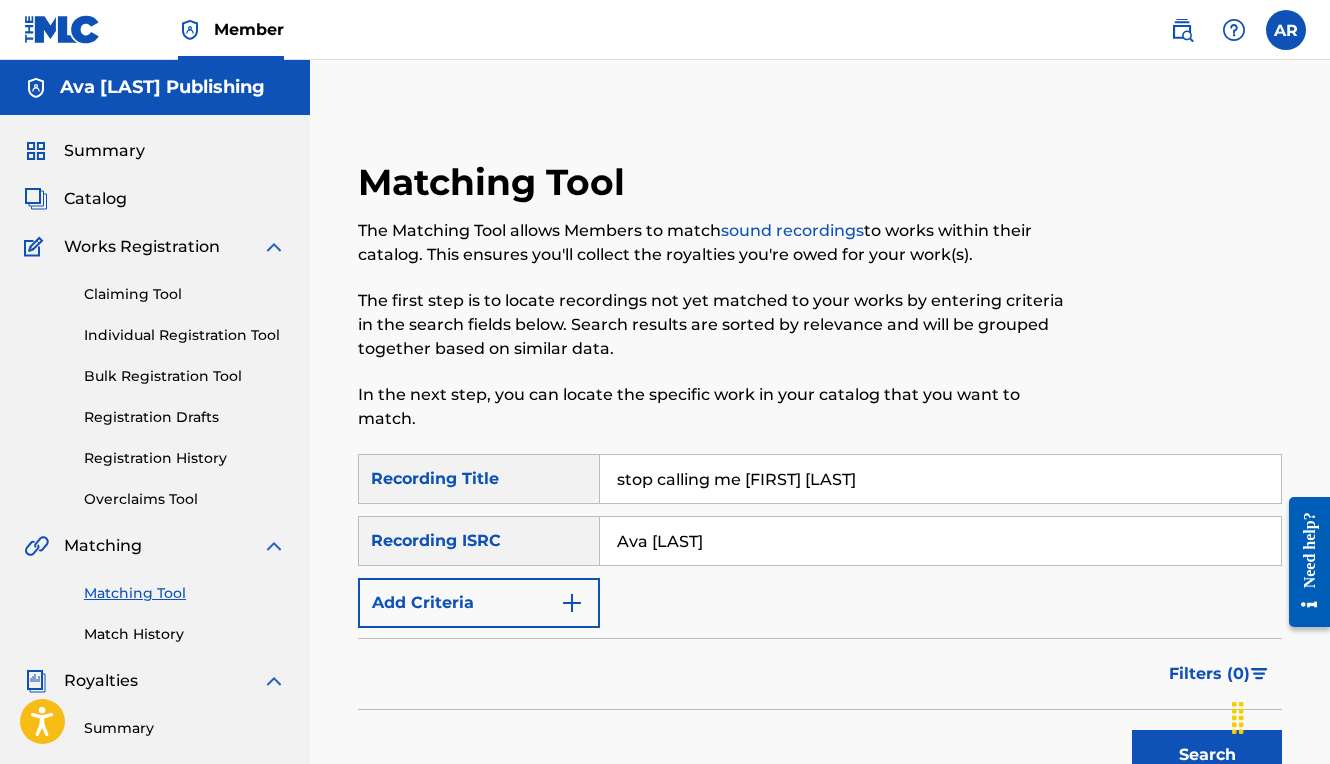 click on "Ava [LAST]" at bounding box center [940, 541] 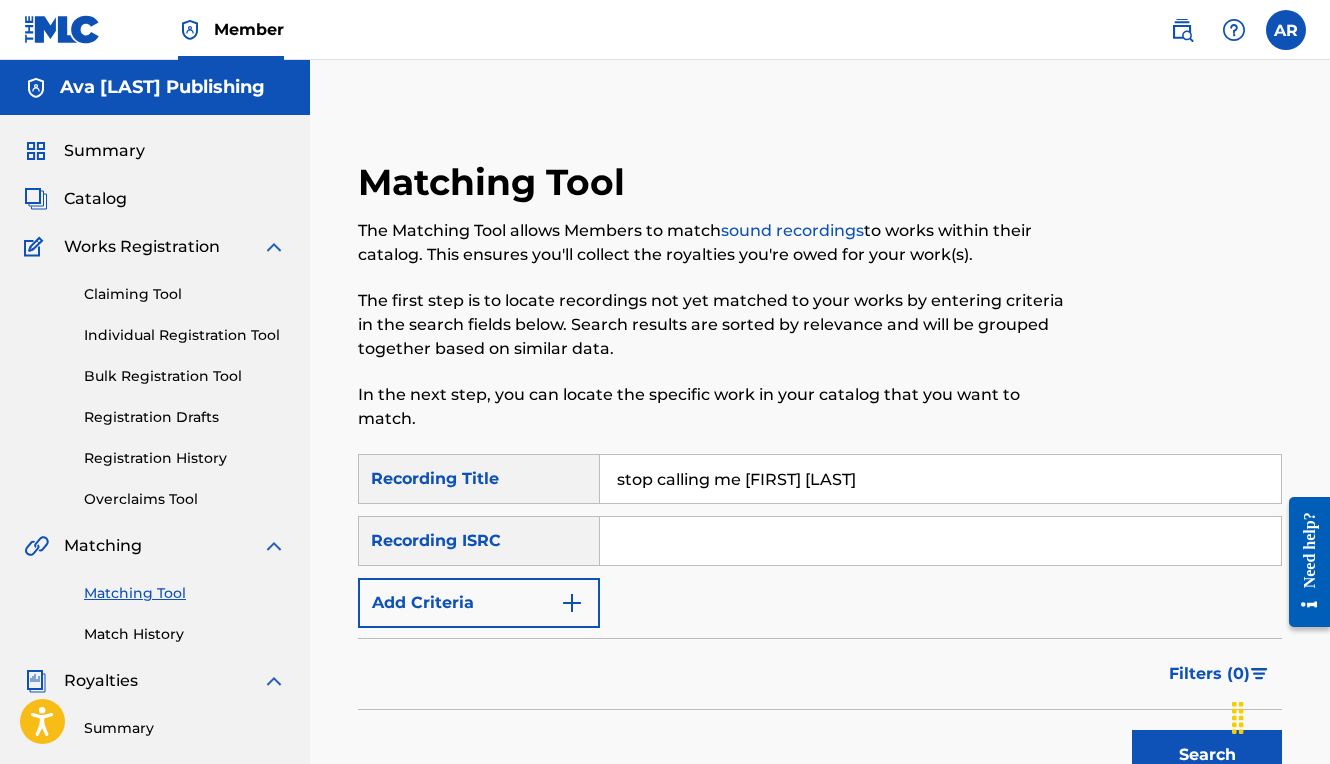 type 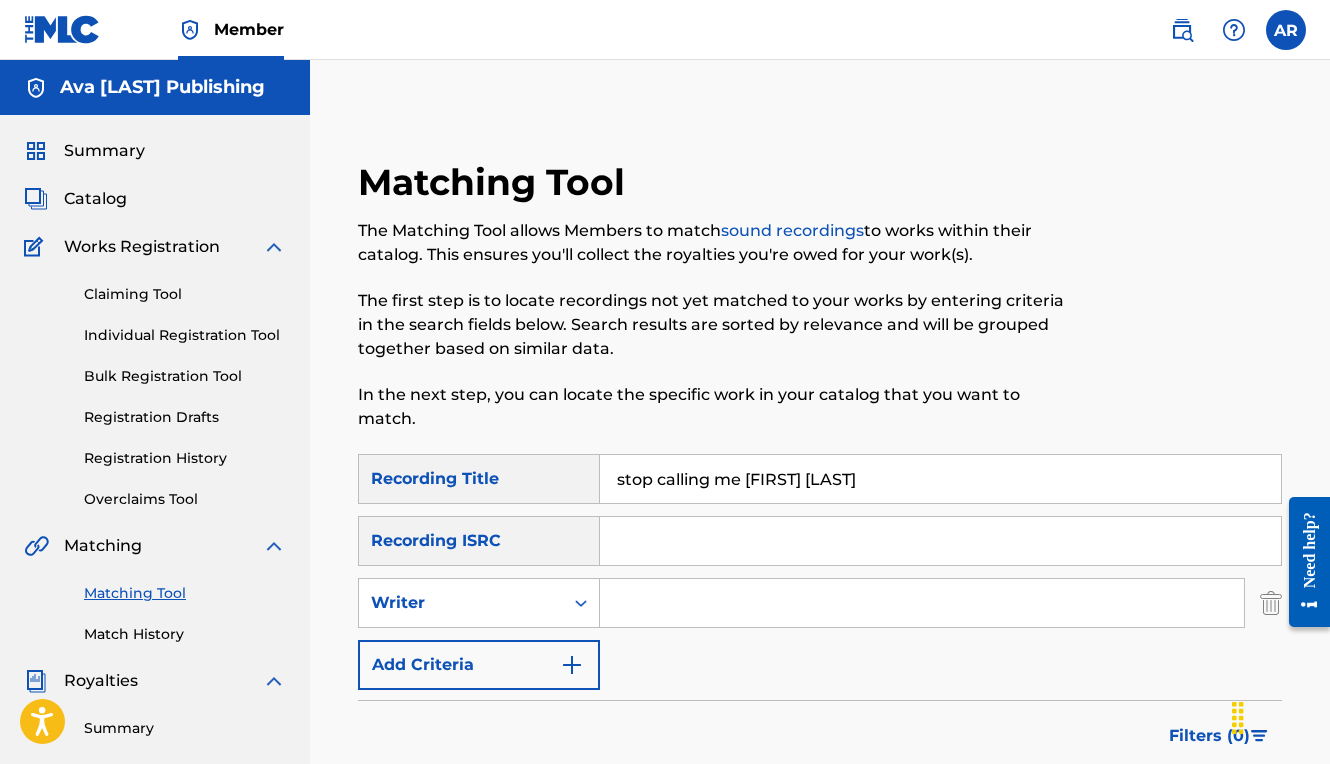 click at bounding box center [922, 603] 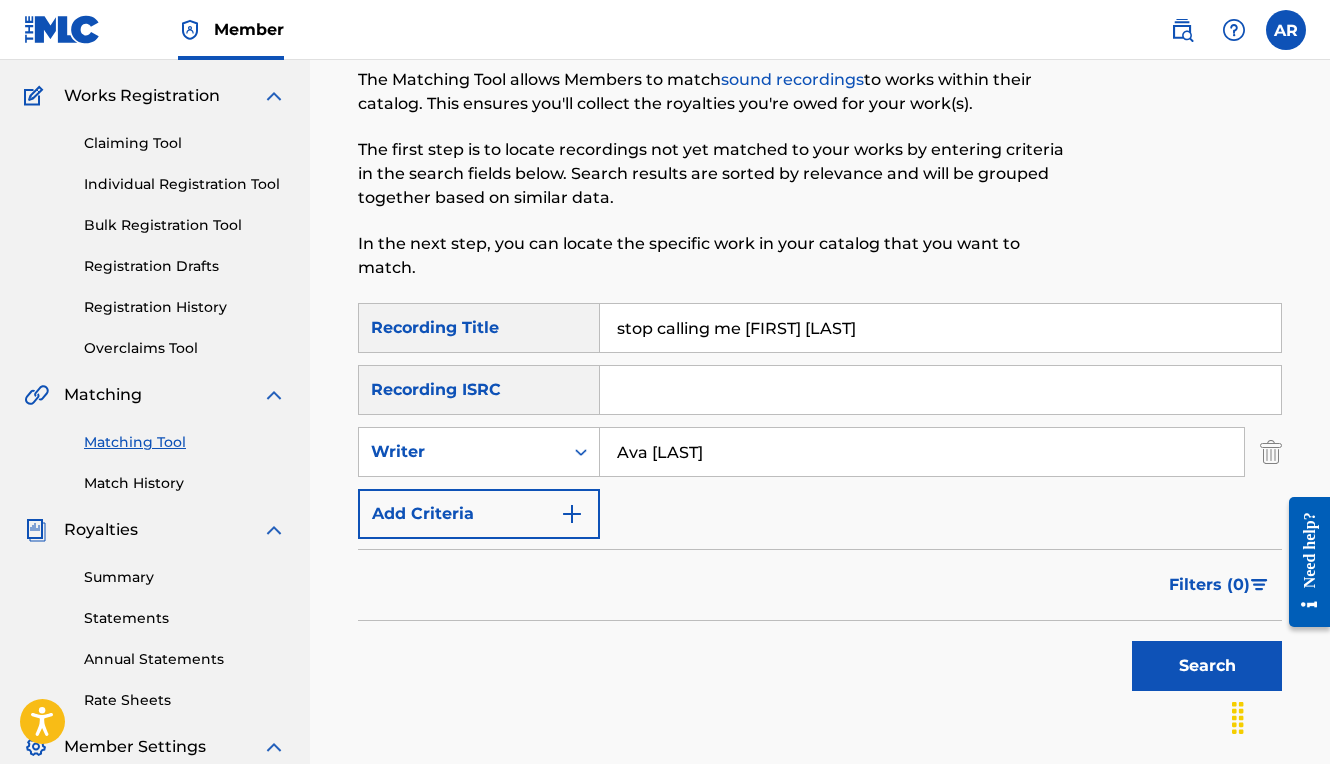 scroll, scrollTop: 162, scrollLeft: 0, axis: vertical 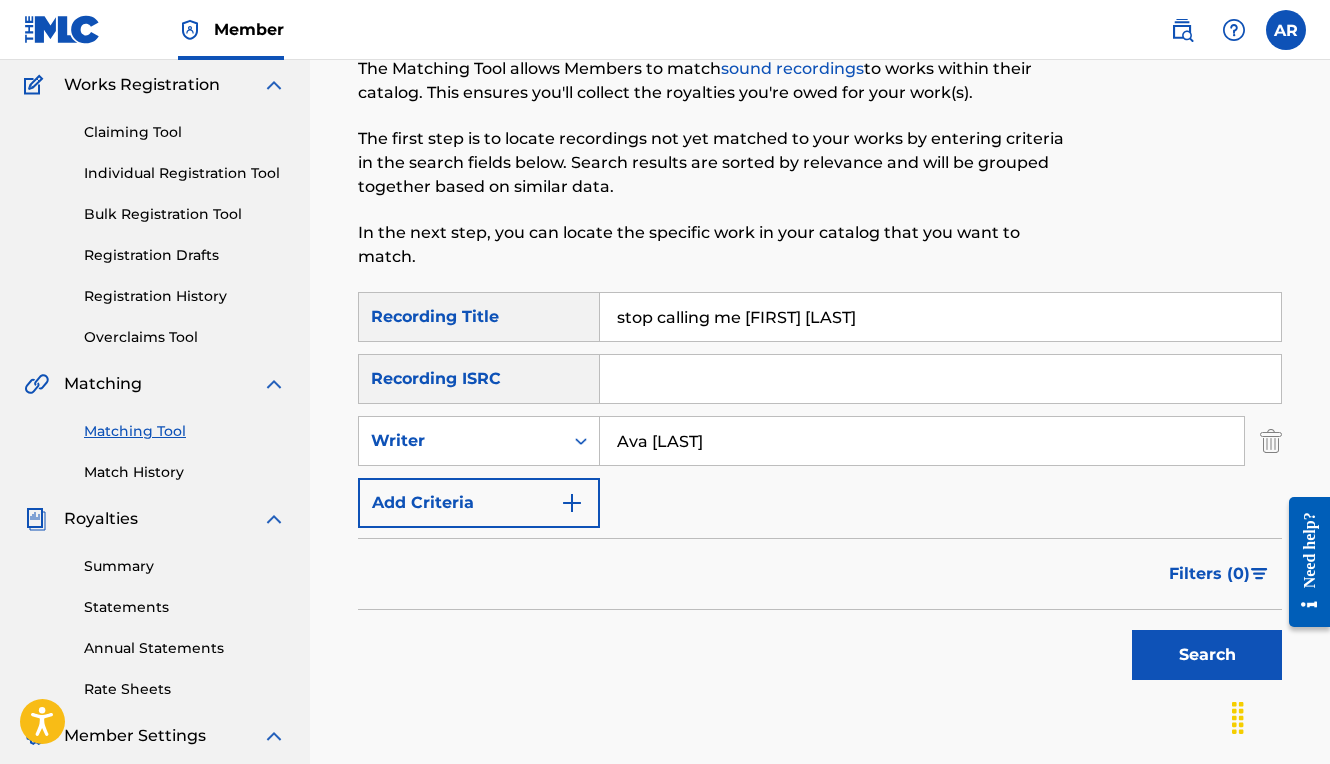 click on "Search" at bounding box center [1207, 655] 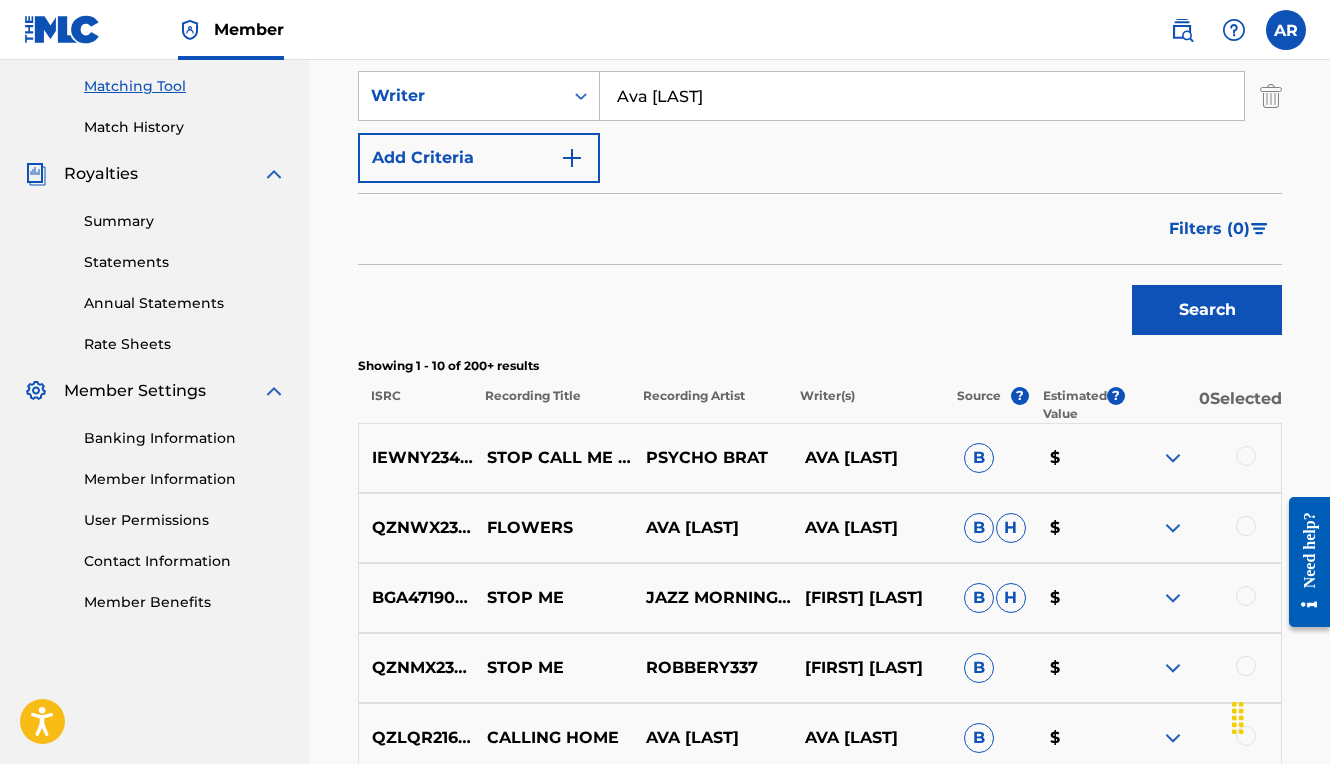 scroll, scrollTop: 653, scrollLeft: 0, axis: vertical 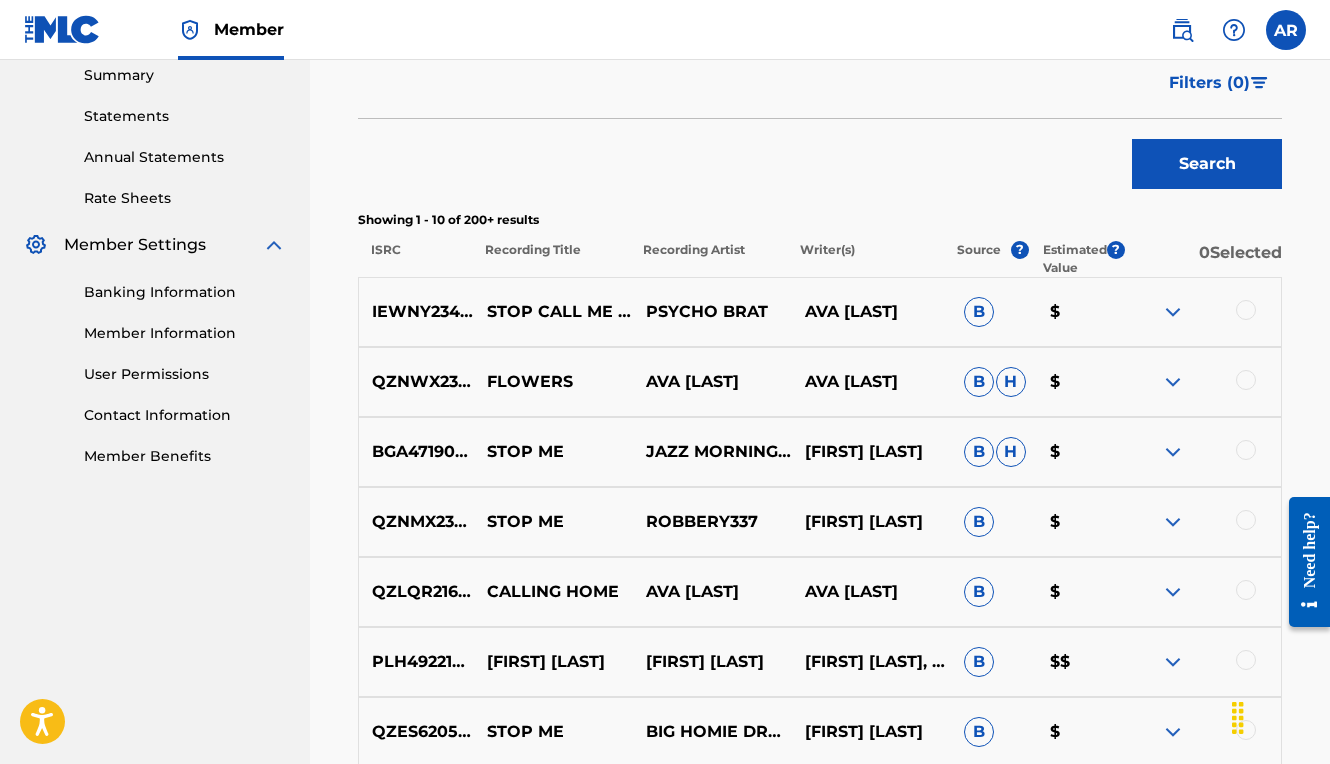 click on "IEWNY2349455 STOP CALL ME [FIRST] [LAST] [FIRST] [LAST] B $" at bounding box center (820, 312) 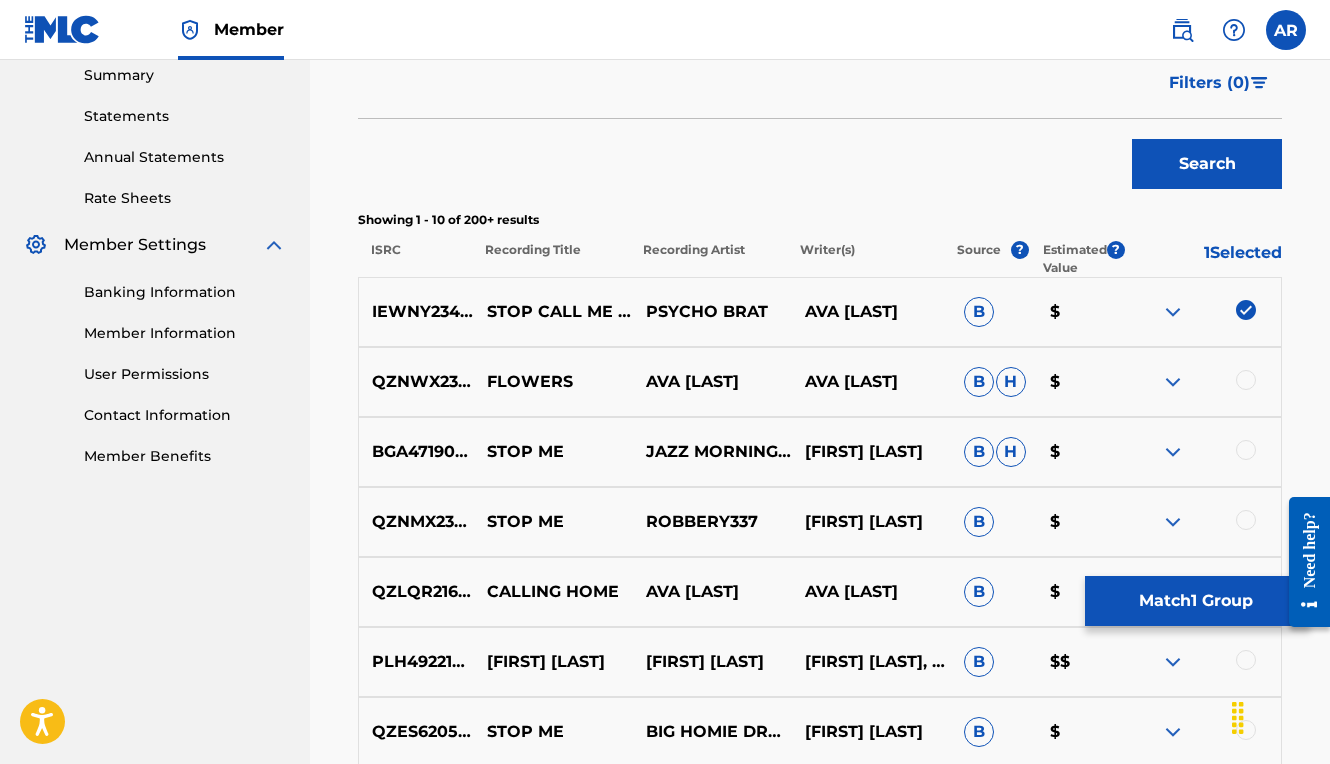 click on "Match  1 Group" at bounding box center [1195, 601] 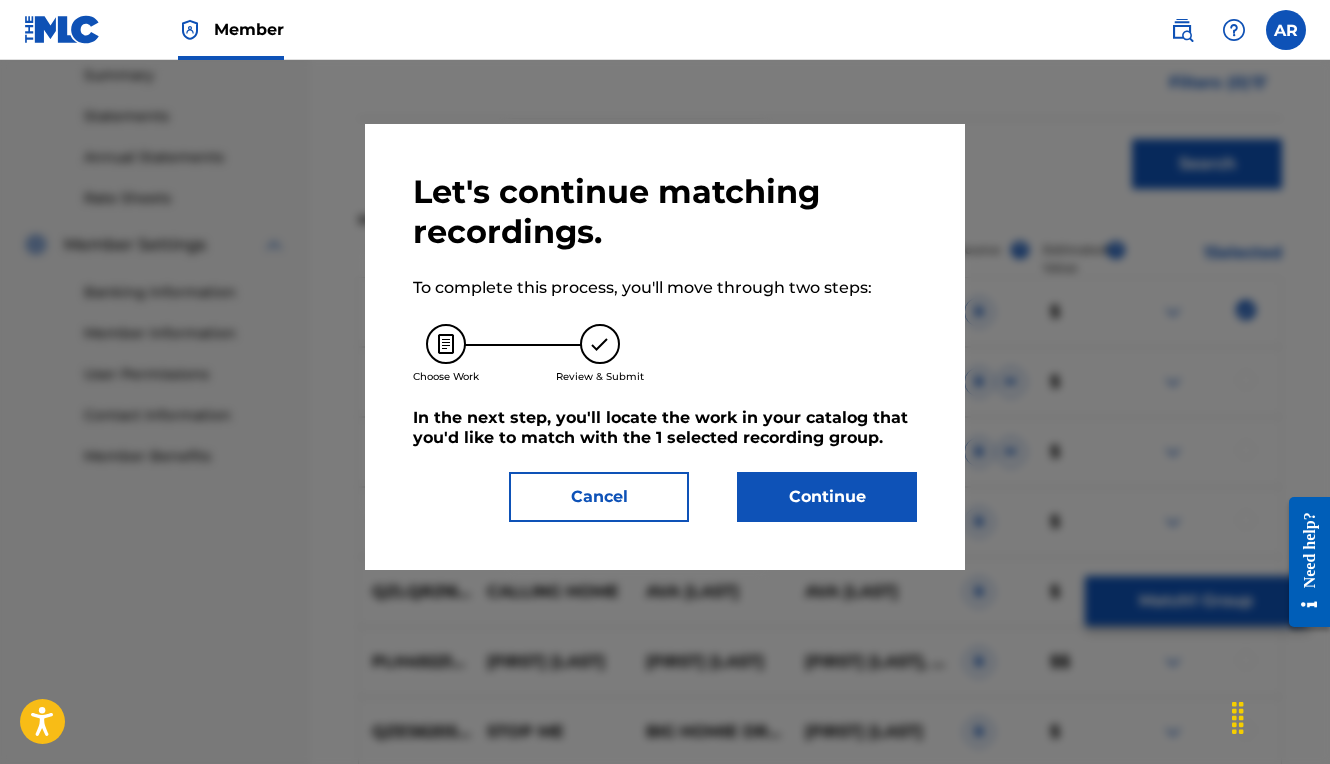 click on "Continue" at bounding box center [827, 497] 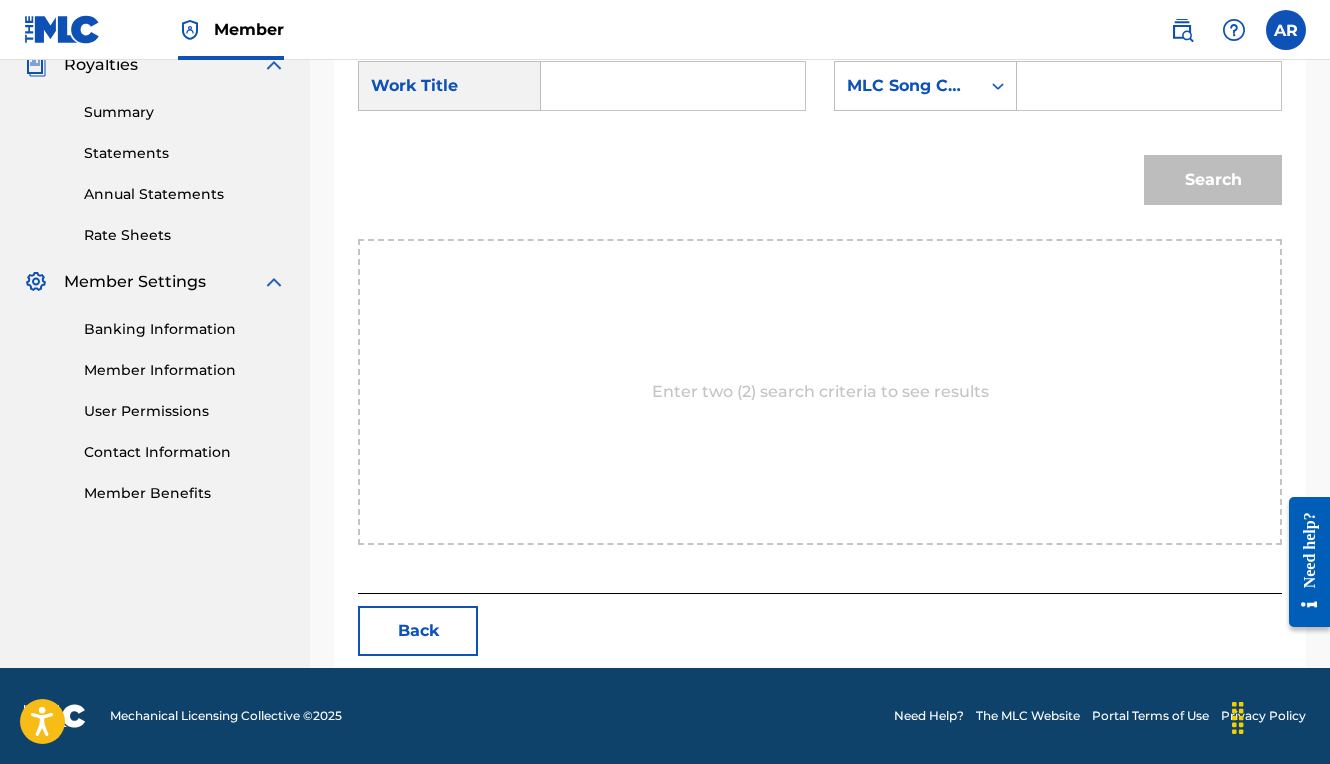 scroll, scrollTop: 263, scrollLeft: 0, axis: vertical 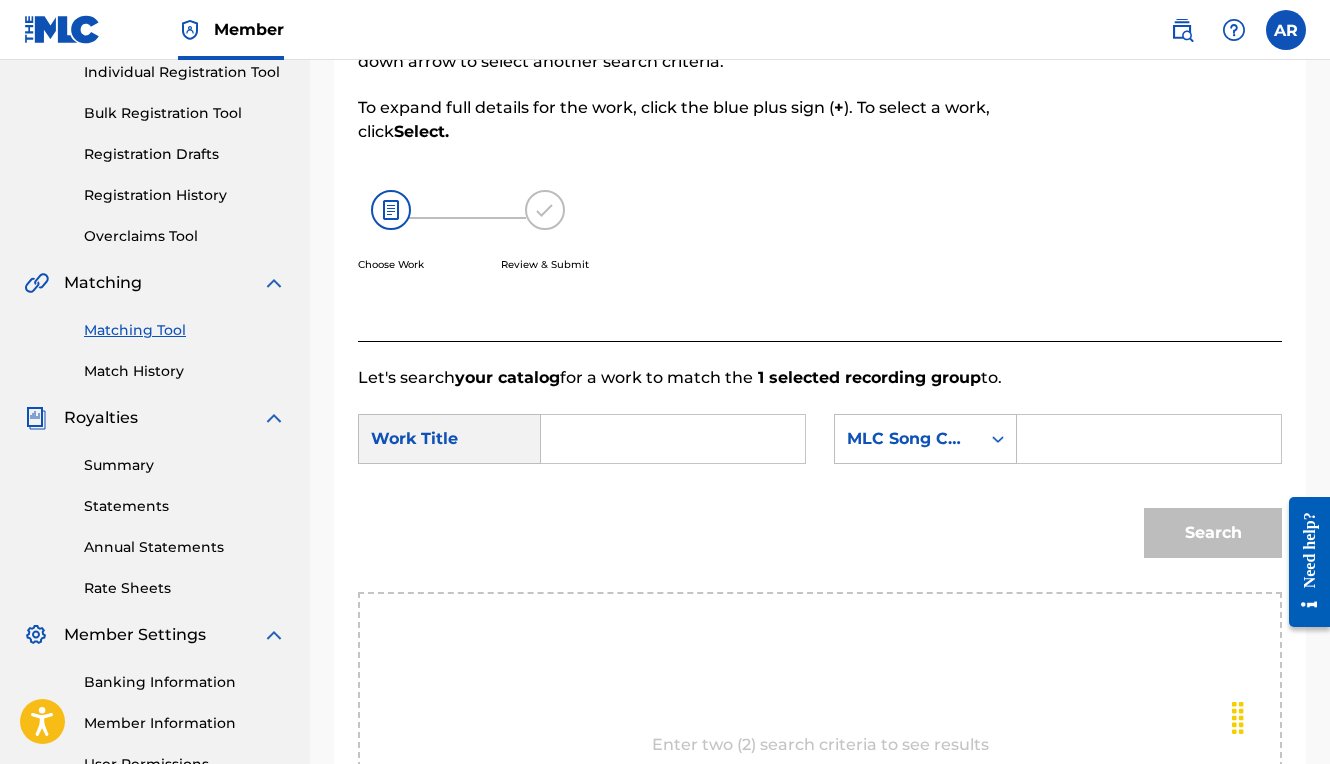 click at bounding box center (673, 439) 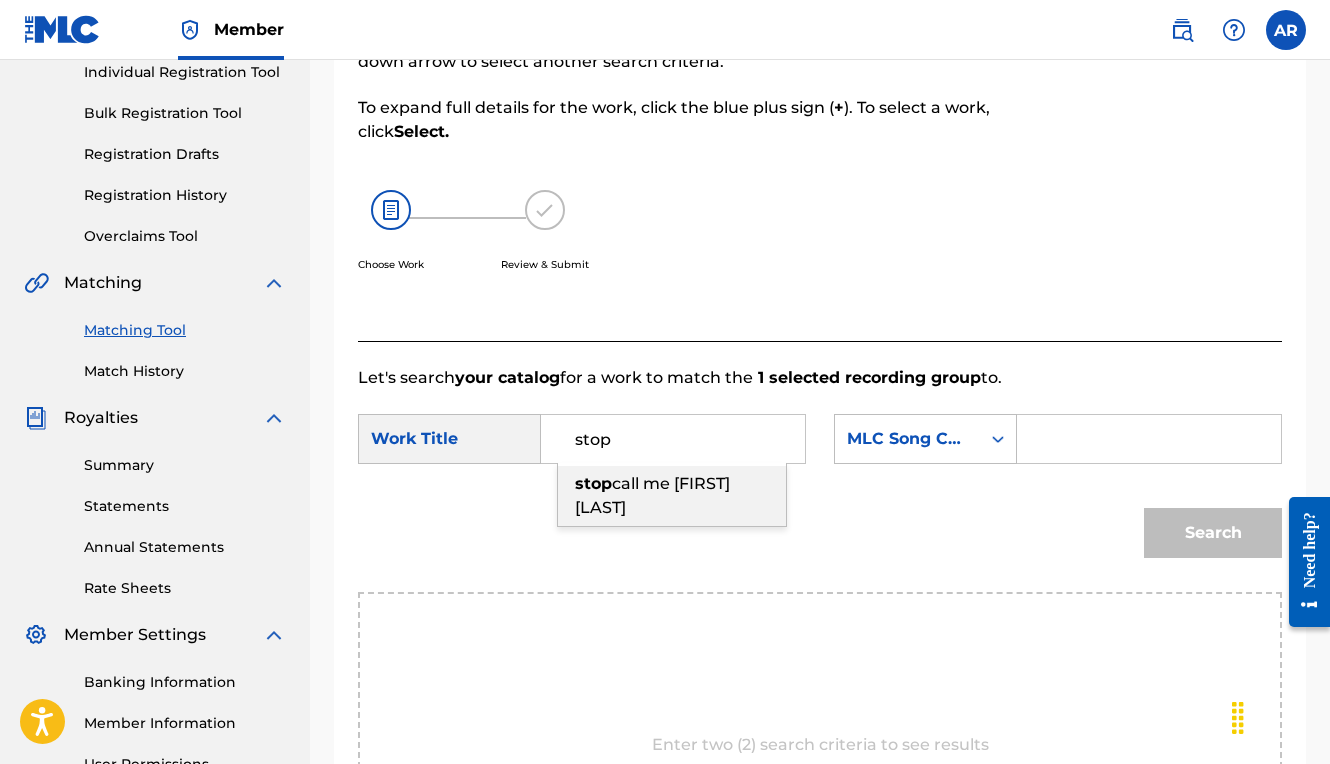 click on "stop call me [FIRST] [LAST]" at bounding box center (672, 496) 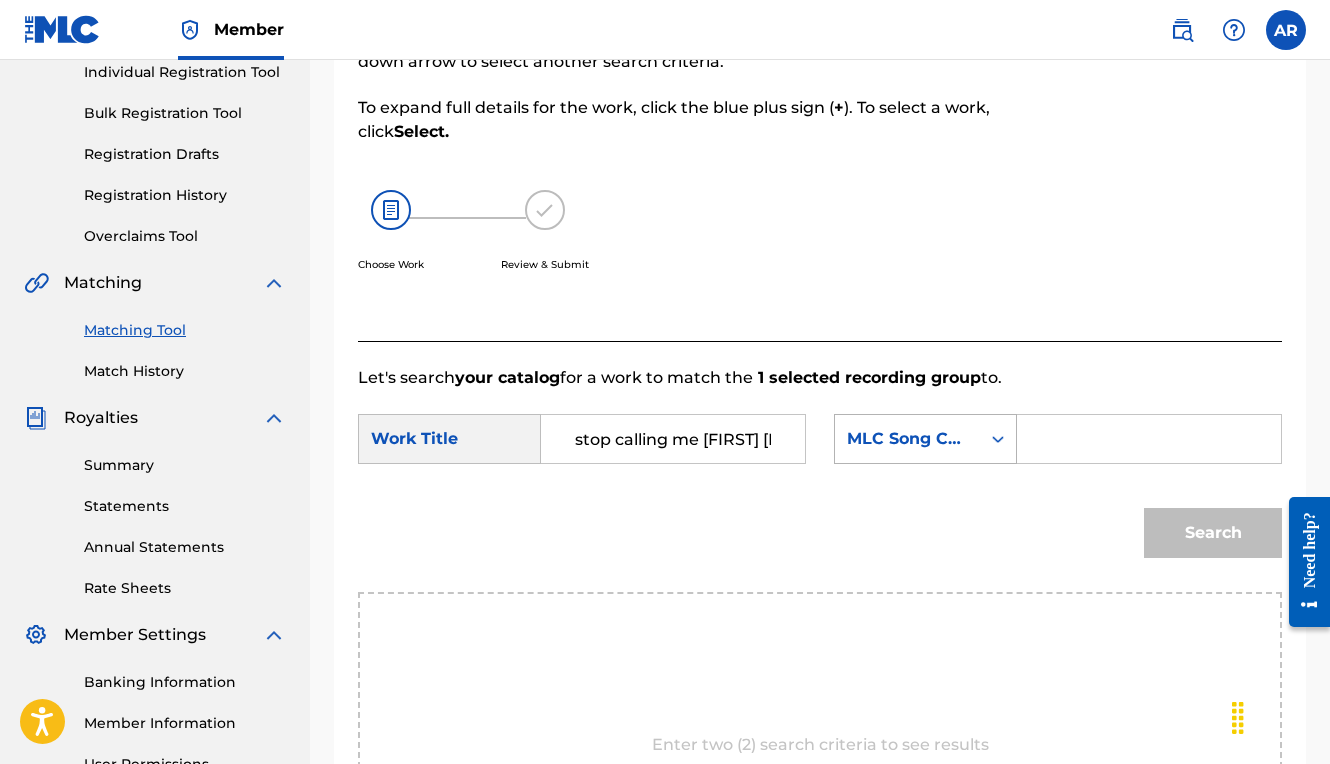 click on "MLC Song Code" at bounding box center [907, 439] 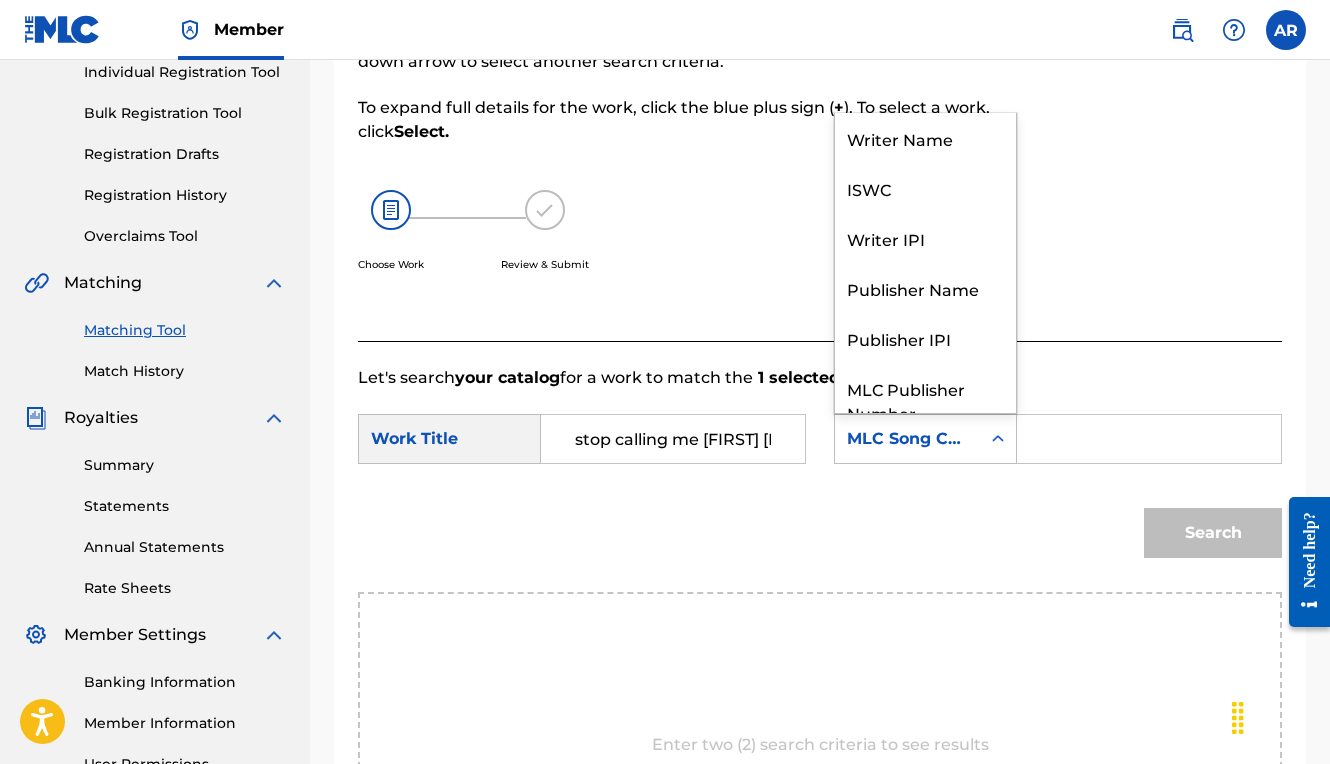 scroll, scrollTop: 74, scrollLeft: 0, axis: vertical 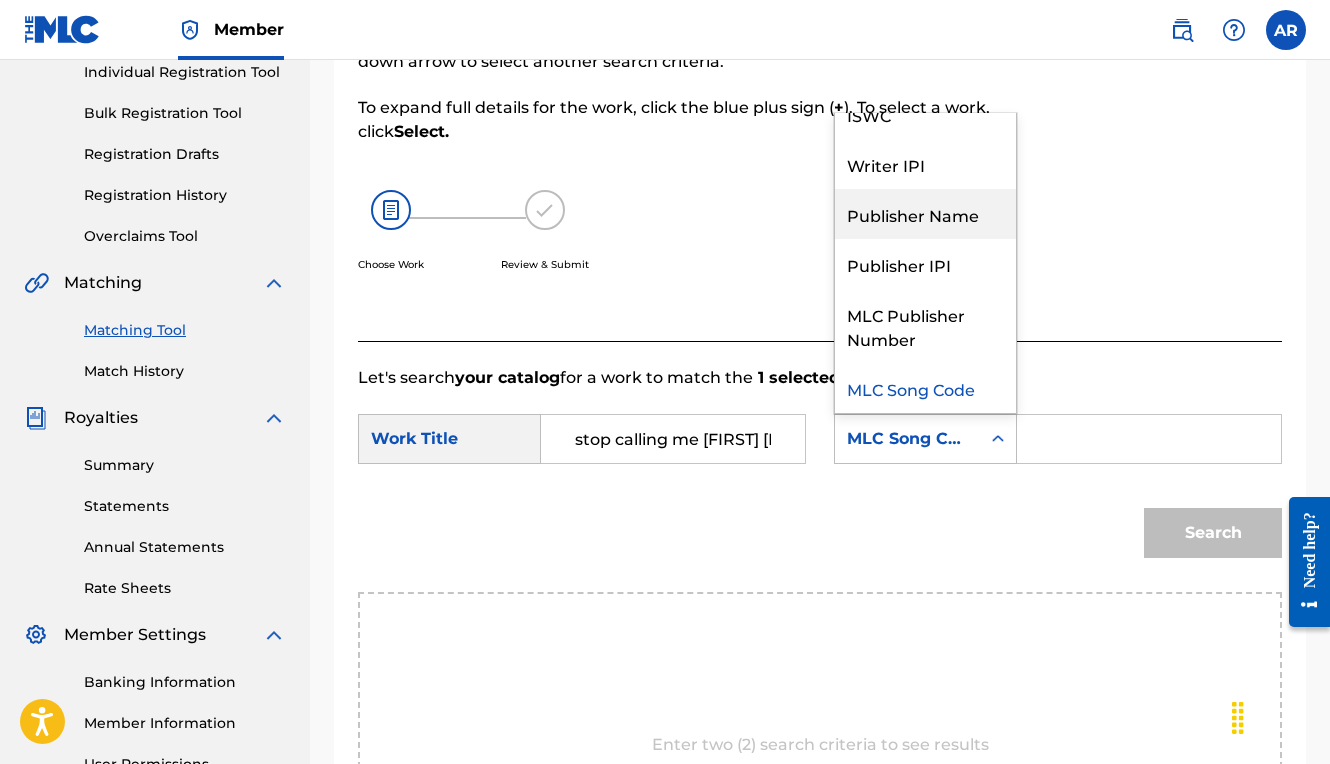 click on "Publisher Name" at bounding box center (925, 214) 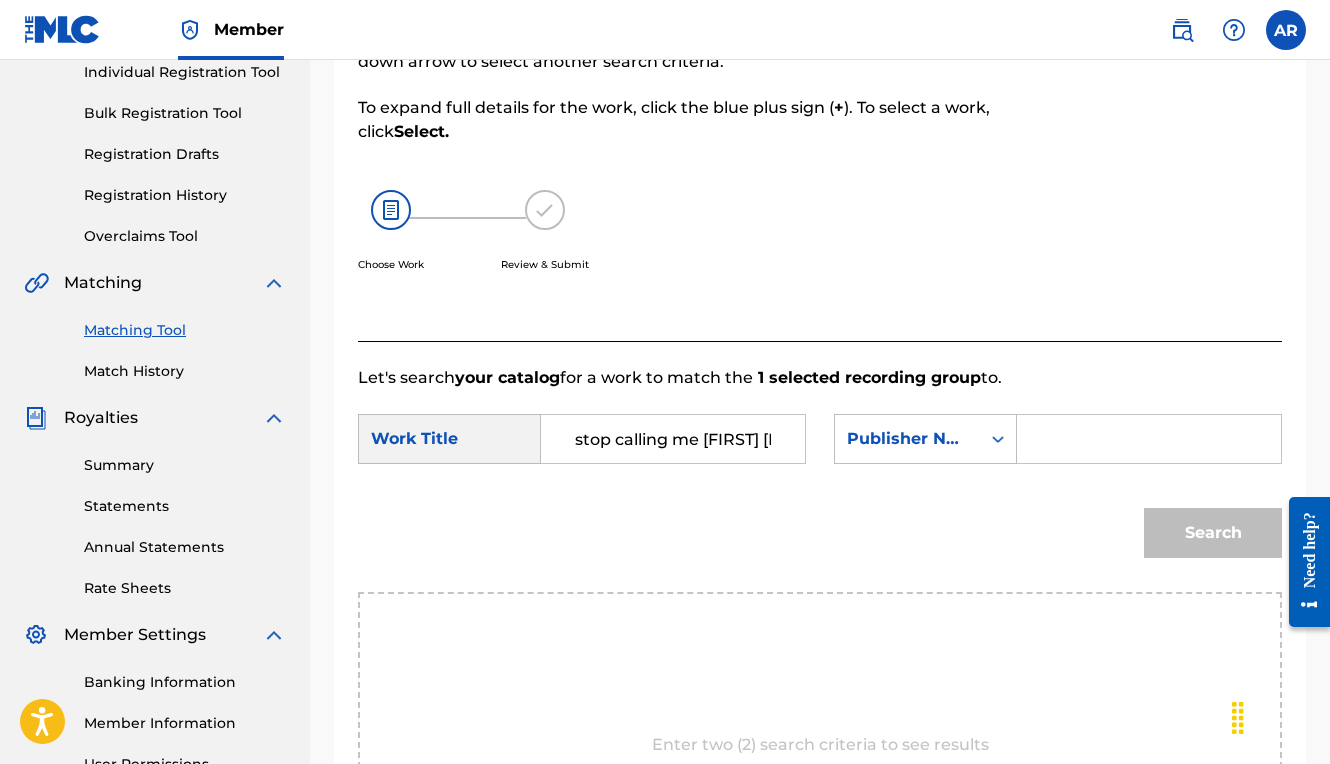 click at bounding box center (1149, 439) 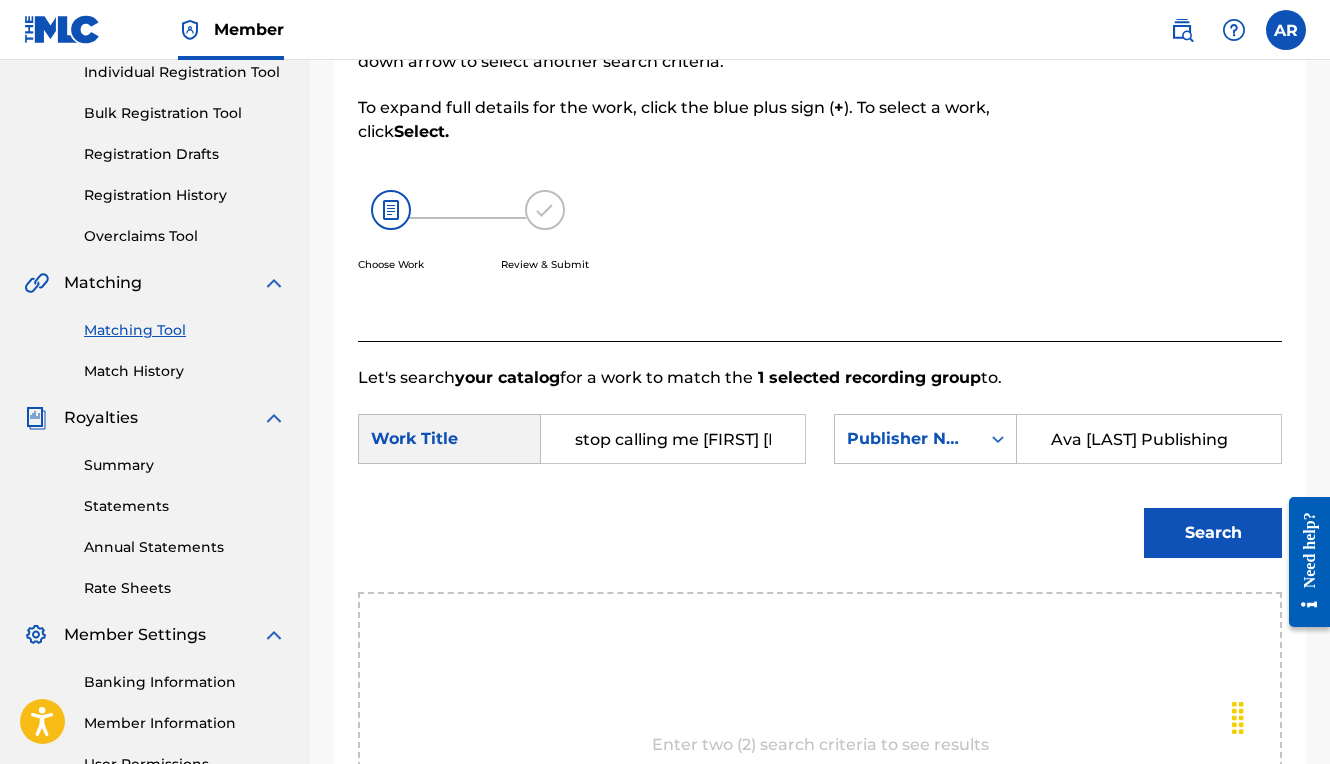 click on "Search" at bounding box center [1213, 533] 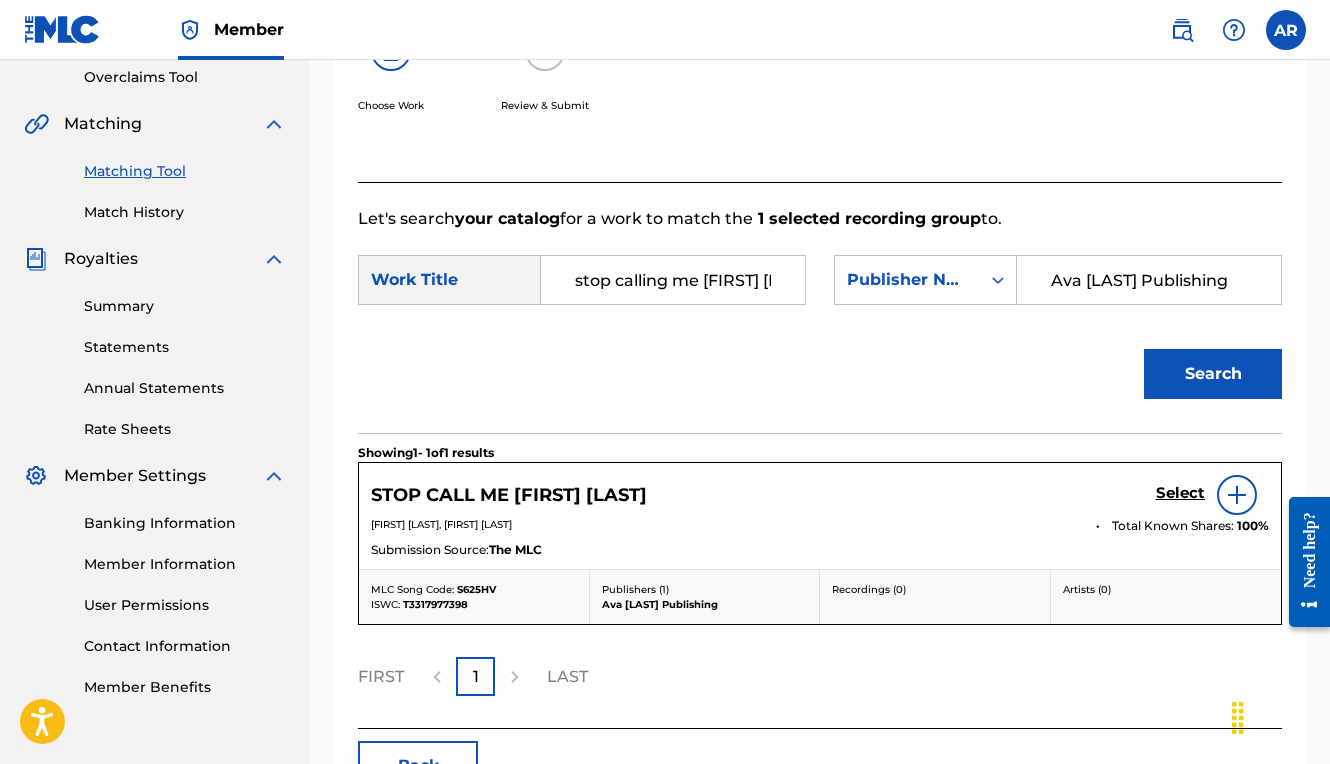 scroll, scrollTop: 428, scrollLeft: 0, axis: vertical 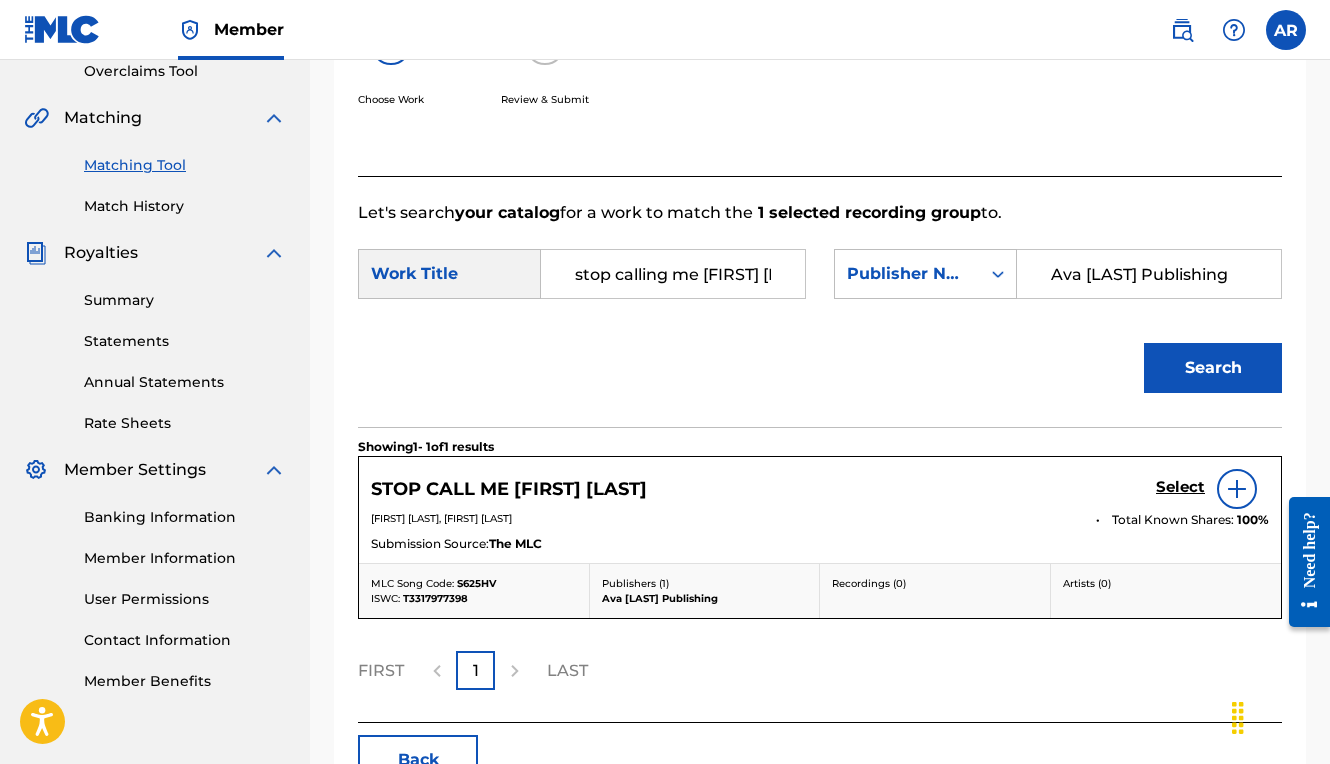 click on "Select" at bounding box center [1180, 487] 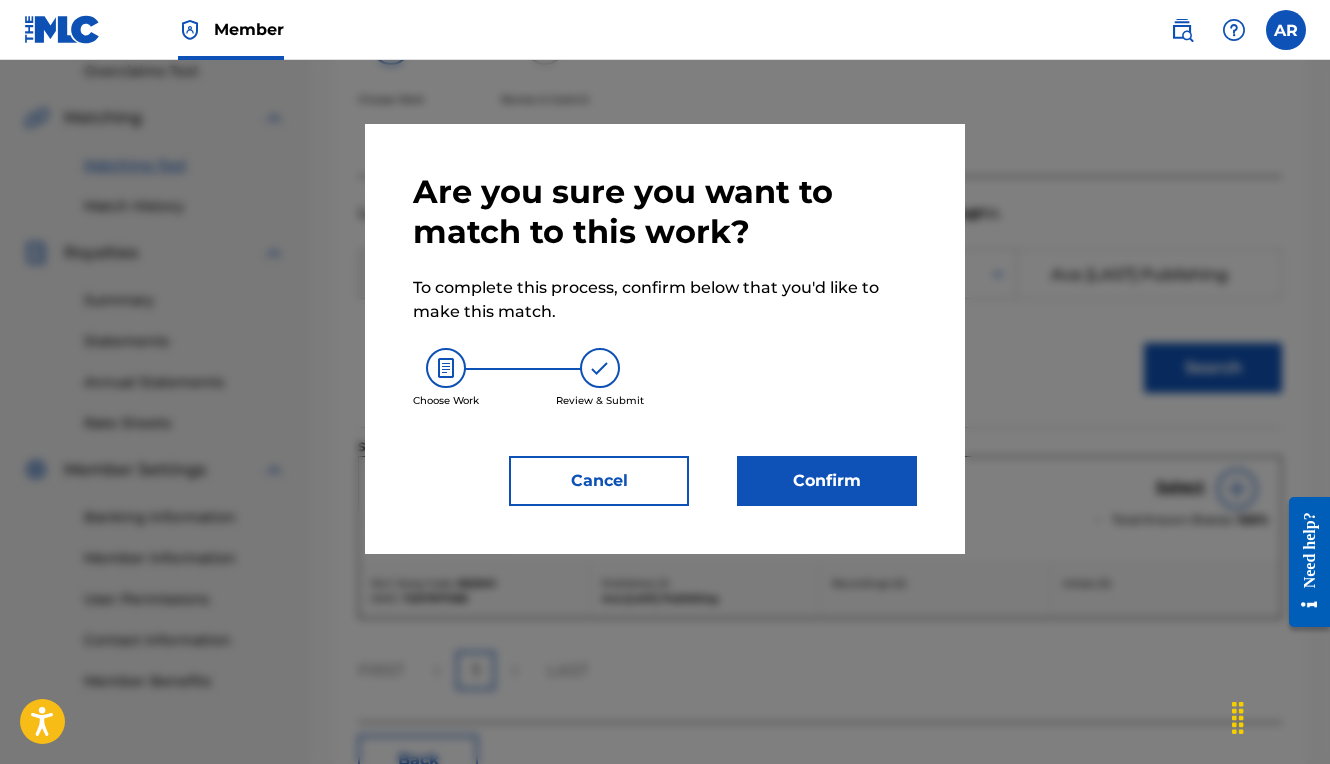 click on "Confirm" at bounding box center (827, 481) 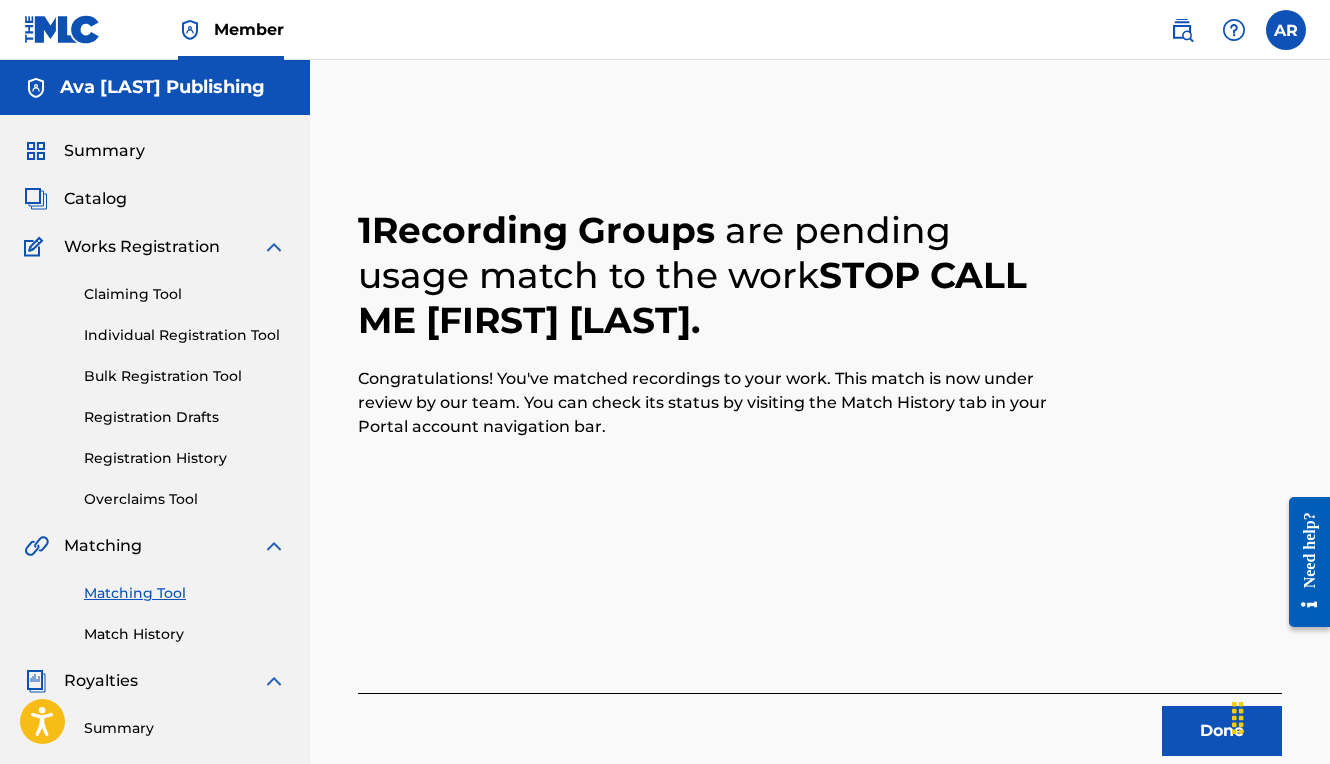 scroll, scrollTop: 29, scrollLeft: 0, axis: vertical 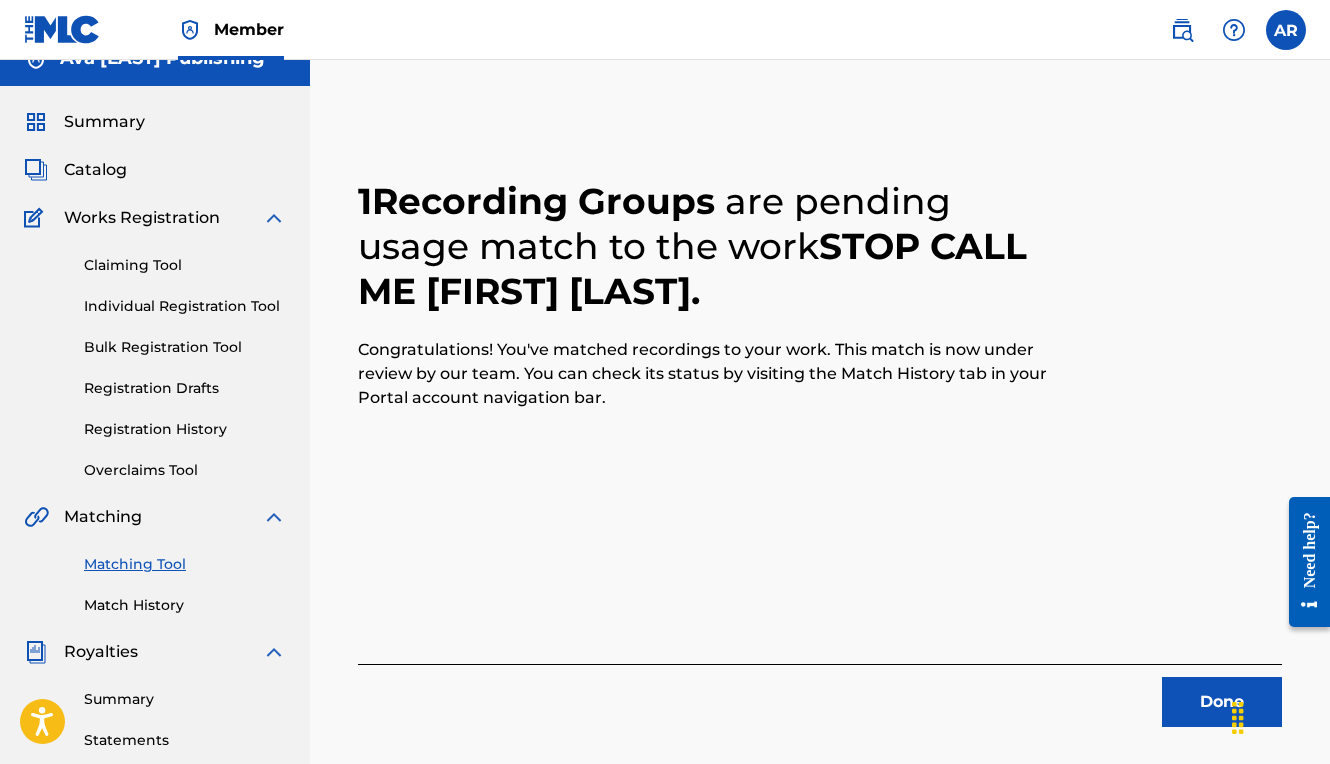 click on "Done" at bounding box center [1222, 702] 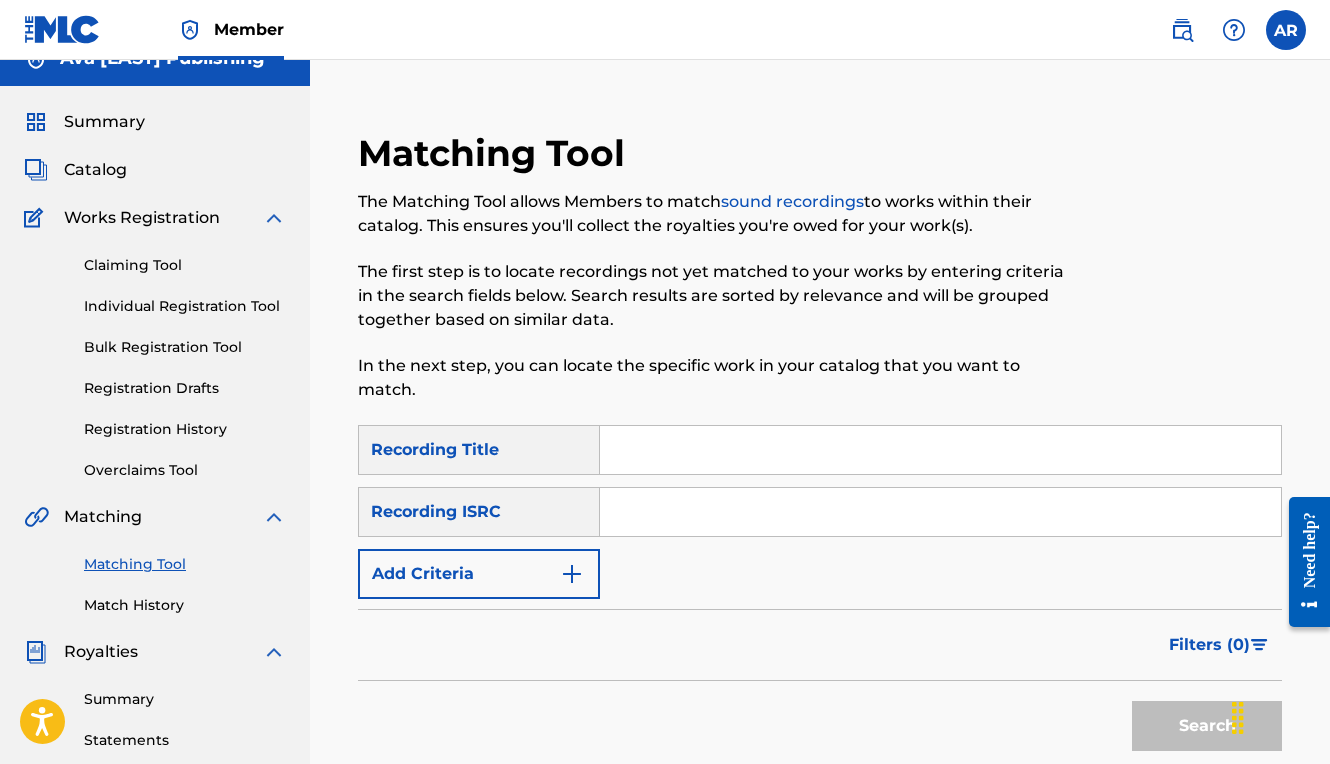 click at bounding box center (940, 450) 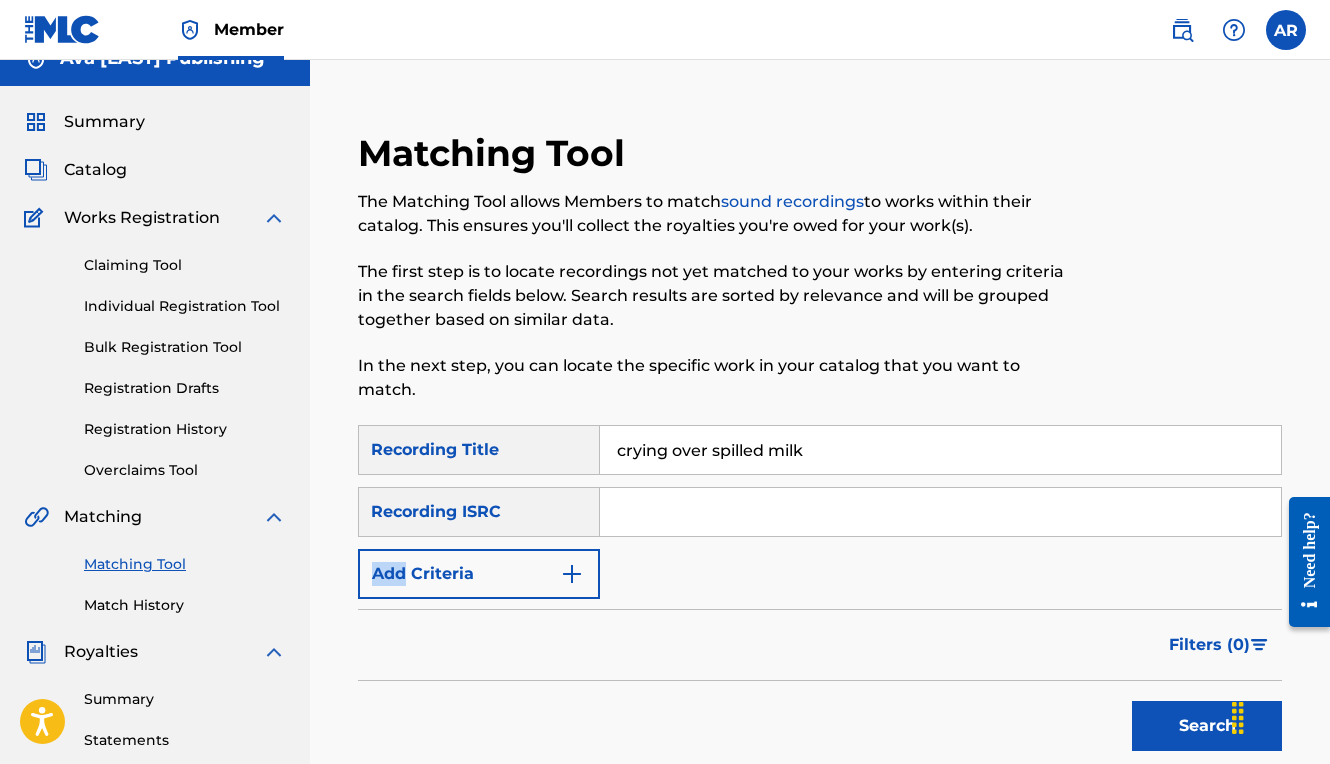 click on "Recording Title crying over spilled milk Recording ISRC Add Criteria" at bounding box center [820, 512] 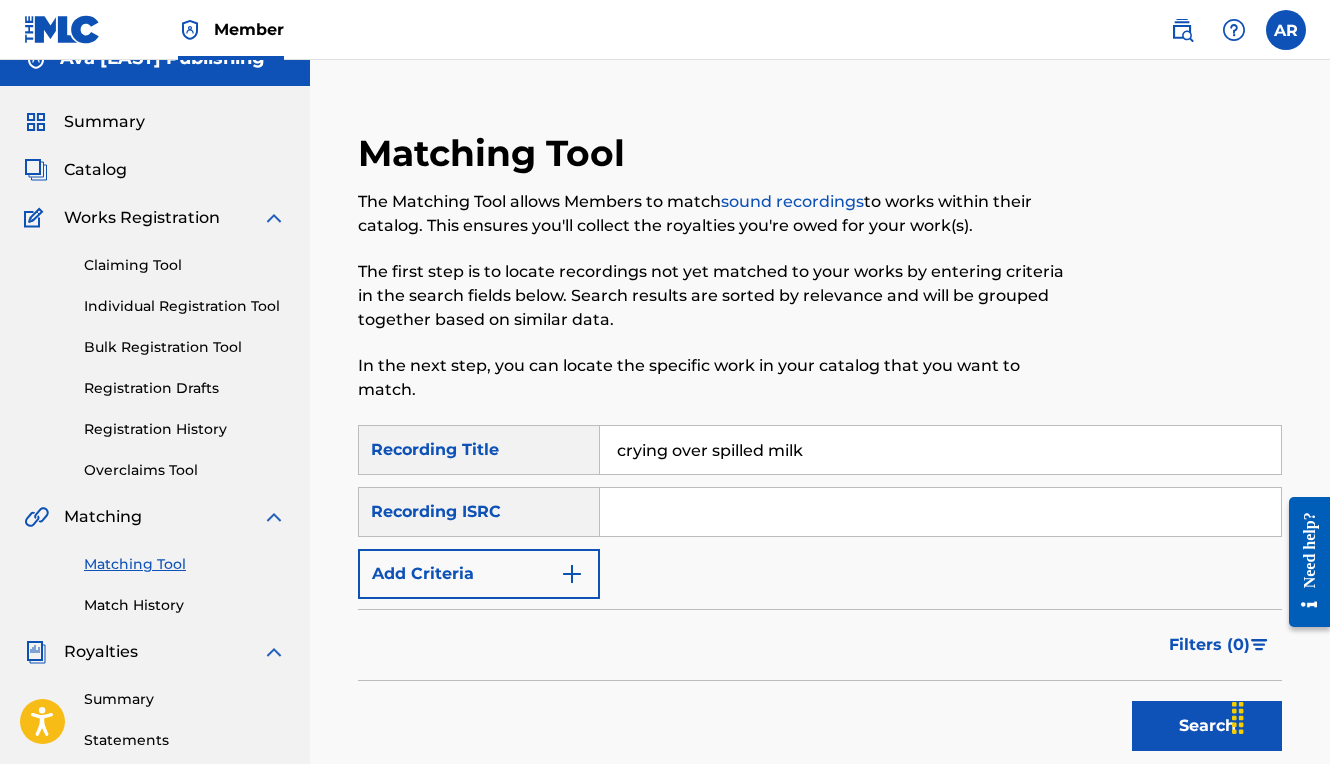 click at bounding box center (940, 512) 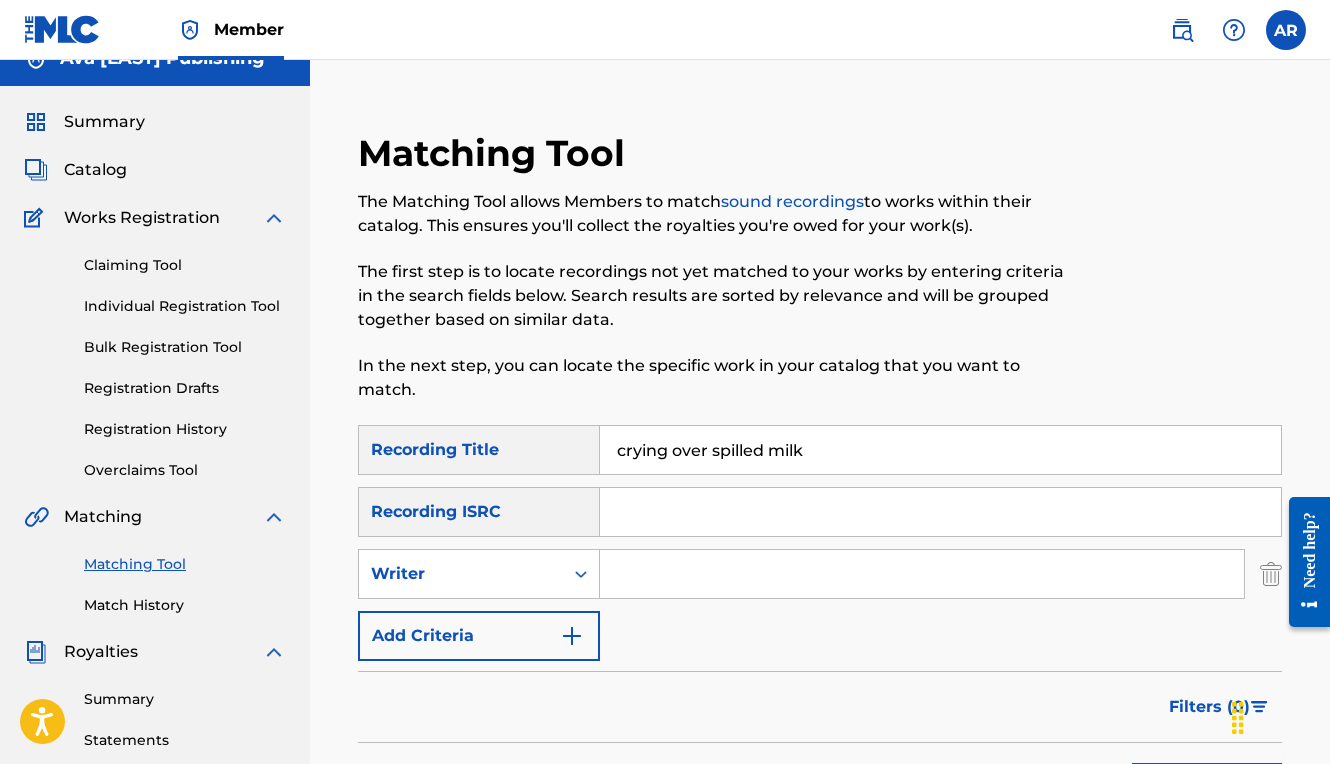 click at bounding box center [922, 574] 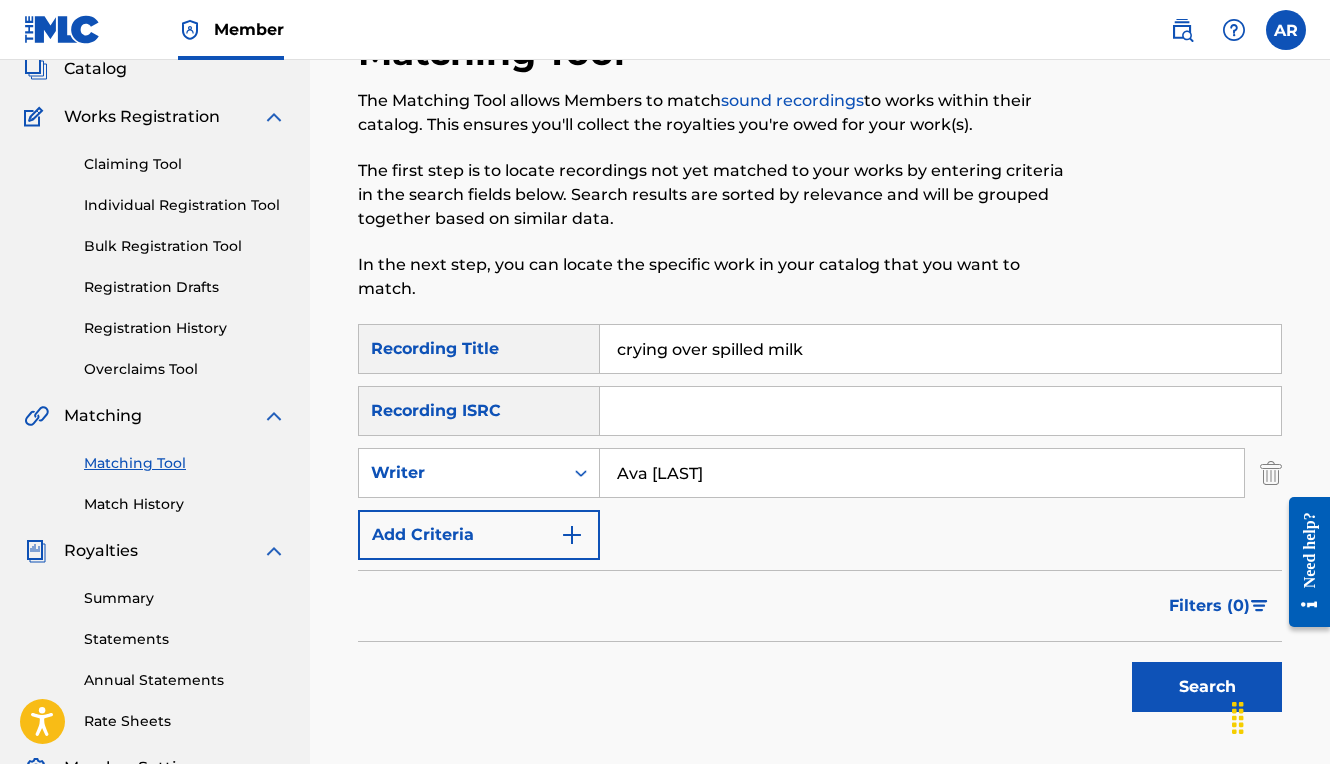 scroll, scrollTop: 145, scrollLeft: 0, axis: vertical 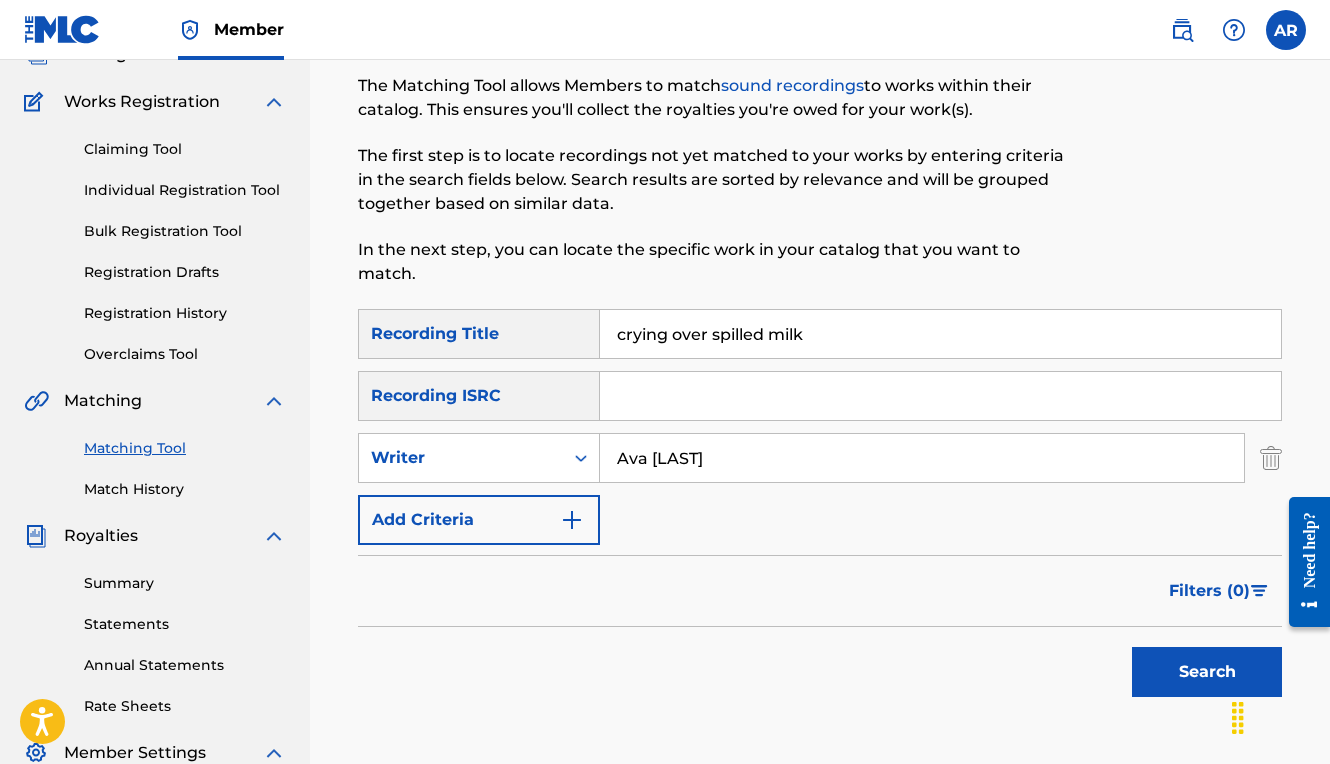 click on "Search" at bounding box center [1207, 672] 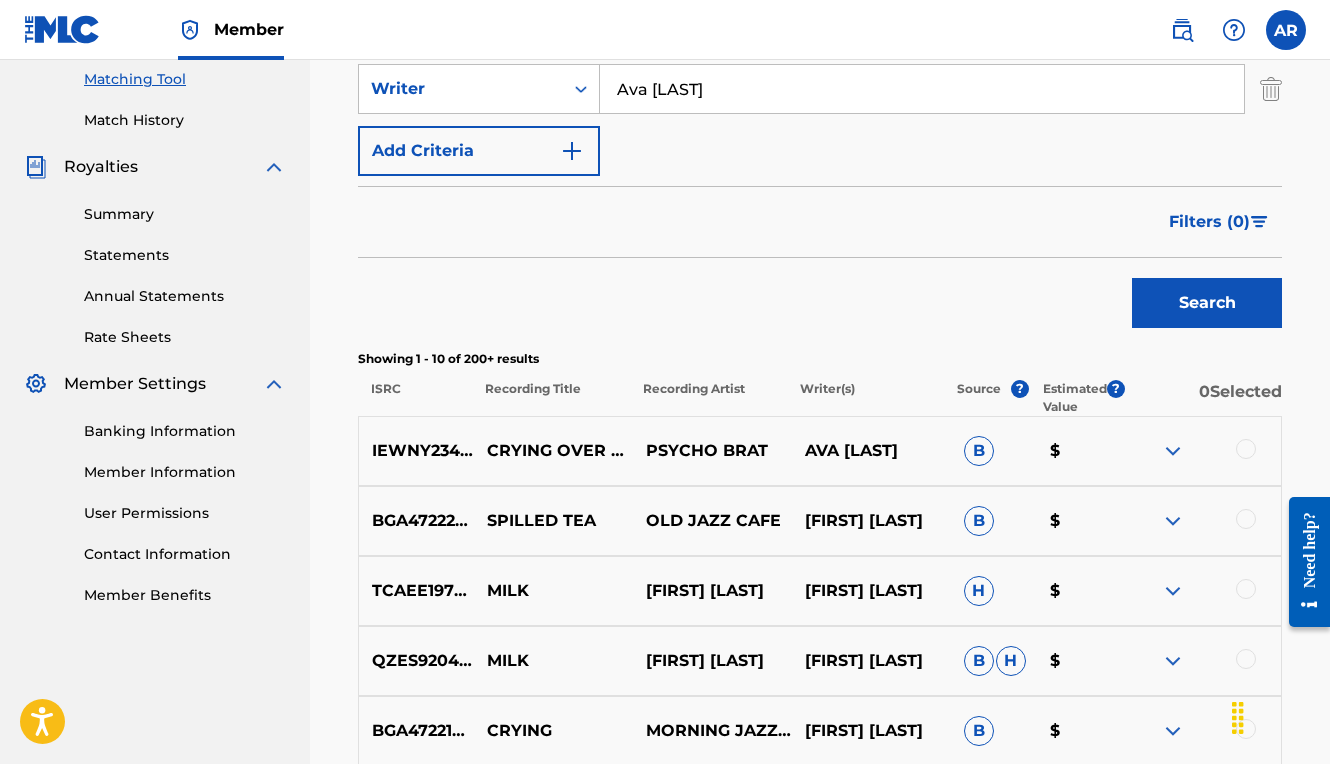 scroll, scrollTop: 541, scrollLeft: 0, axis: vertical 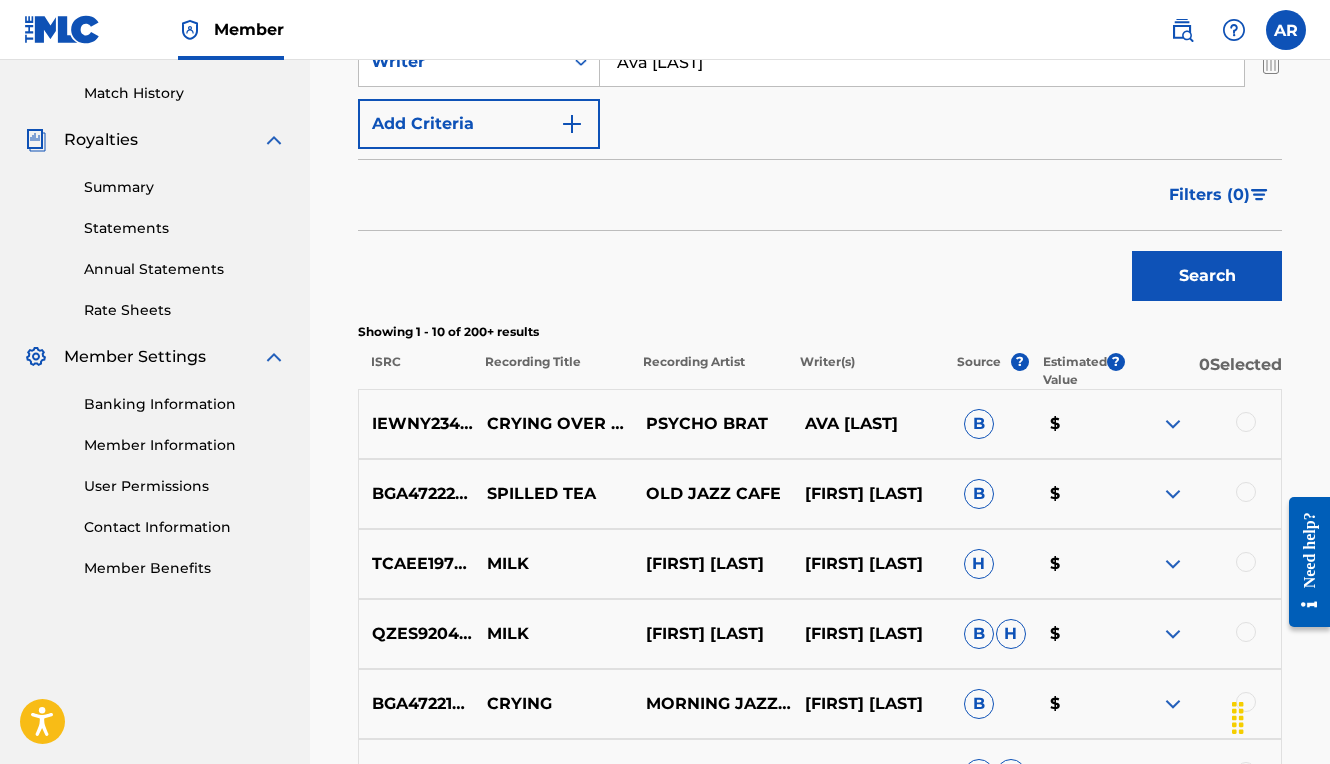 click at bounding box center (1201, 424) 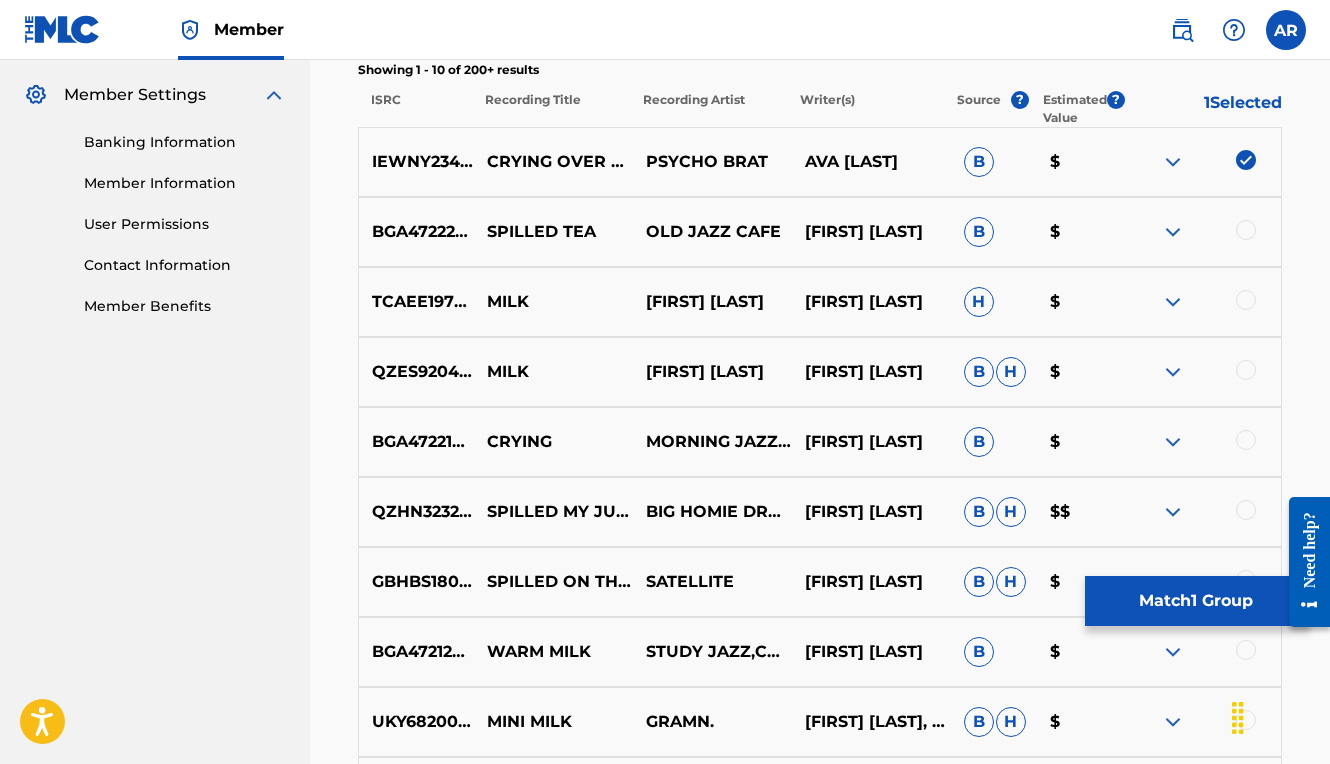 scroll, scrollTop: 952, scrollLeft: 0, axis: vertical 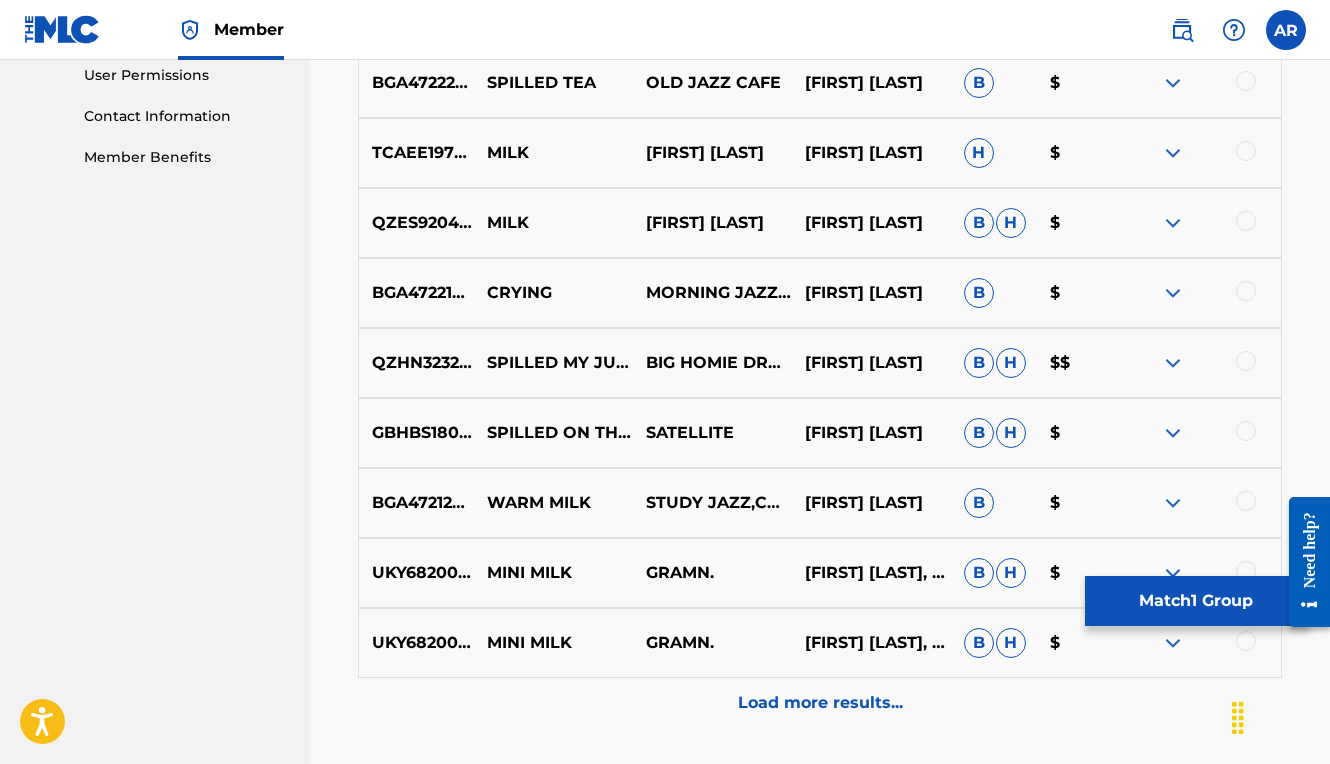 click on "Match  1 Group" at bounding box center (1195, 601) 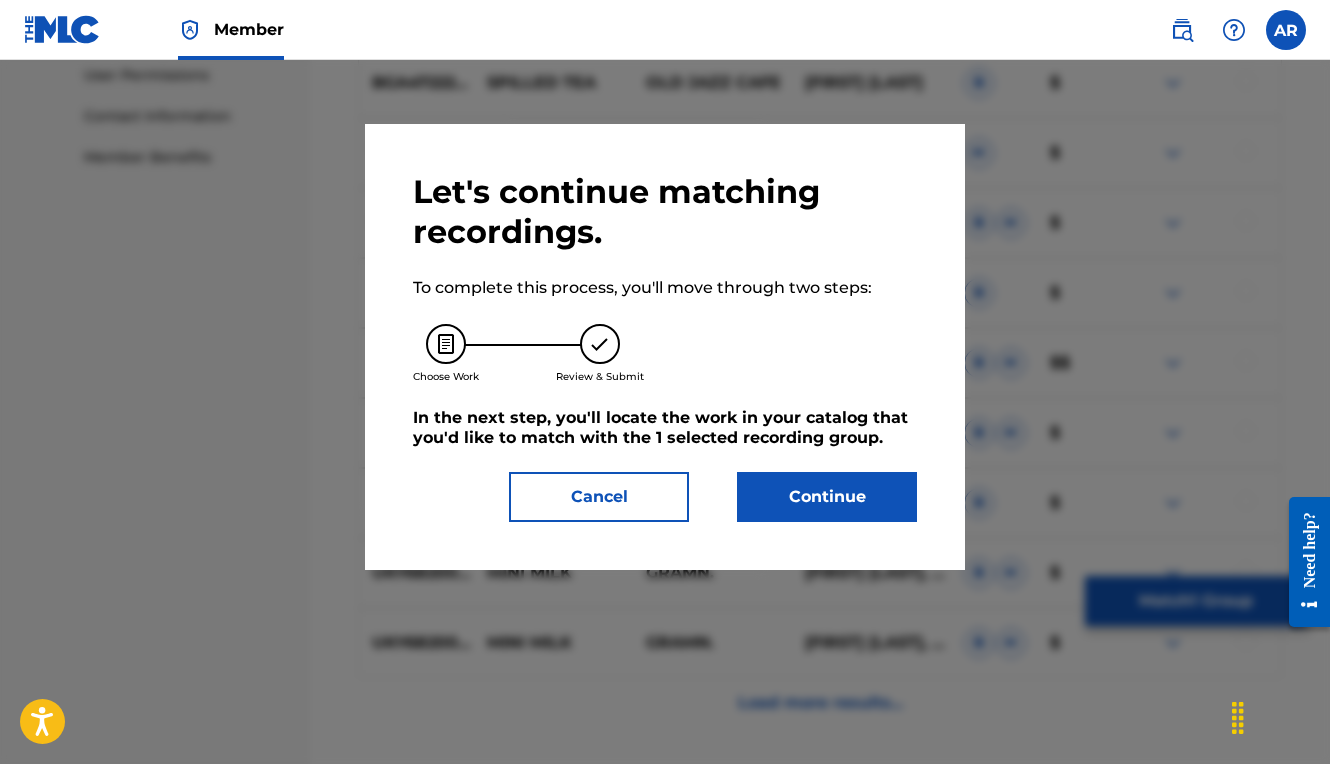 click on "Continue" at bounding box center [827, 497] 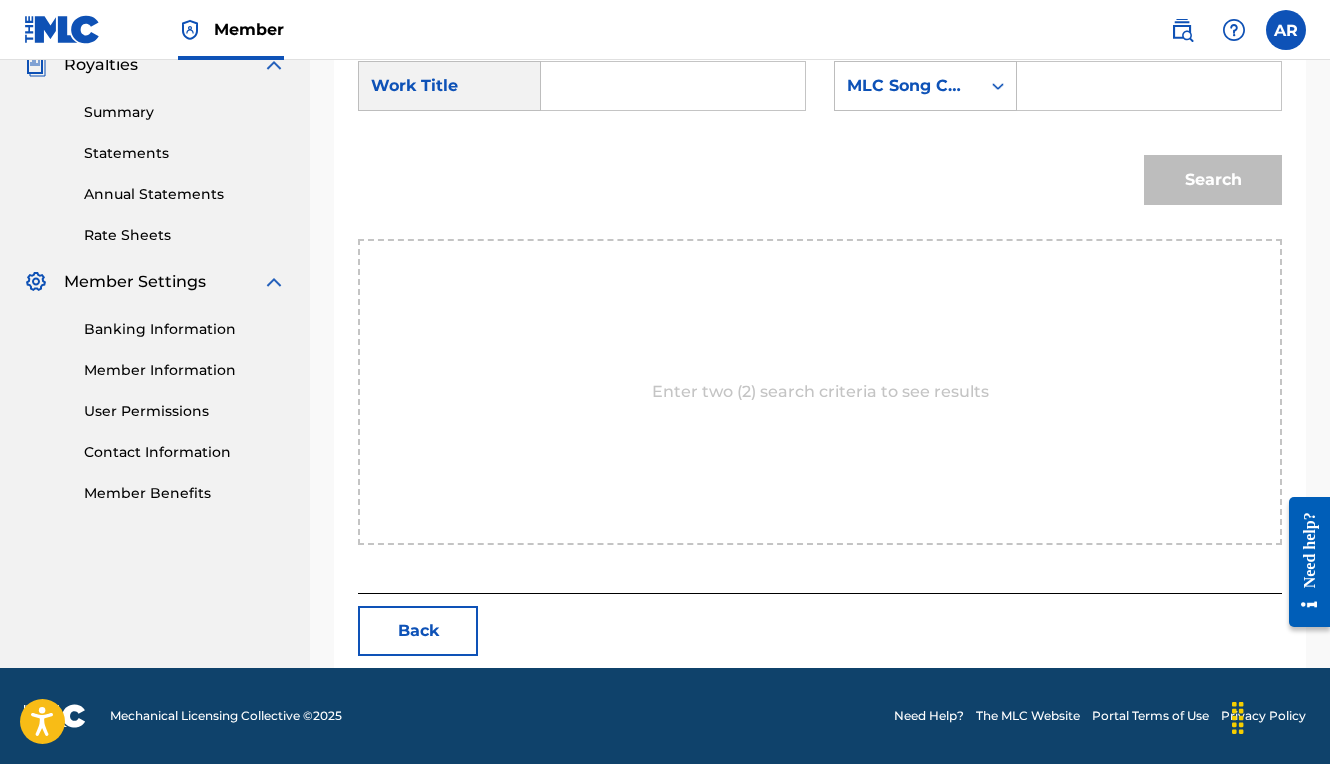 scroll, scrollTop: 223, scrollLeft: 0, axis: vertical 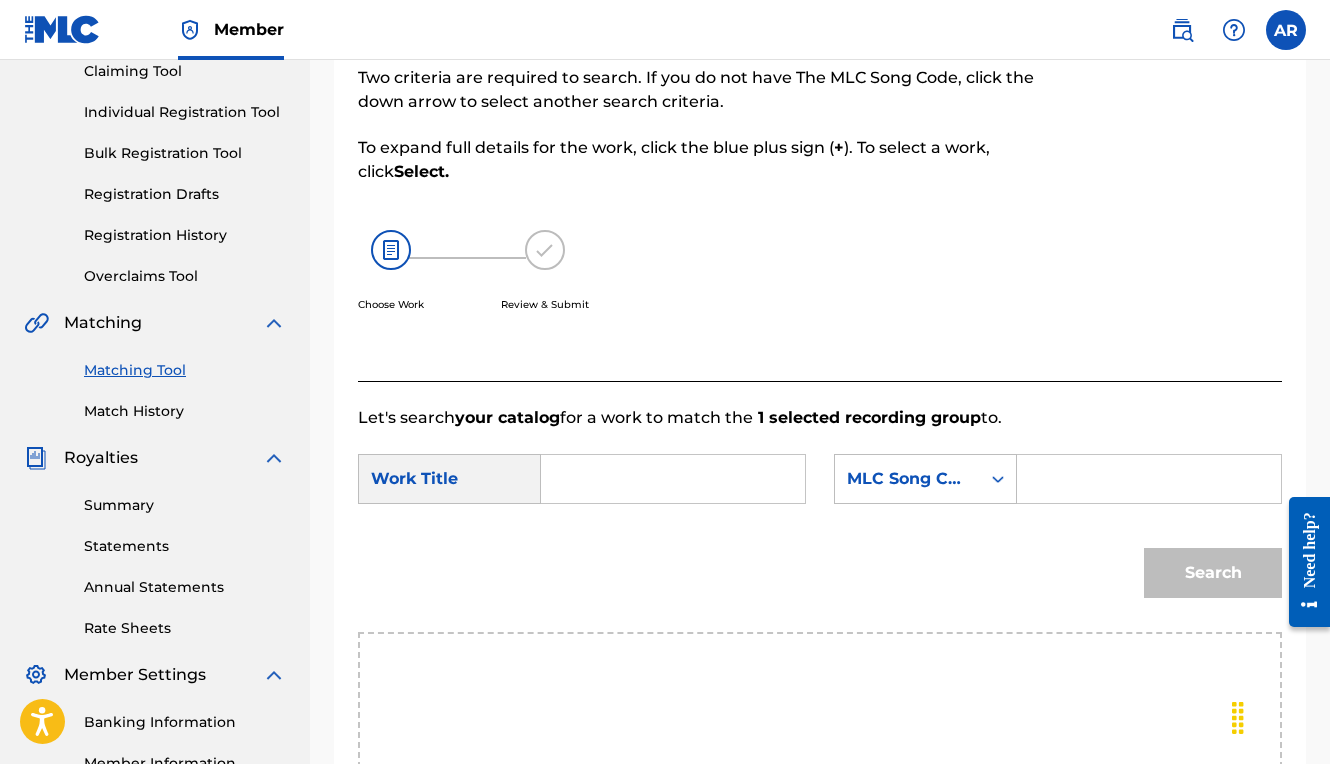 click on "Work Title MLC Song Code Search" at bounding box center (820, 531) 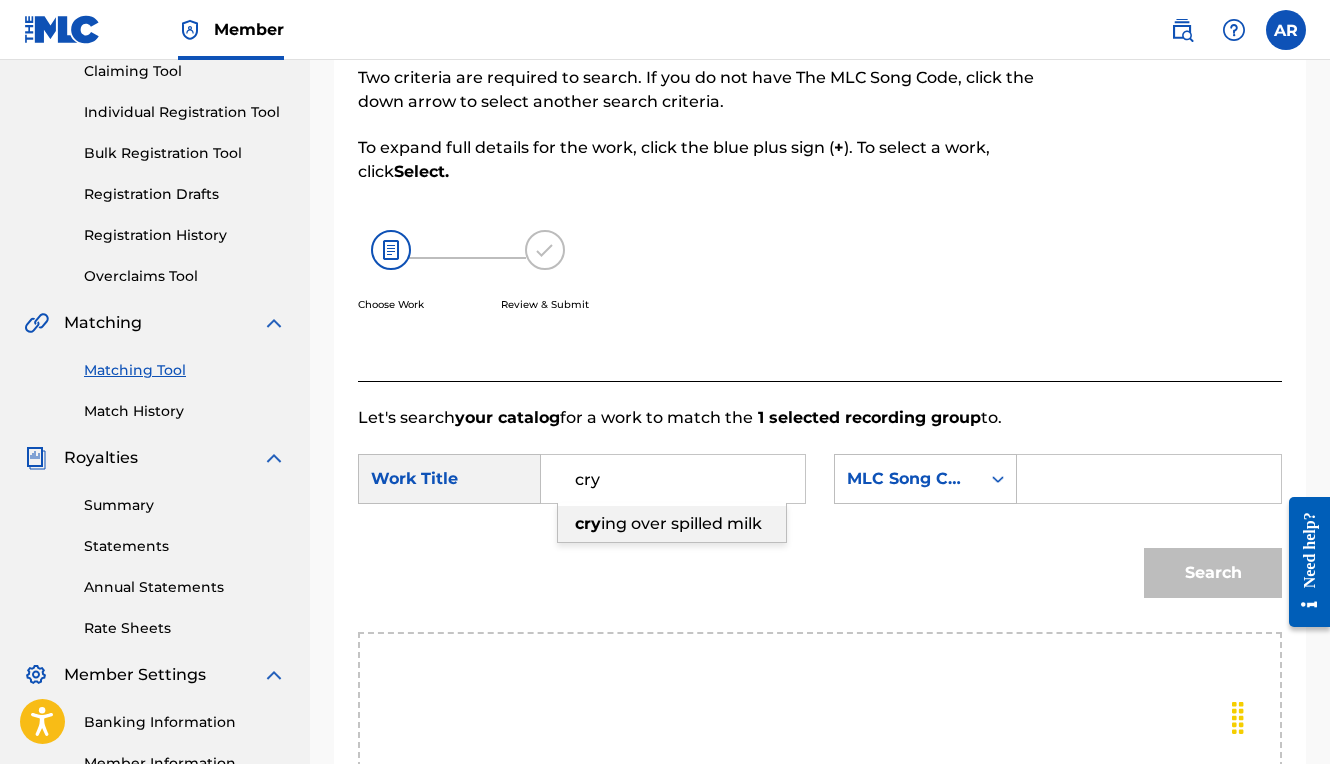 click on "ing over spilled milk" at bounding box center (681, 523) 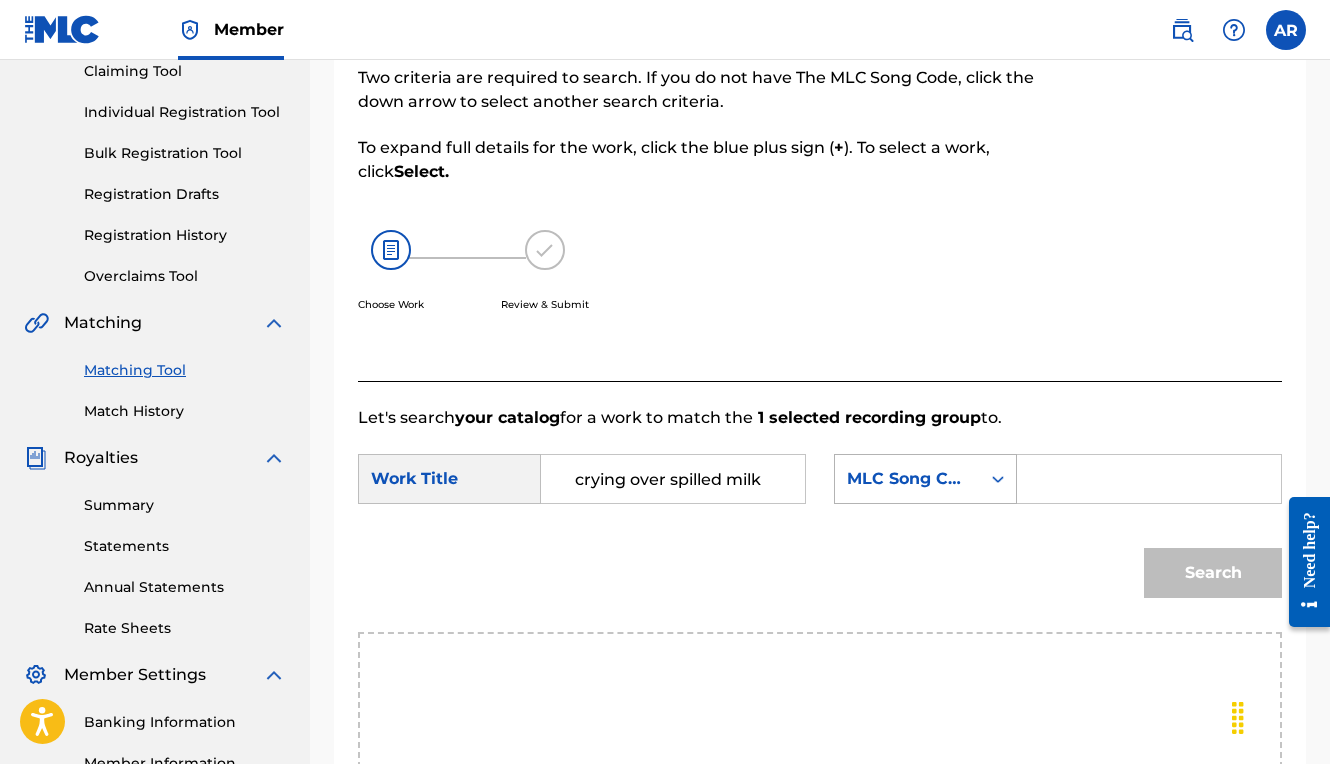 click on "MLC Song Code" at bounding box center [907, 479] 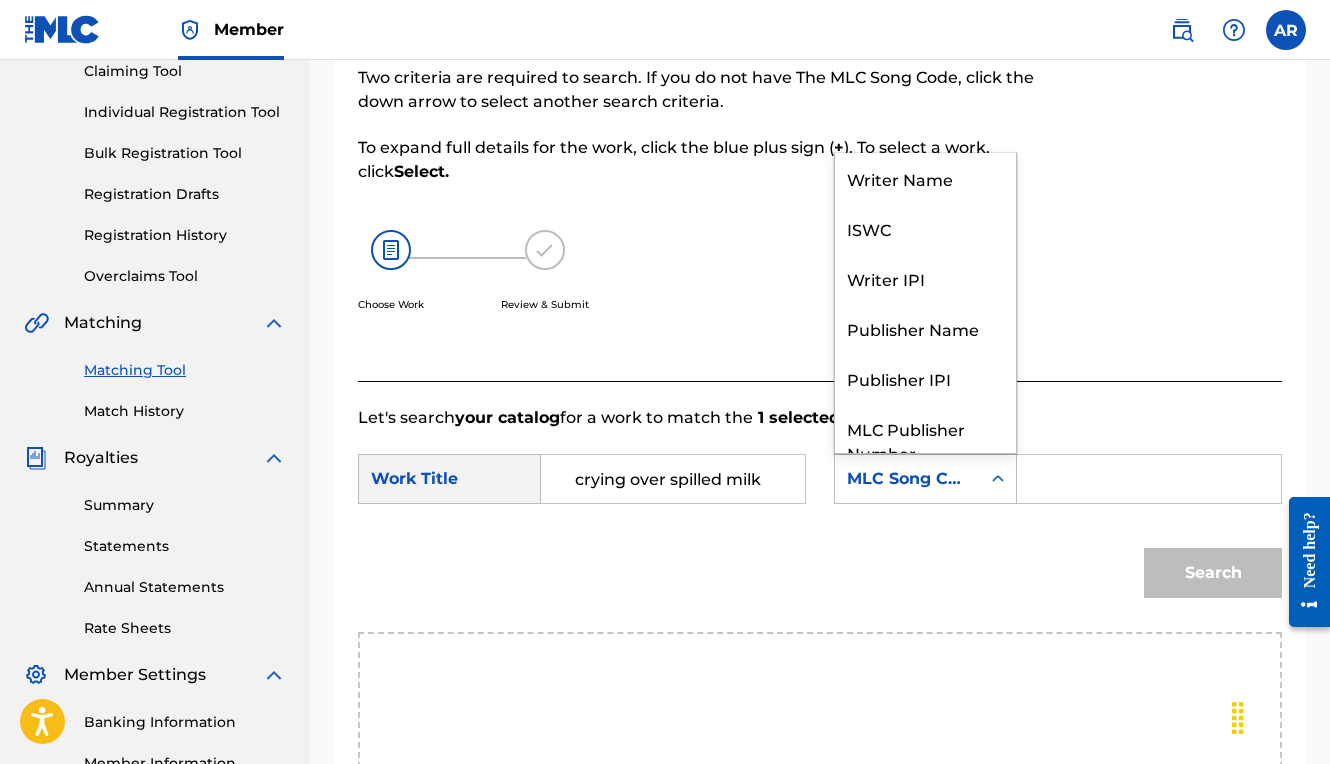 scroll, scrollTop: 74, scrollLeft: 0, axis: vertical 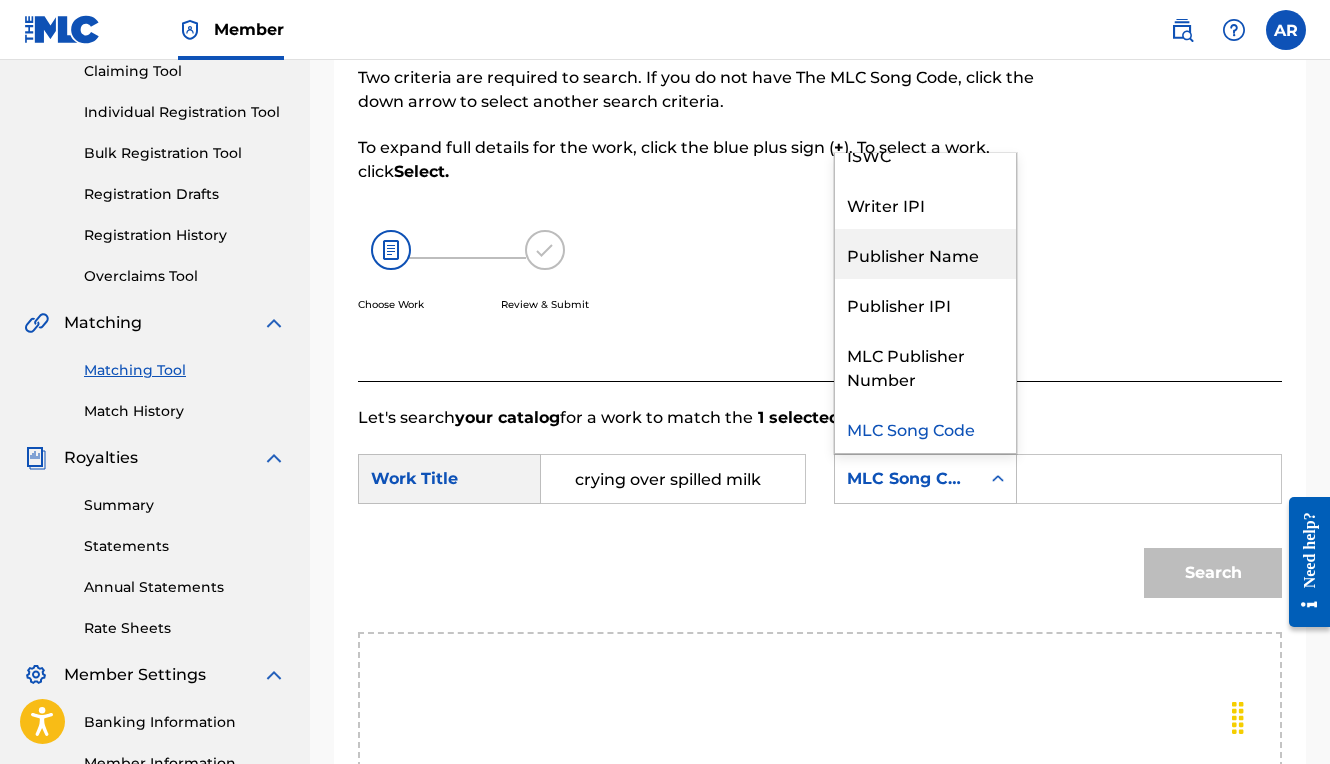 click on "Publisher Name" at bounding box center (925, 254) 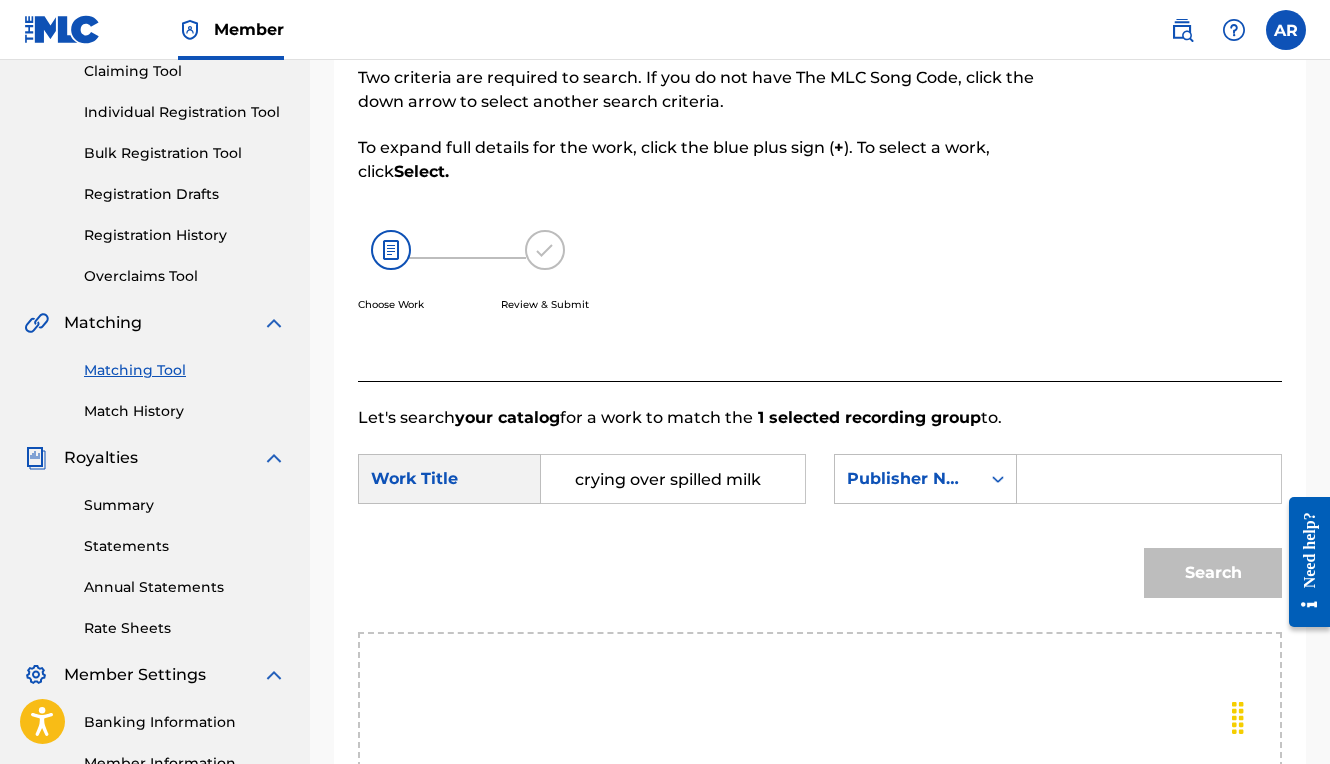 click at bounding box center [1149, 479] 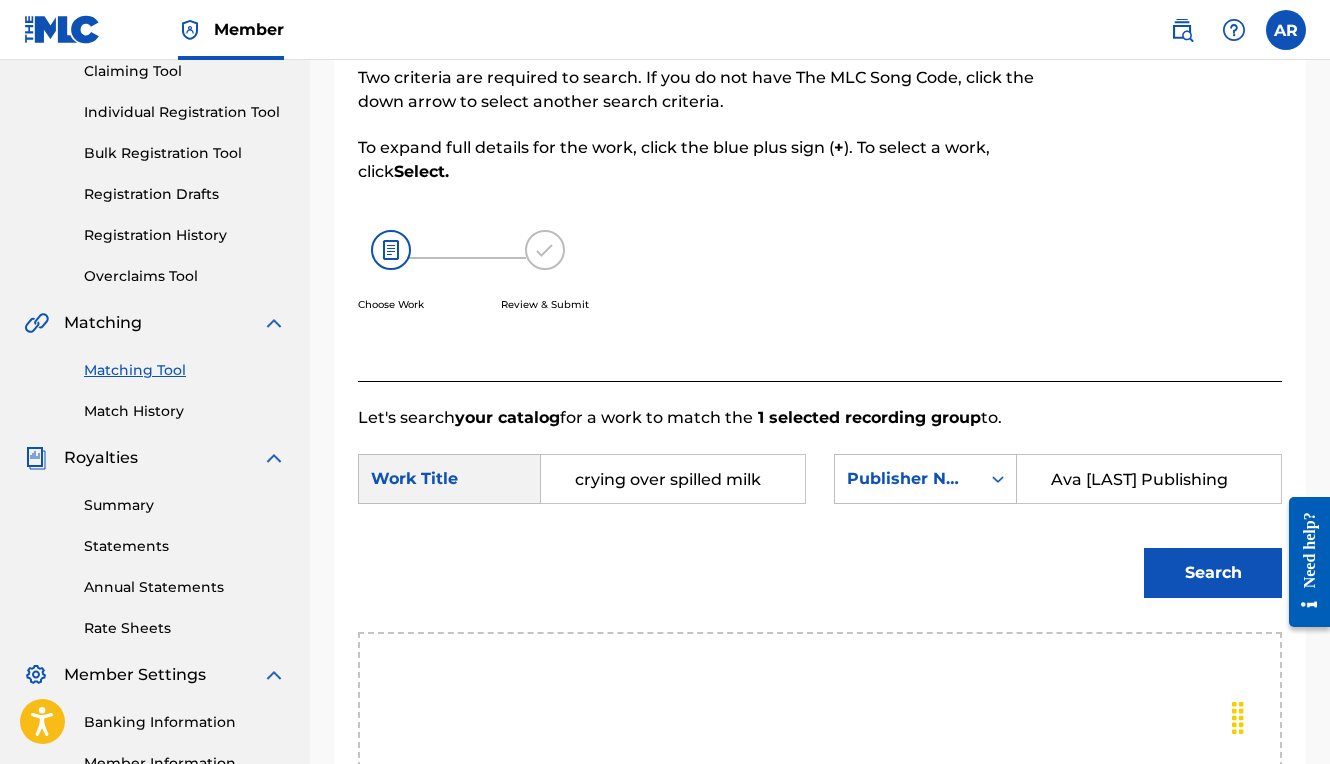 click on "Search" at bounding box center (1213, 573) 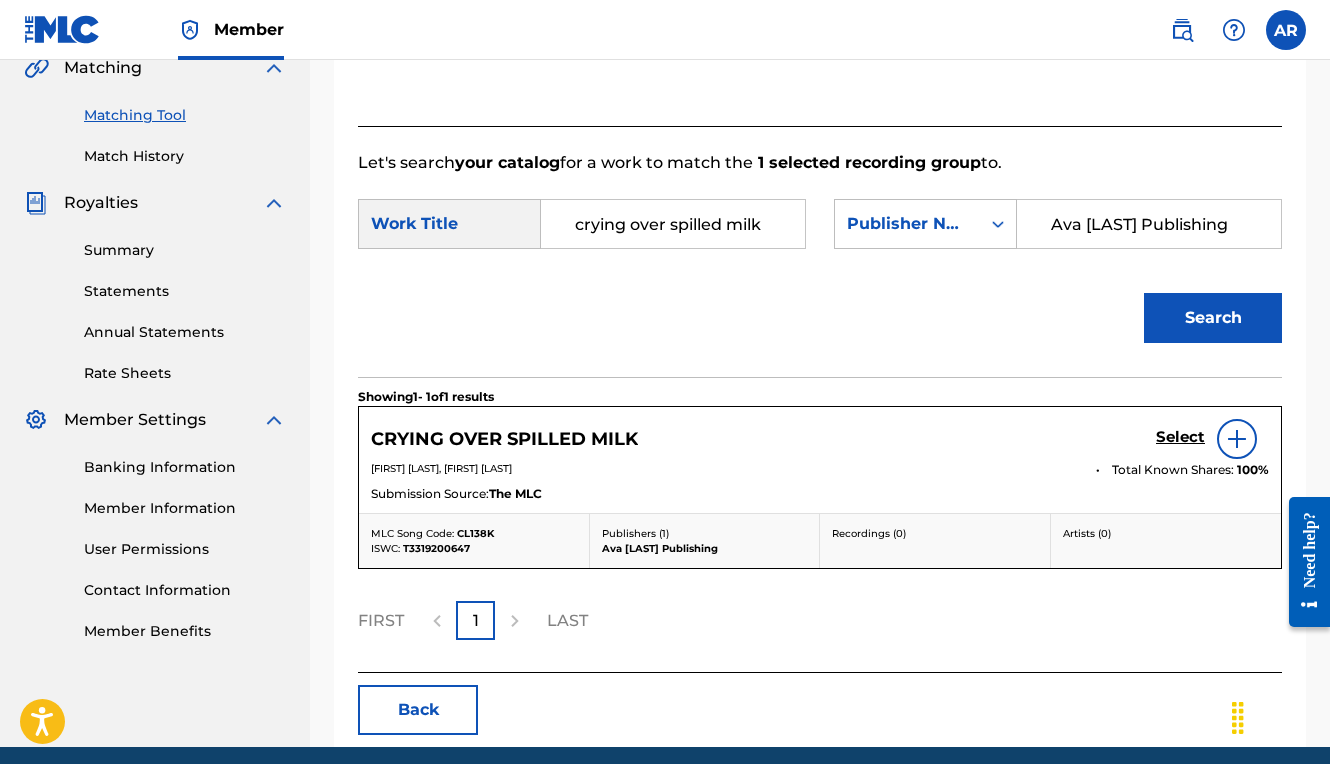 scroll, scrollTop: 480, scrollLeft: 0, axis: vertical 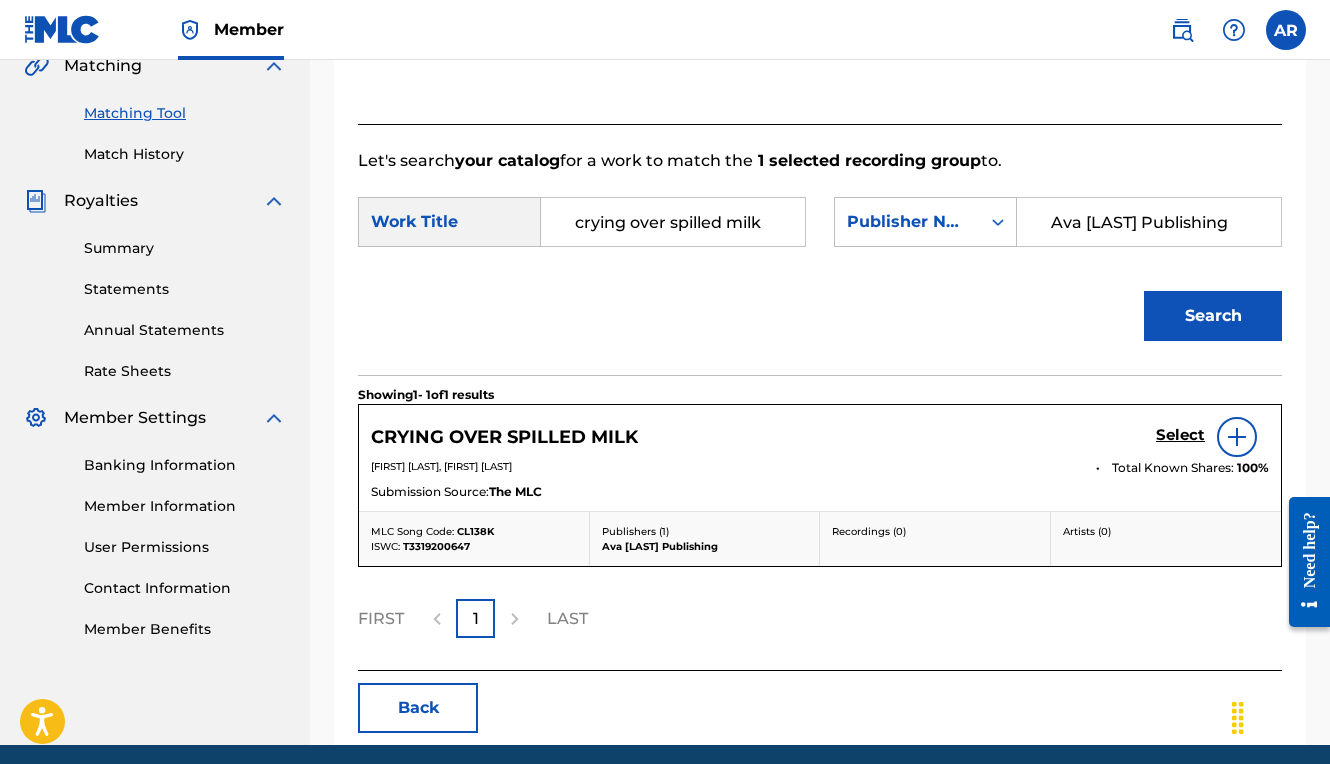 click on "Select" at bounding box center [1180, 435] 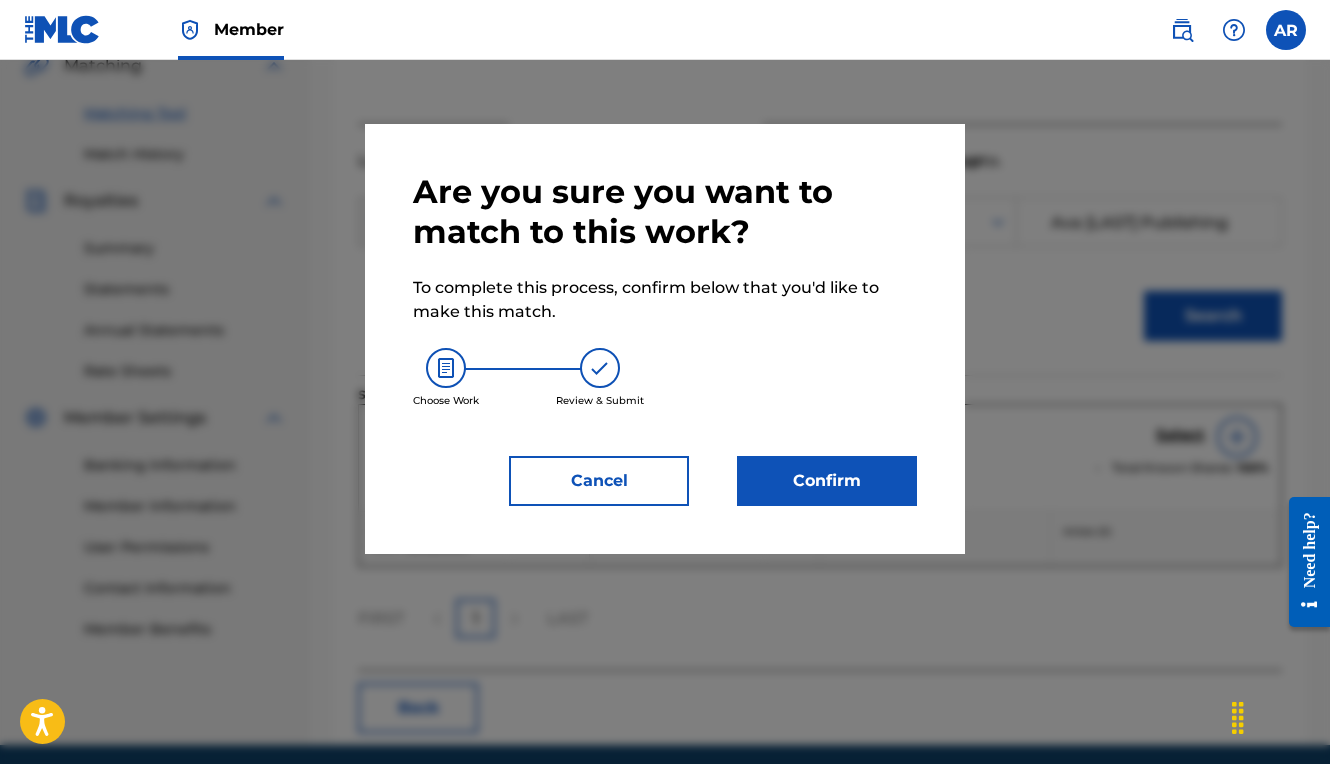 click on "Confirm" at bounding box center [827, 481] 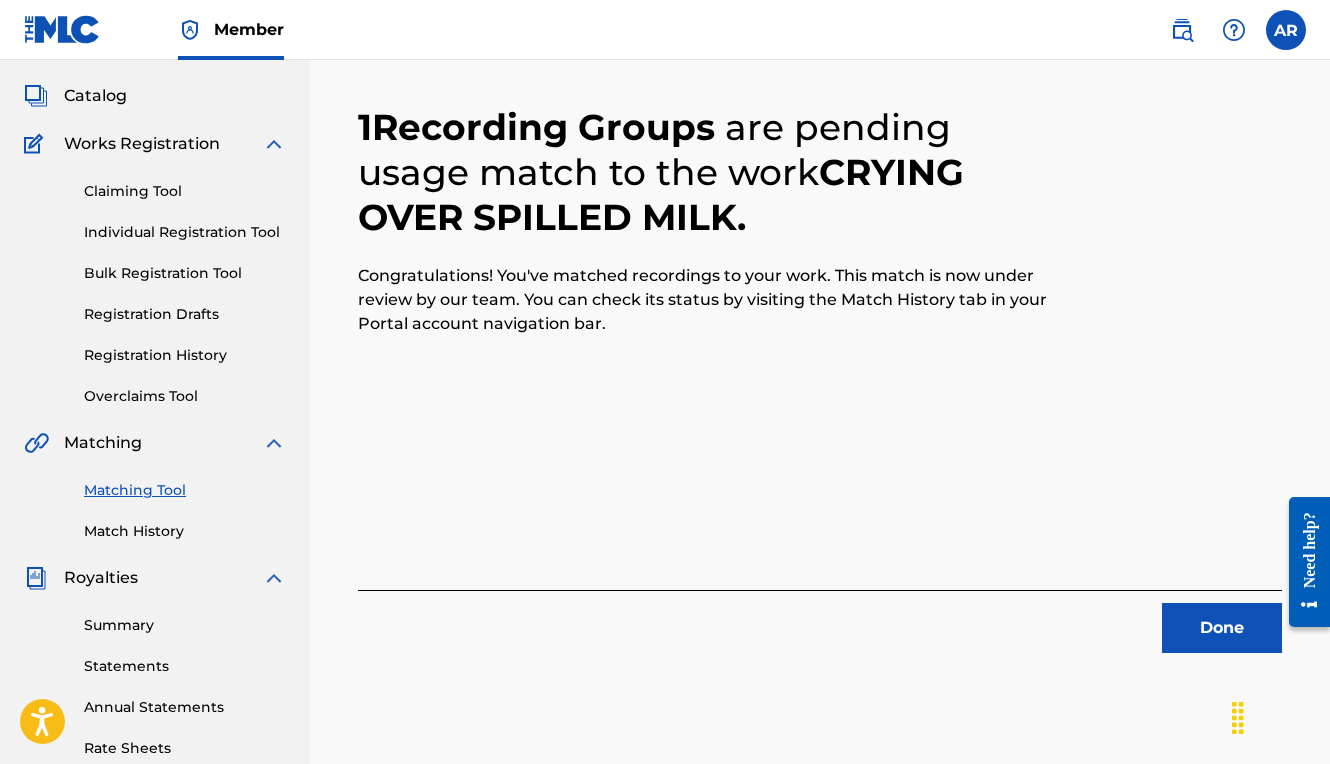 scroll, scrollTop: 272, scrollLeft: 0, axis: vertical 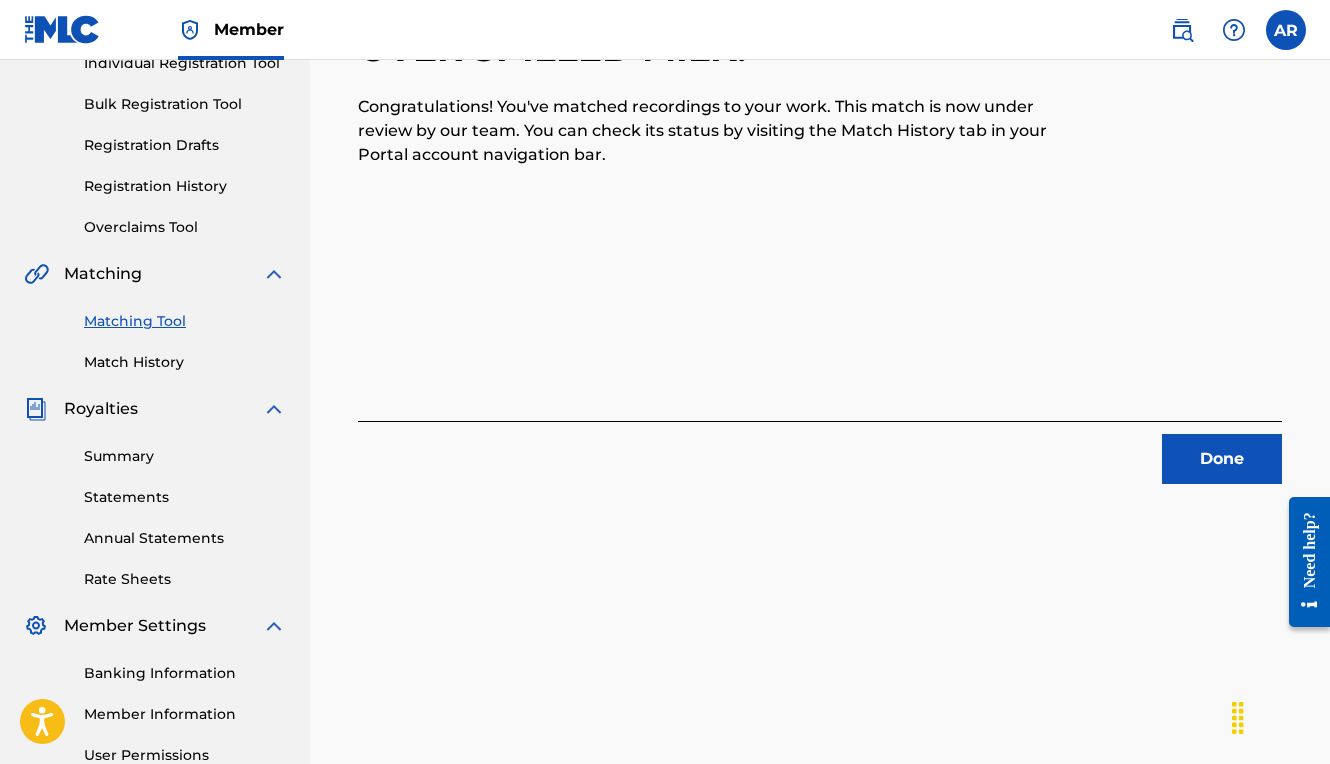 click on "Done" at bounding box center (1222, 459) 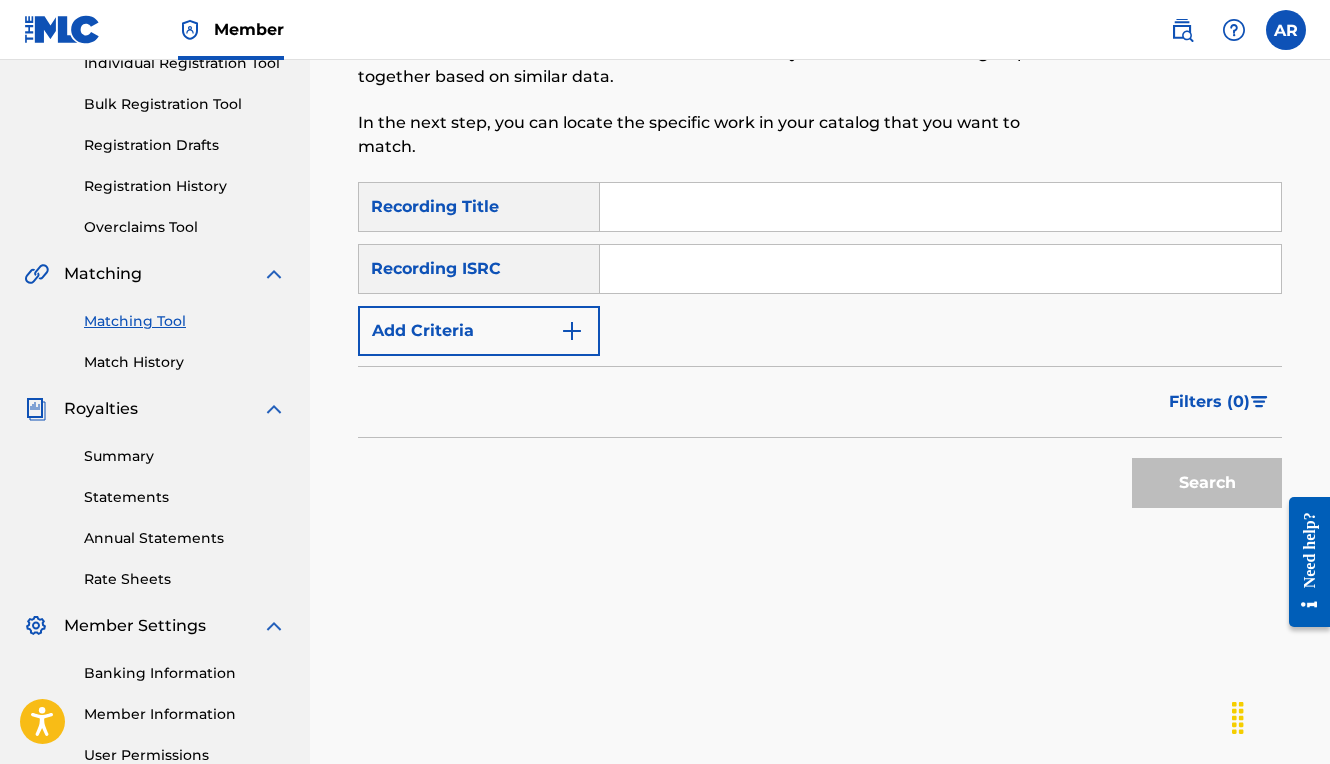 click at bounding box center [940, 207] 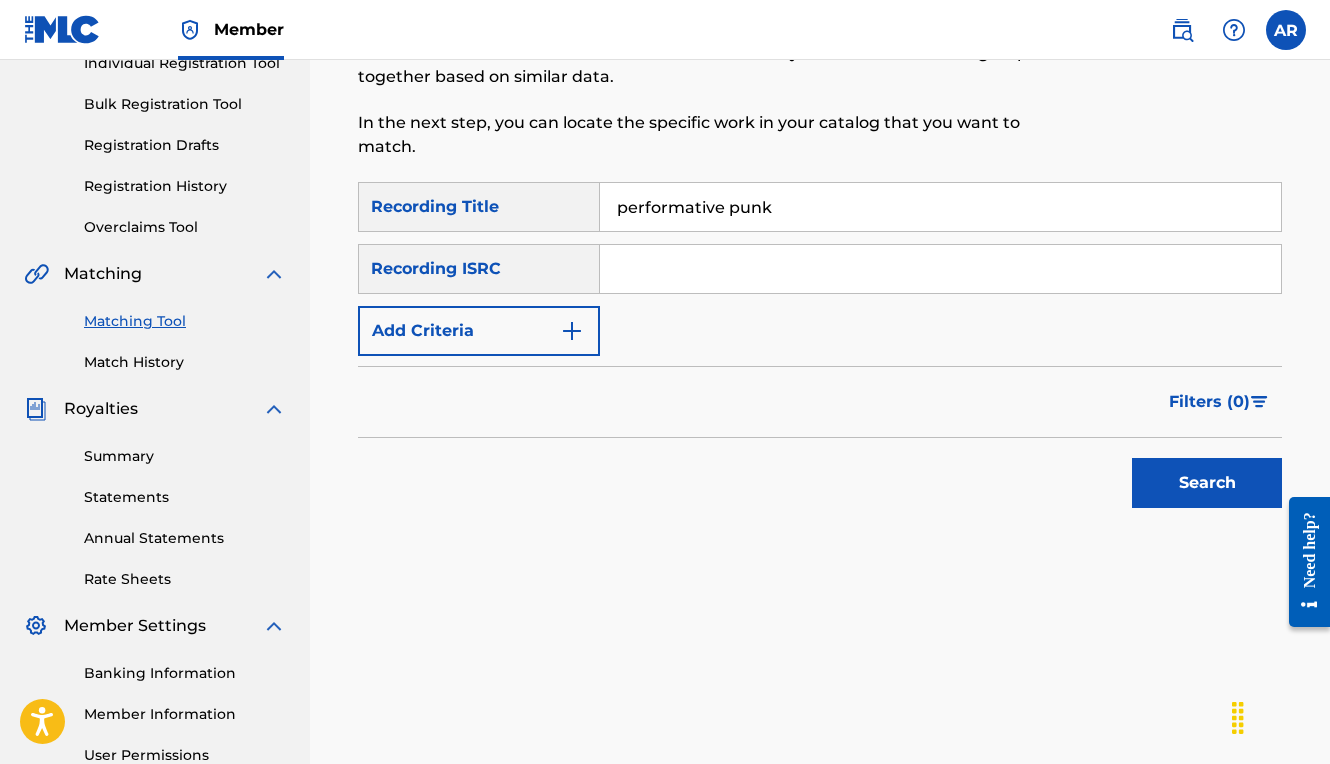 click at bounding box center [940, 269] 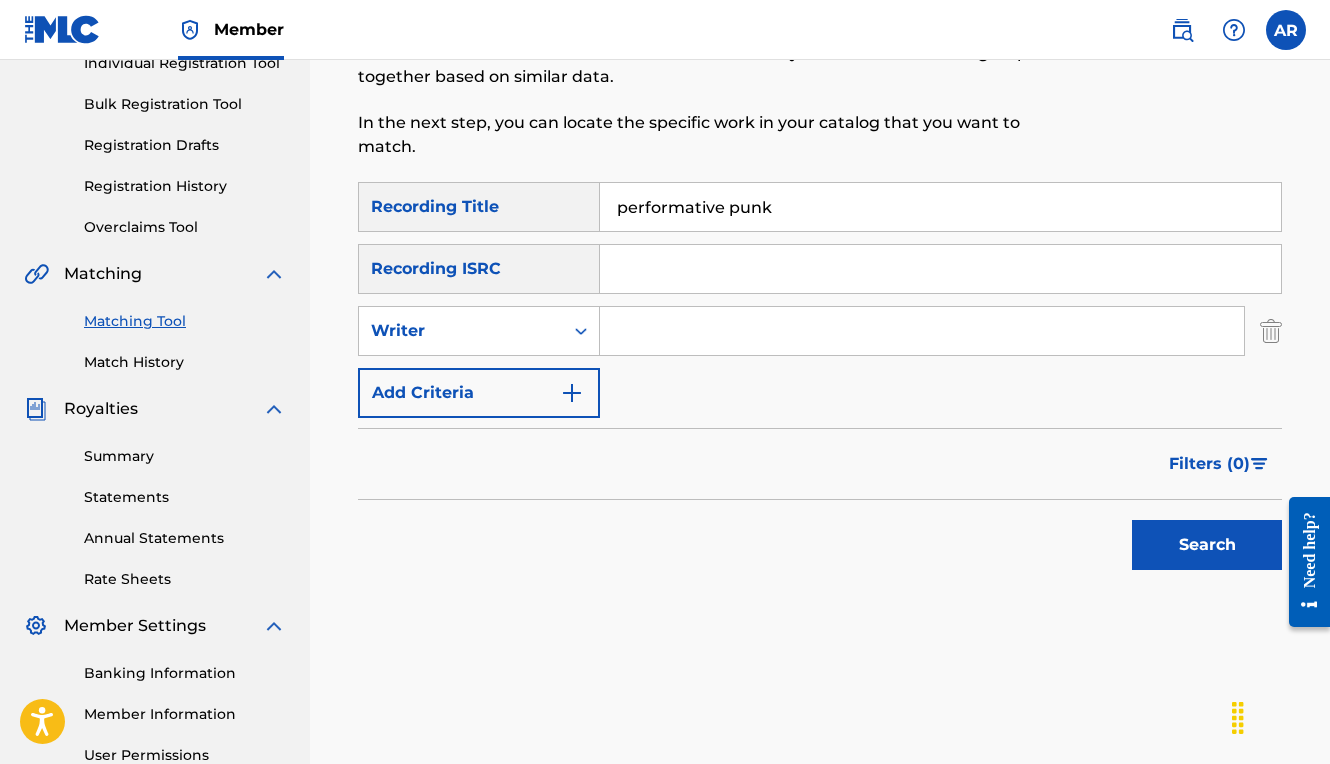 click at bounding box center [922, 331] 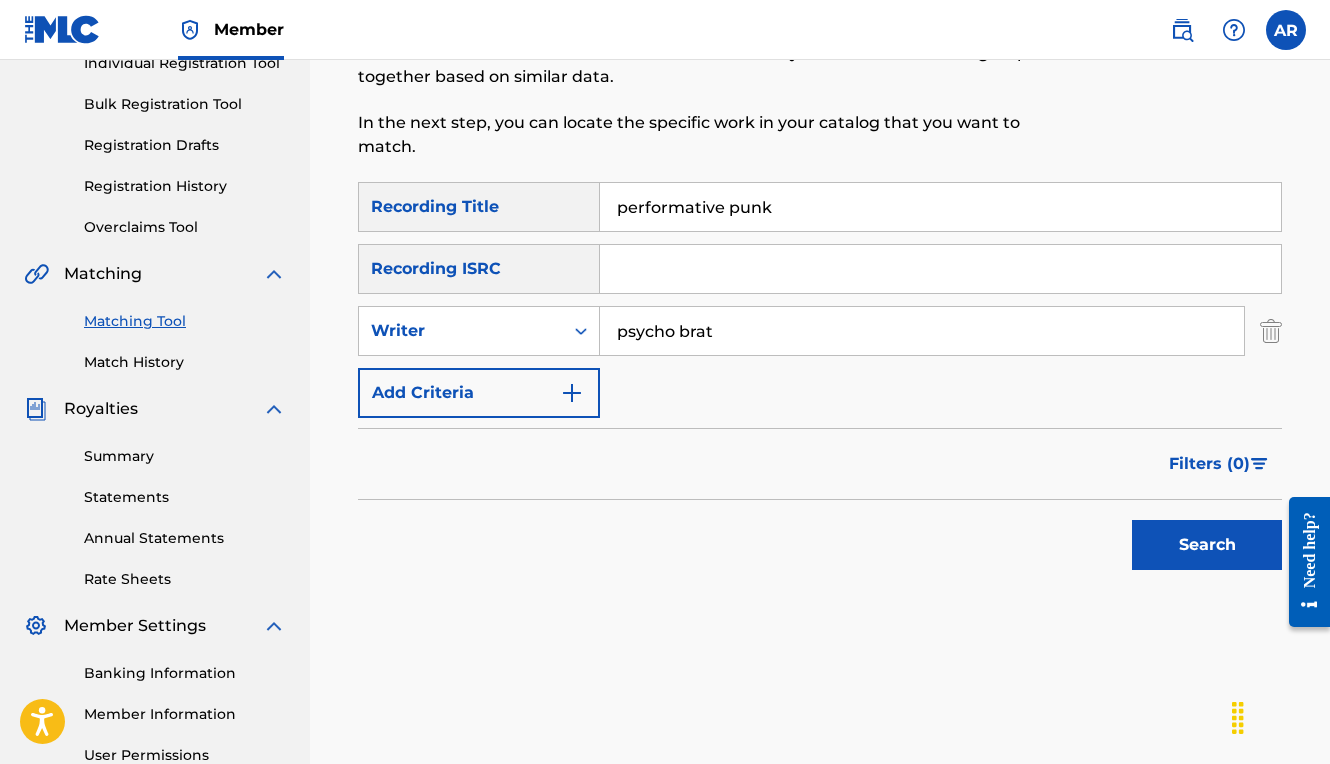 click on "psycho brat" at bounding box center [922, 331] 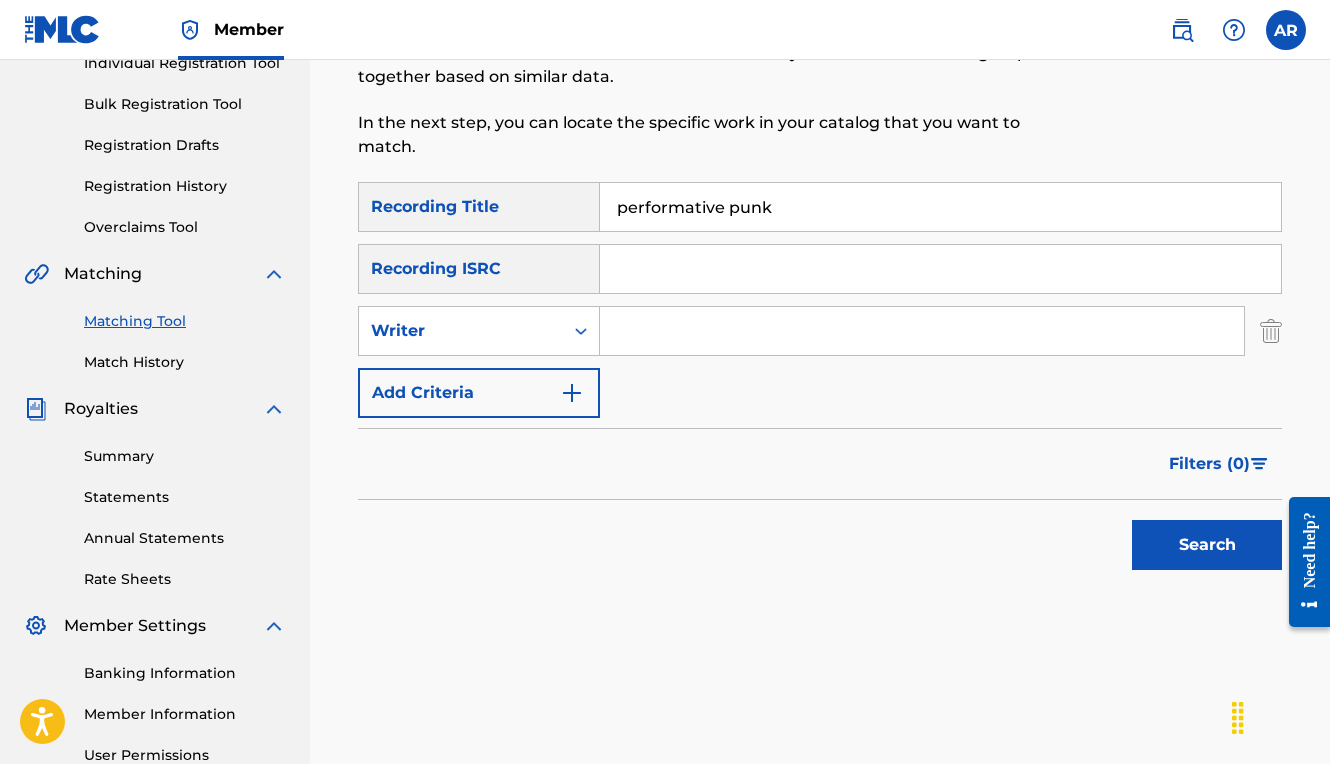 click at bounding box center [922, 331] 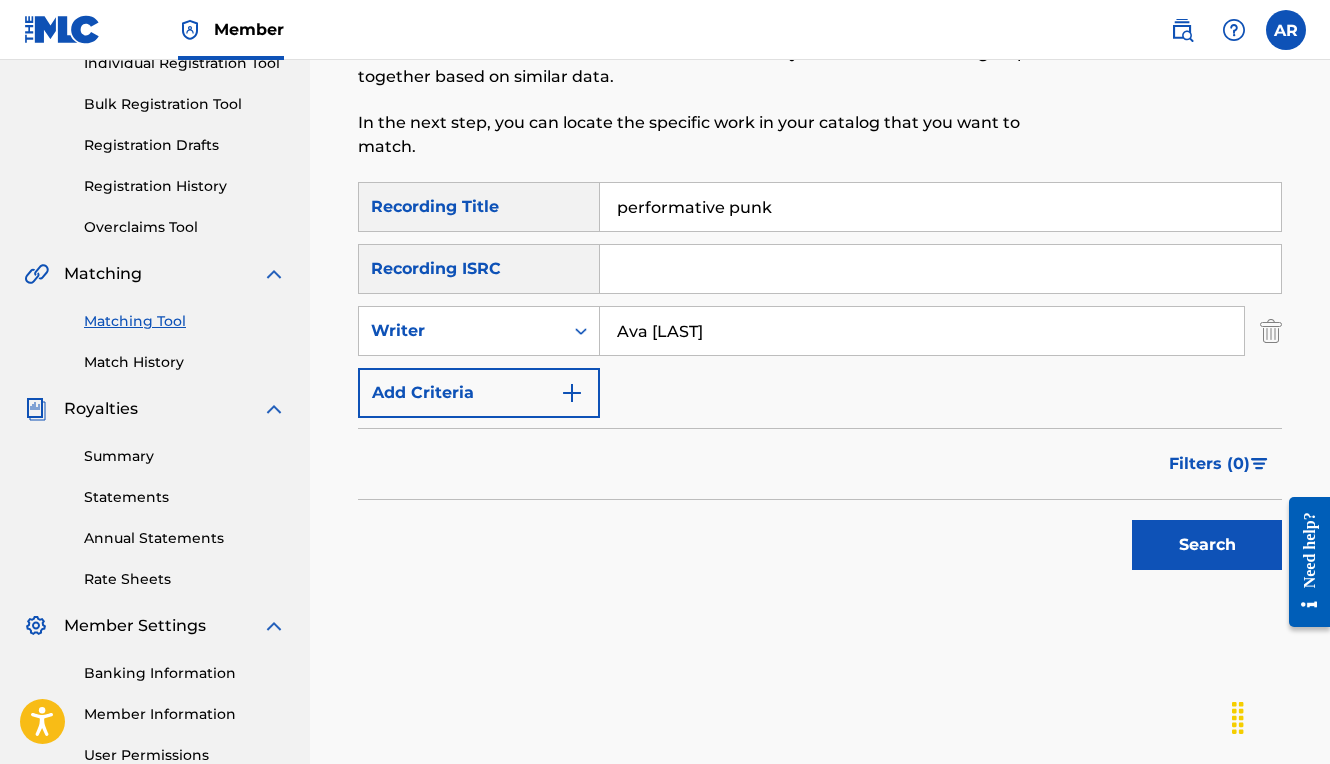 click on "Search" at bounding box center [1207, 545] 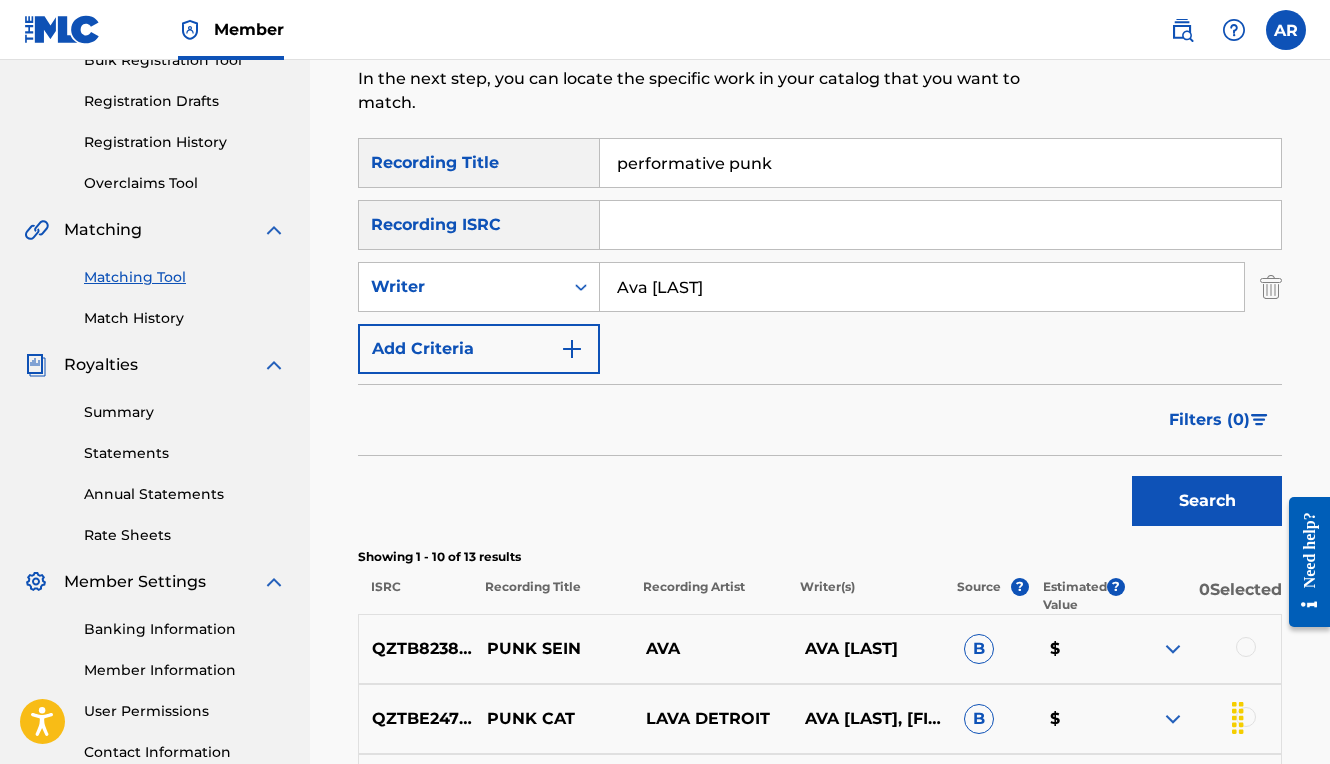 scroll, scrollTop: 318, scrollLeft: 0, axis: vertical 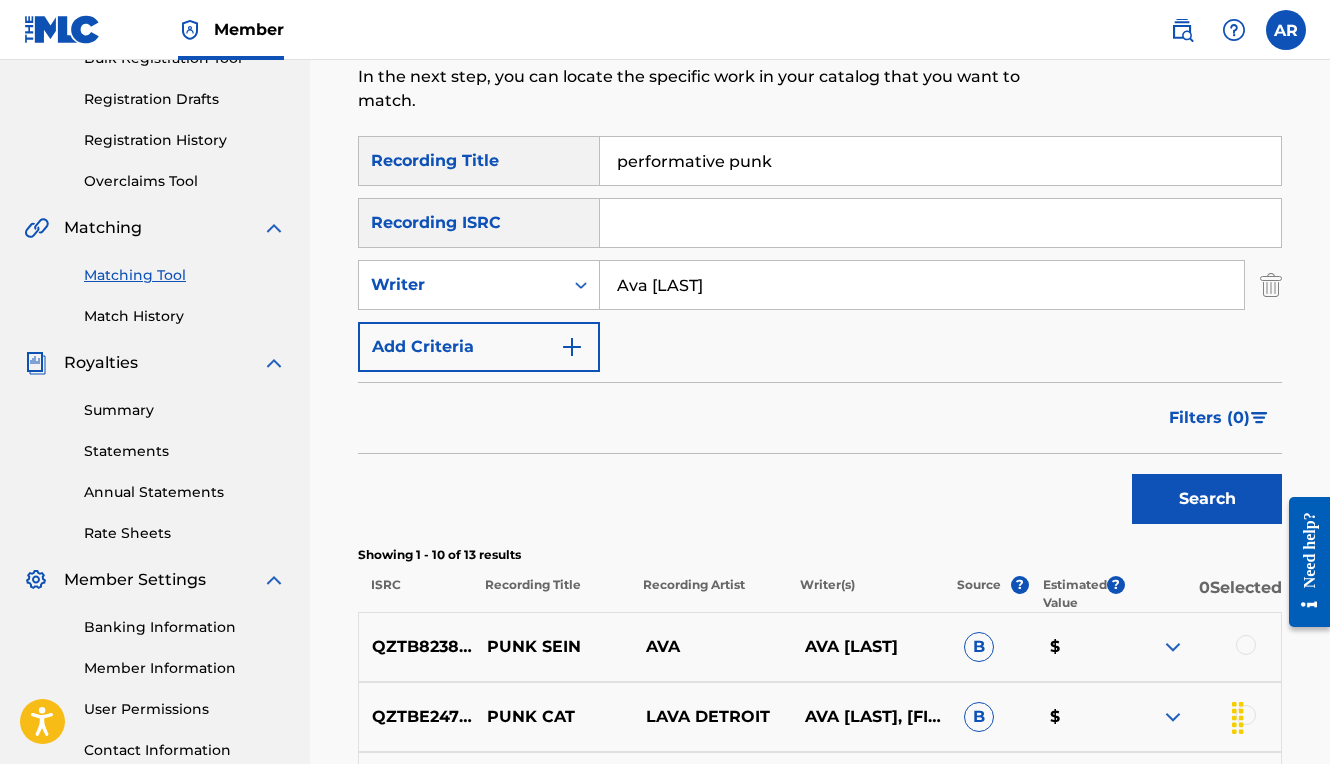 click on "performative punk" at bounding box center (940, 161) 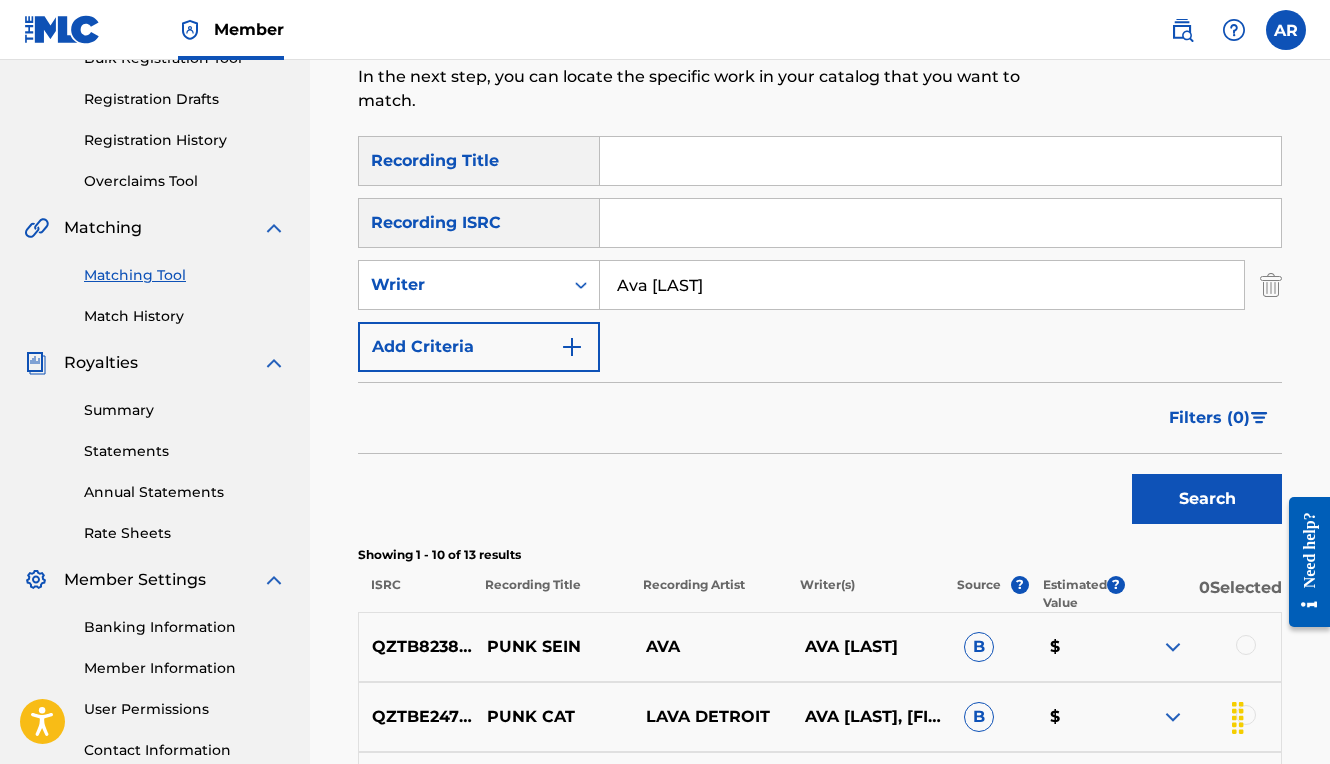 click at bounding box center [940, 161] 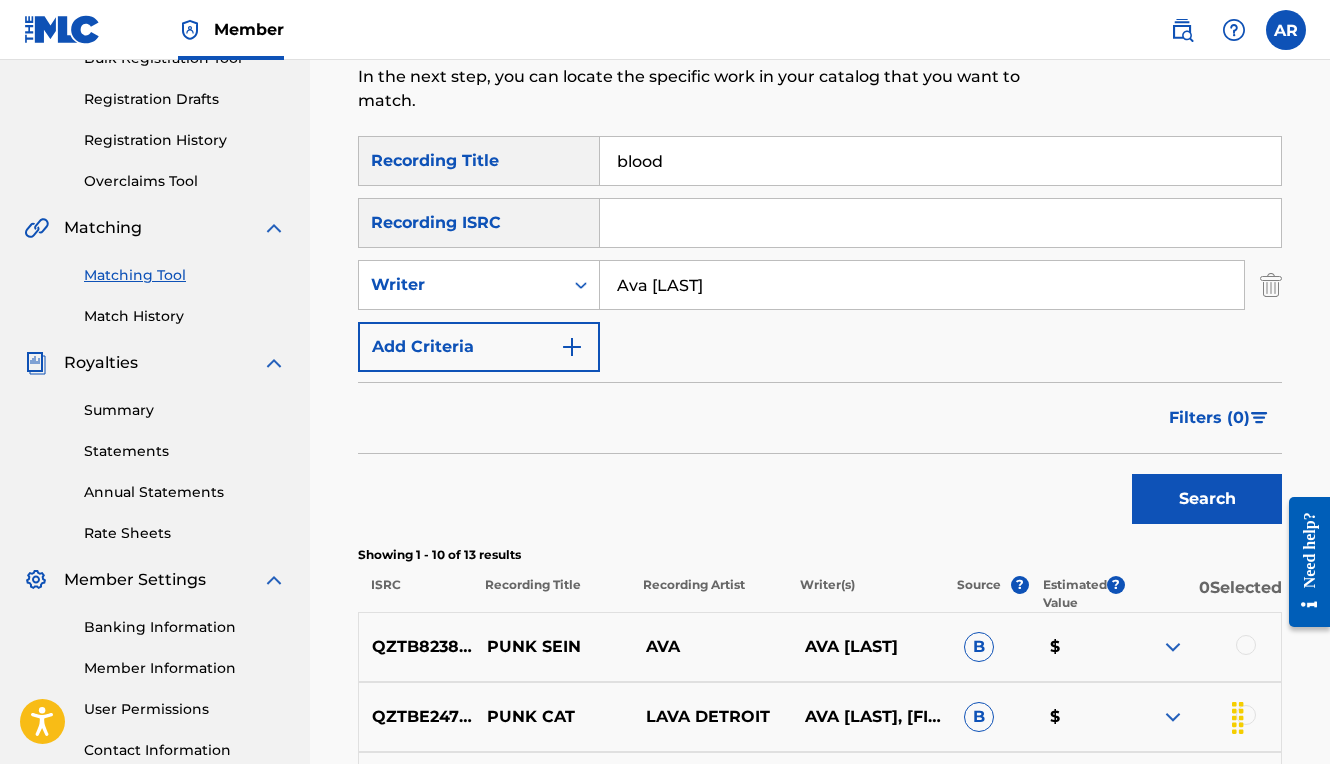 type on "blood & vomit" 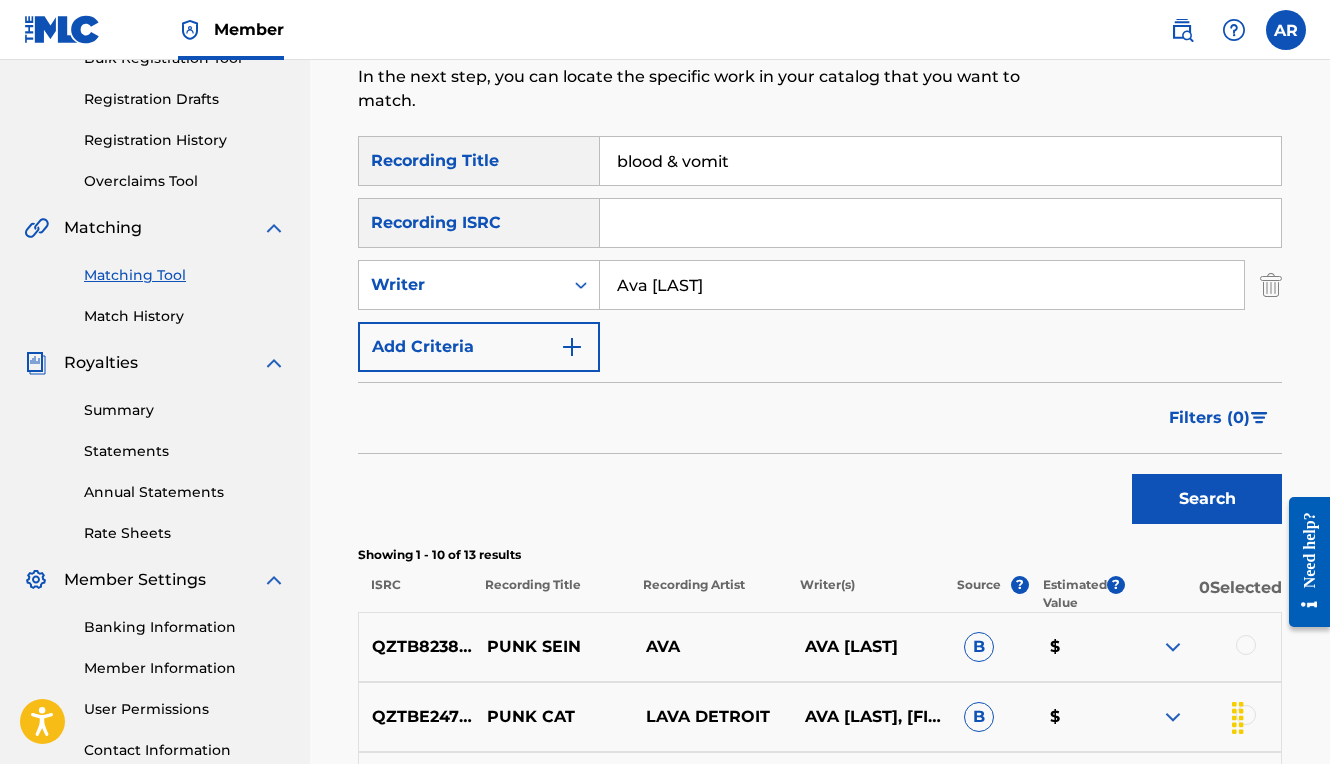 click on "Search" at bounding box center [1207, 499] 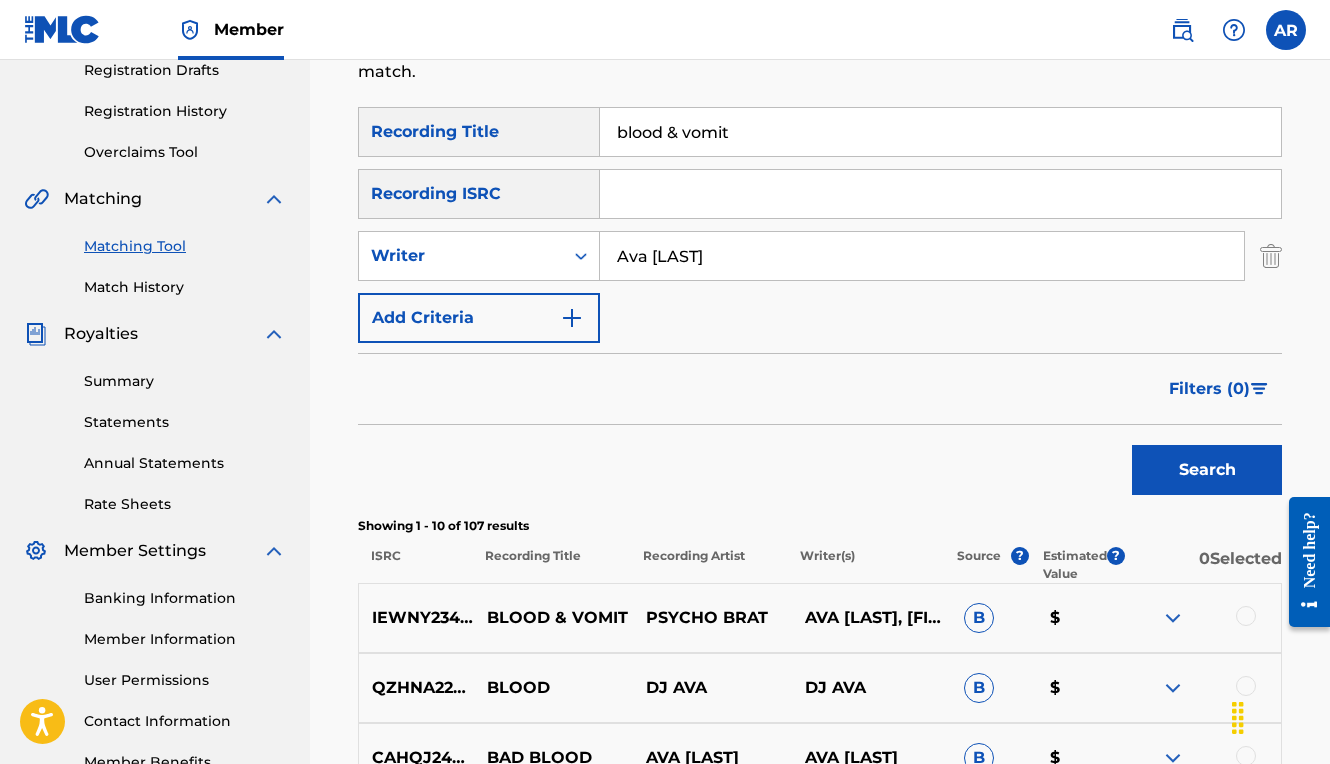 scroll, scrollTop: 356, scrollLeft: 0, axis: vertical 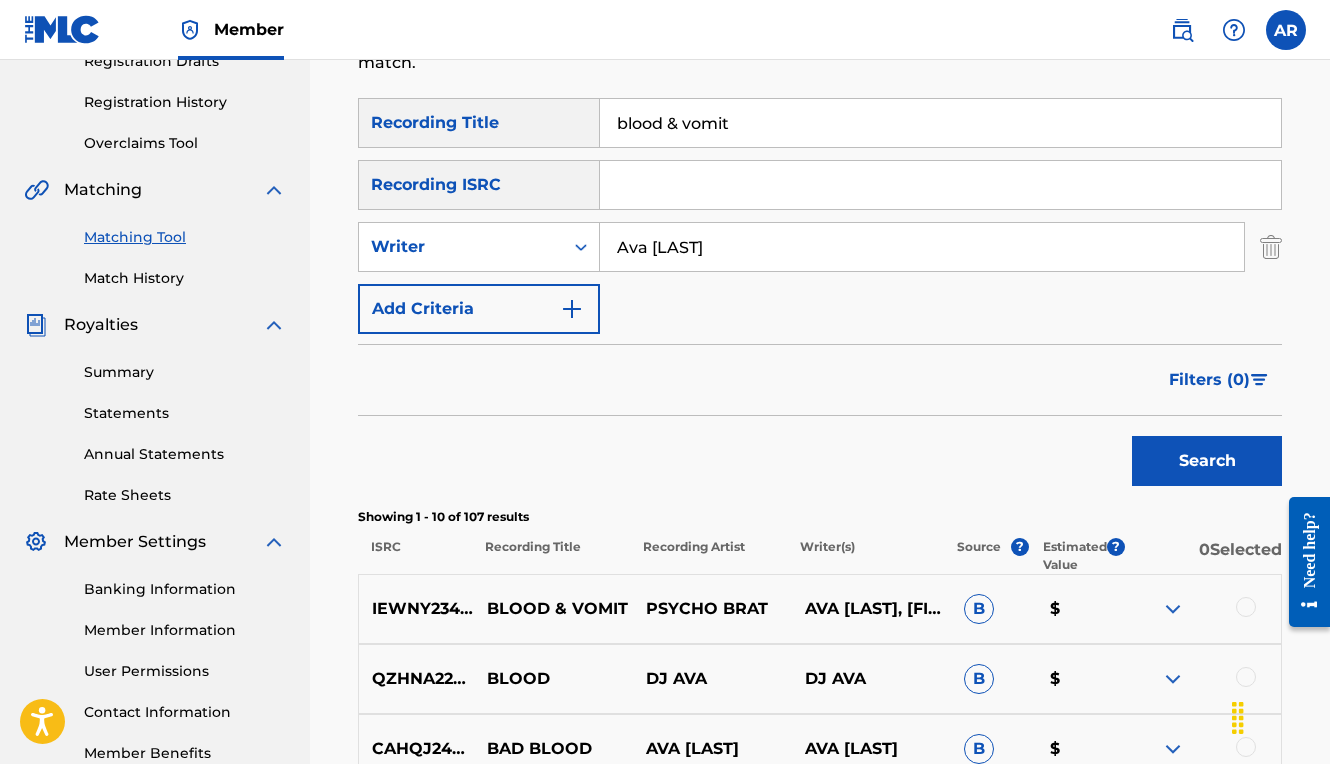 click at bounding box center (1246, 607) 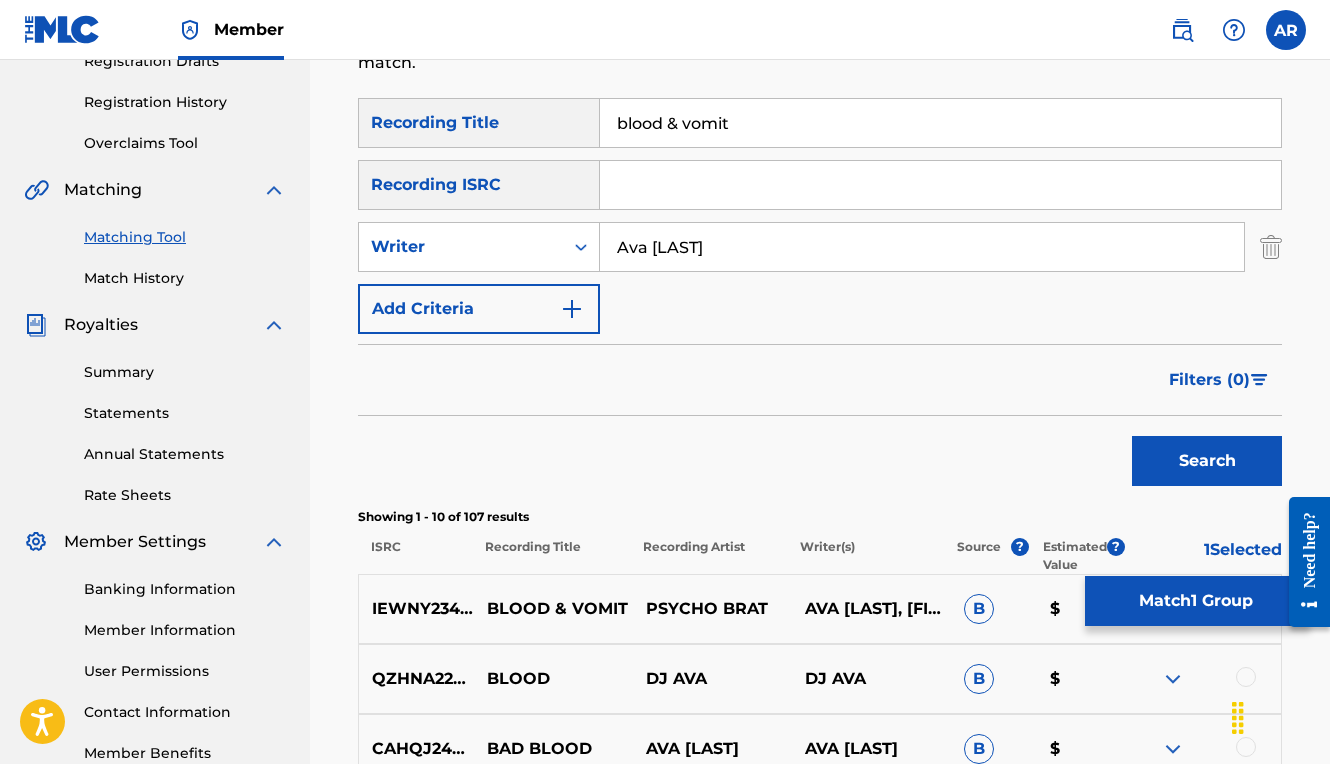 click on "Match  1 Group" at bounding box center [1195, 601] 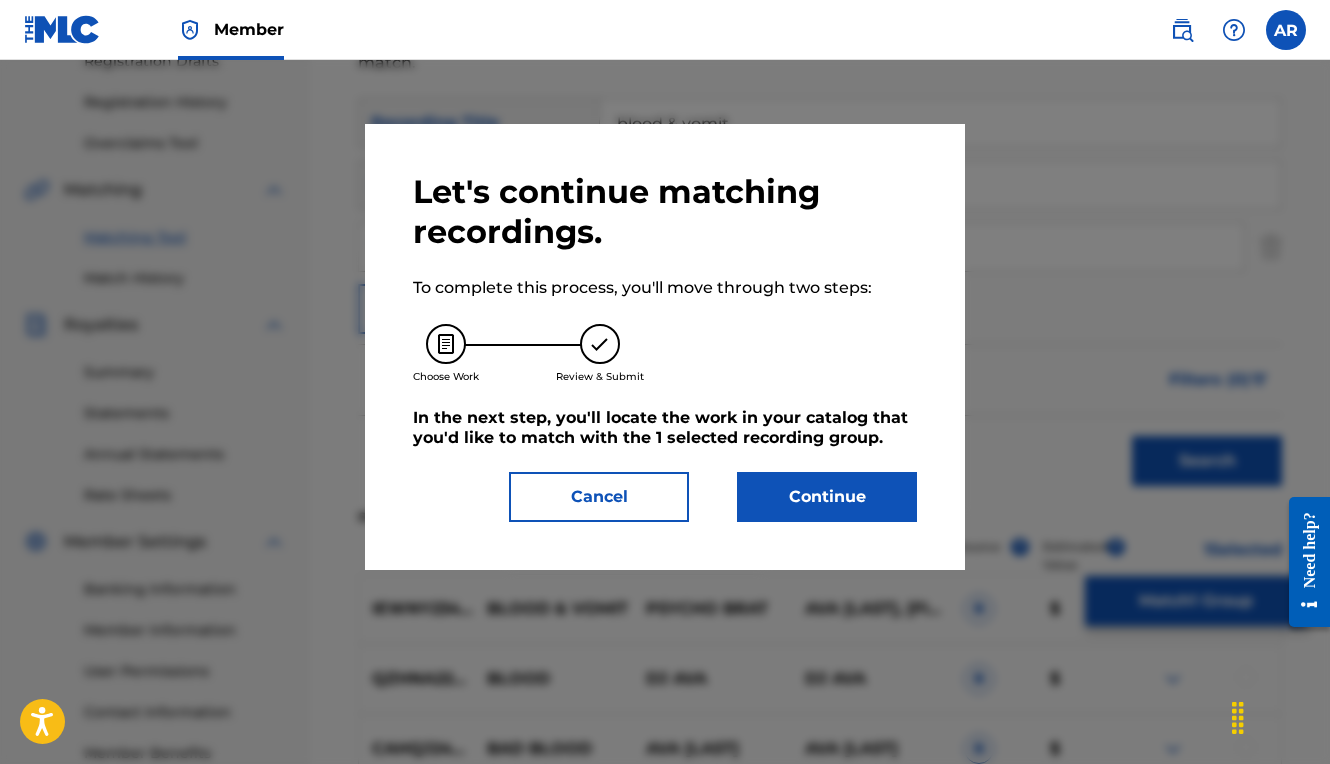 click on "Continue" at bounding box center (827, 497) 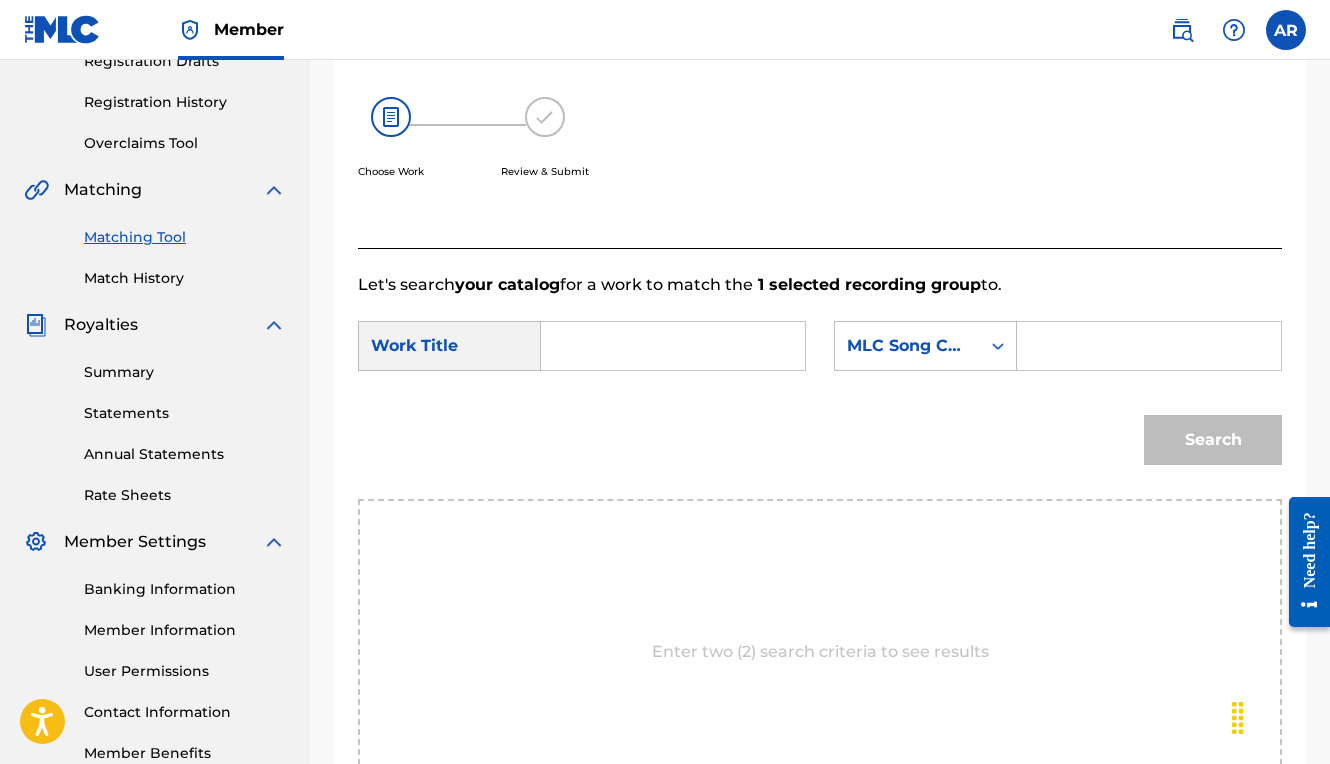 click at bounding box center (673, 346) 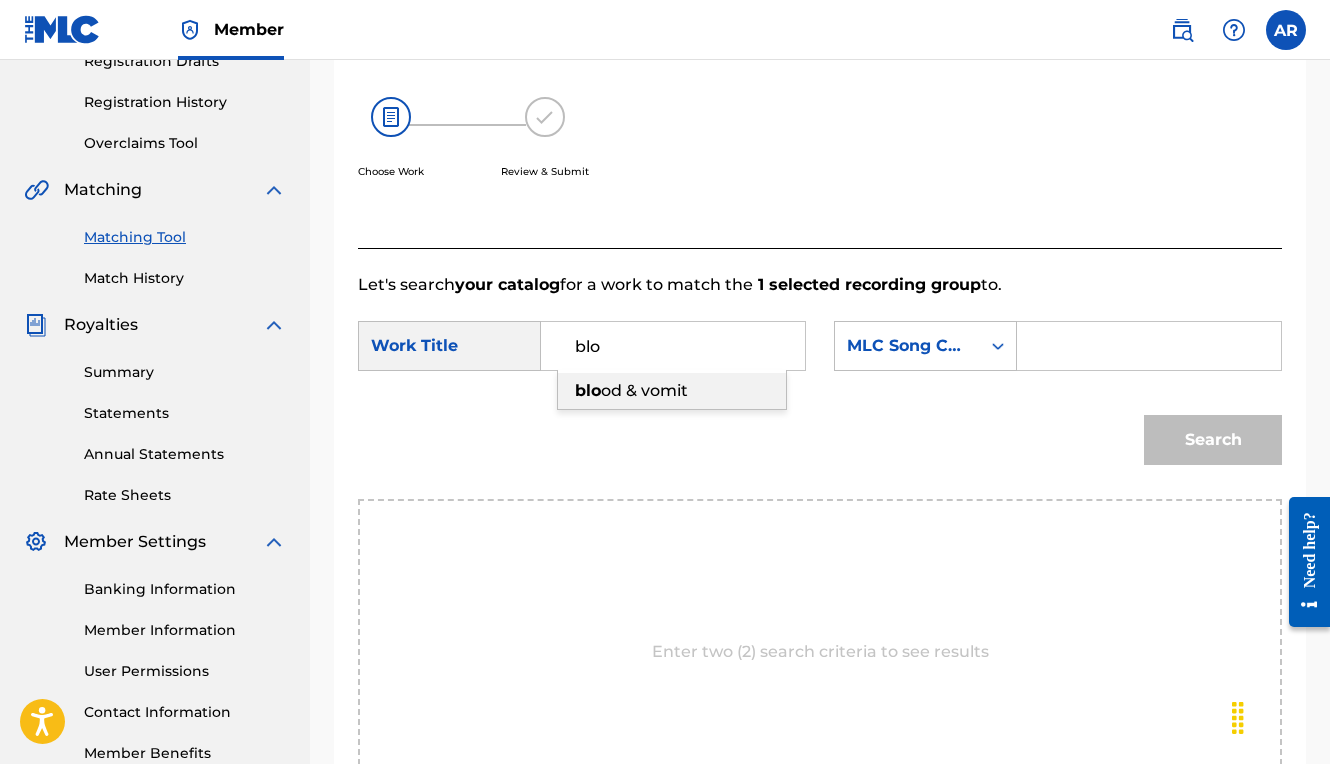 click on "blo od & vomit" at bounding box center [672, 391] 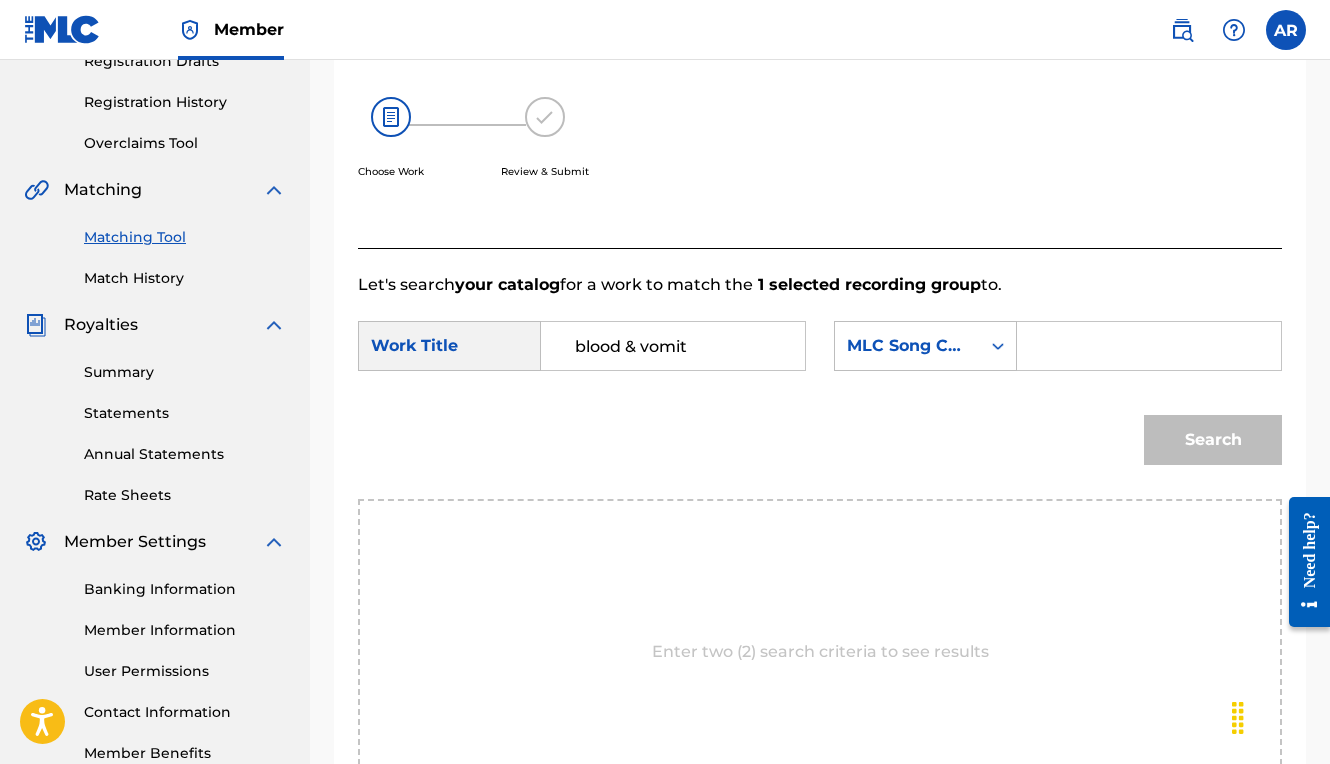 click at bounding box center (1149, 346) 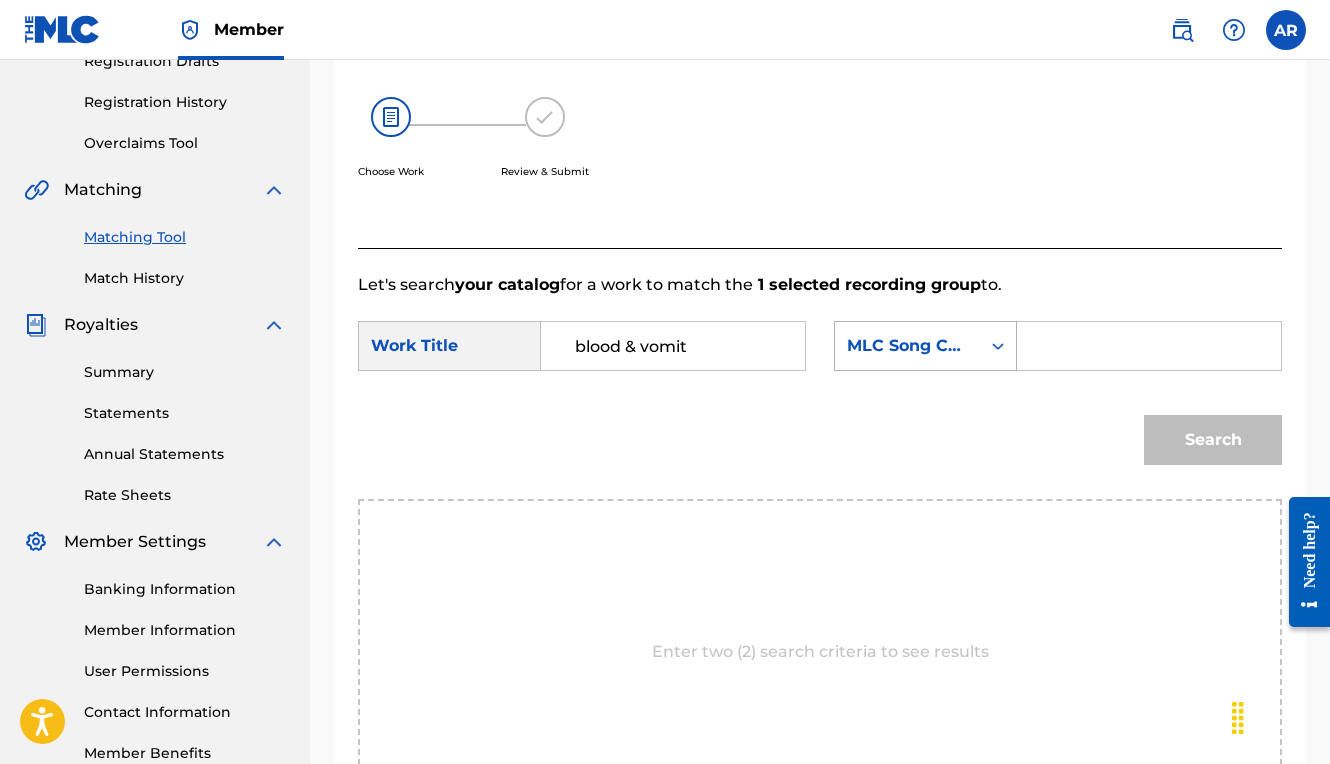 click at bounding box center (998, 346) 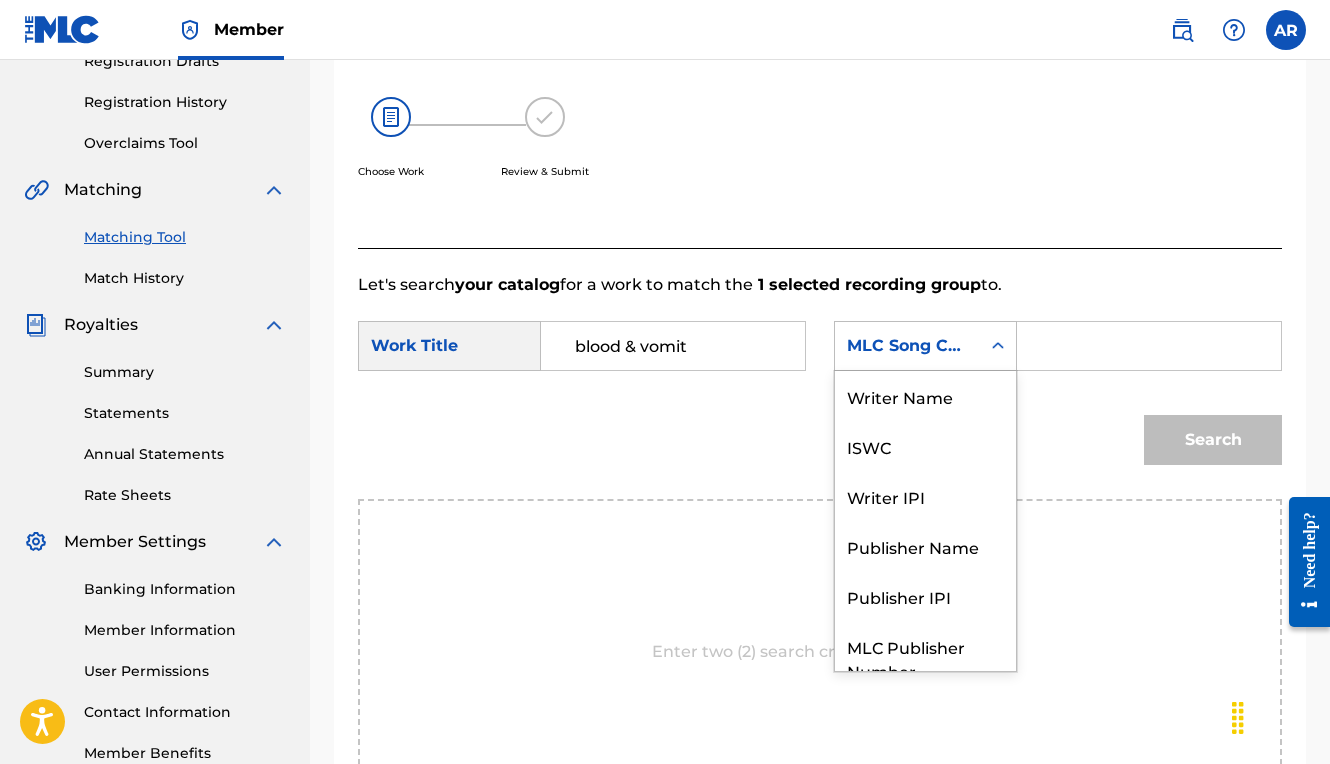 scroll, scrollTop: 74, scrollLeft: 0, axis: vertical 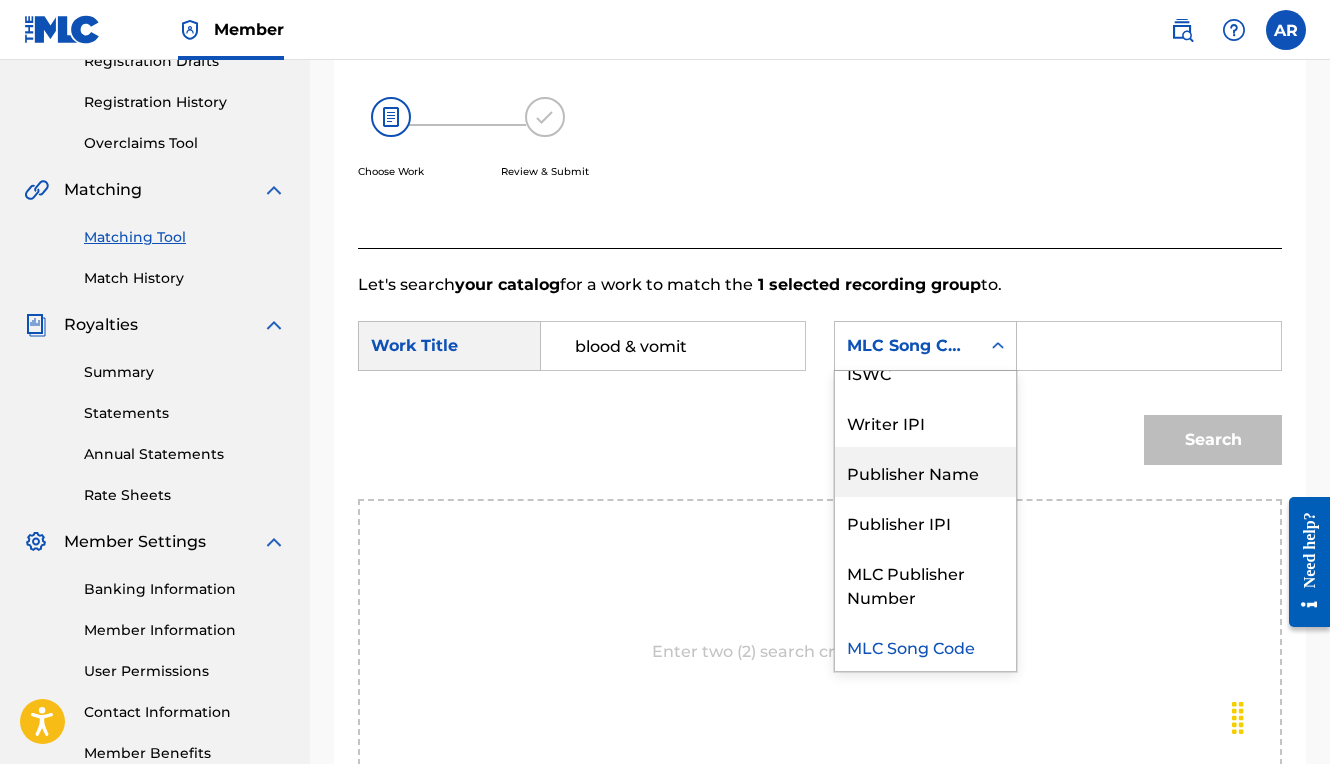 click on "Publisher Name" at bounding box center [925, 472] 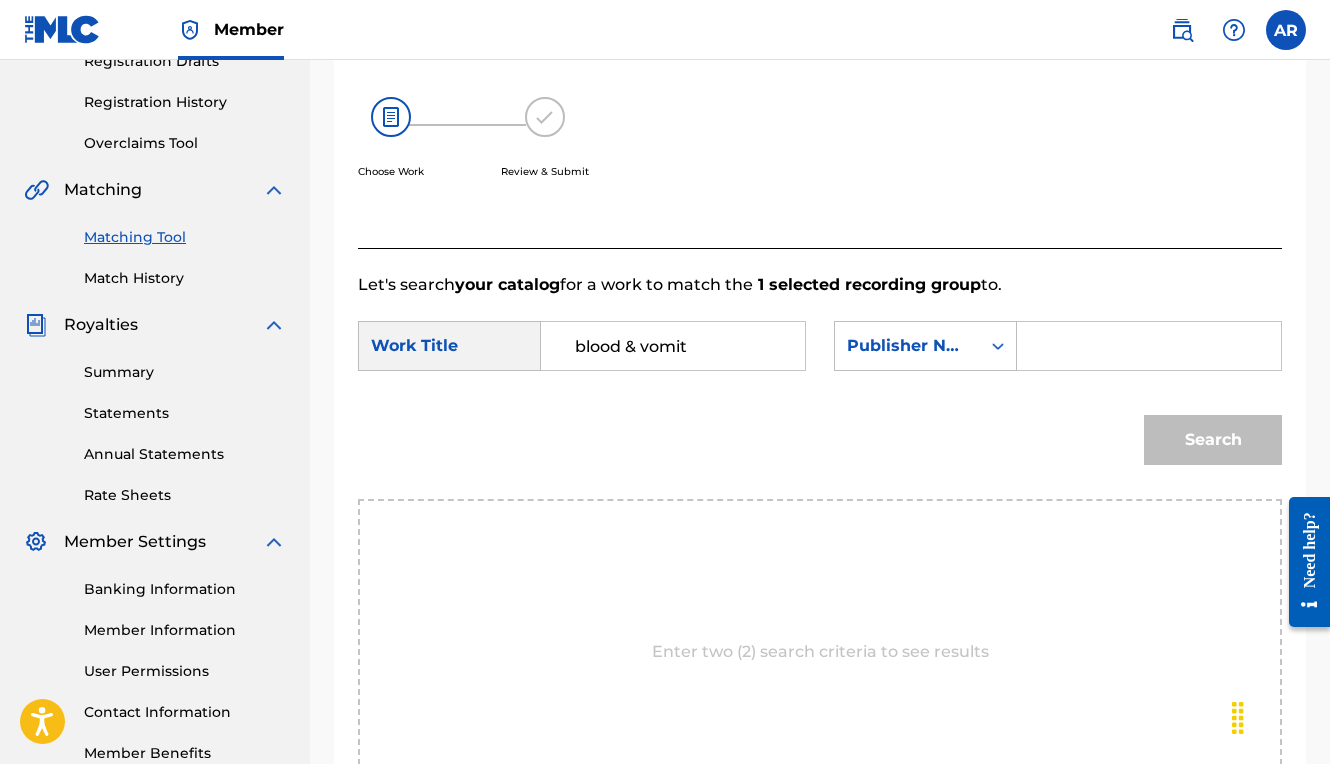 click at bounding box center (1149, 346) 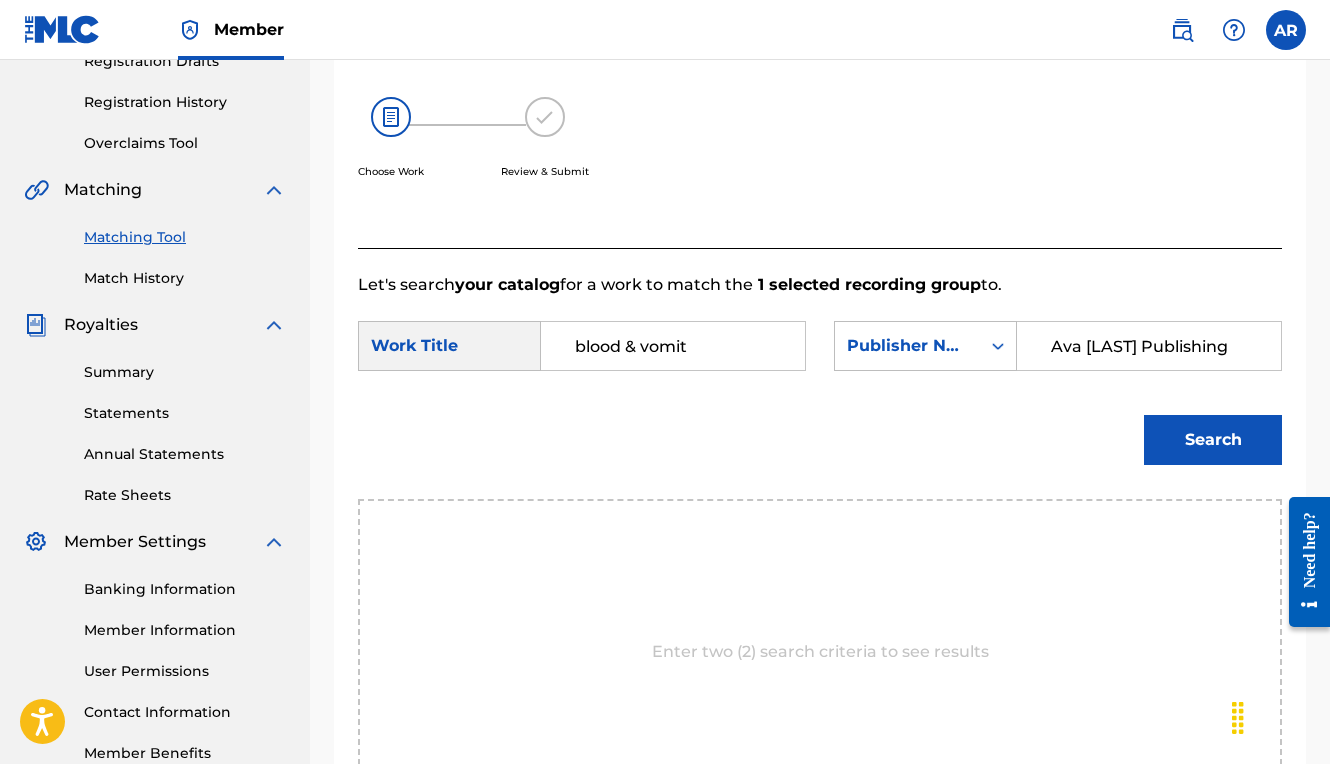 click on "Search" at bounding box center [1213, 440] 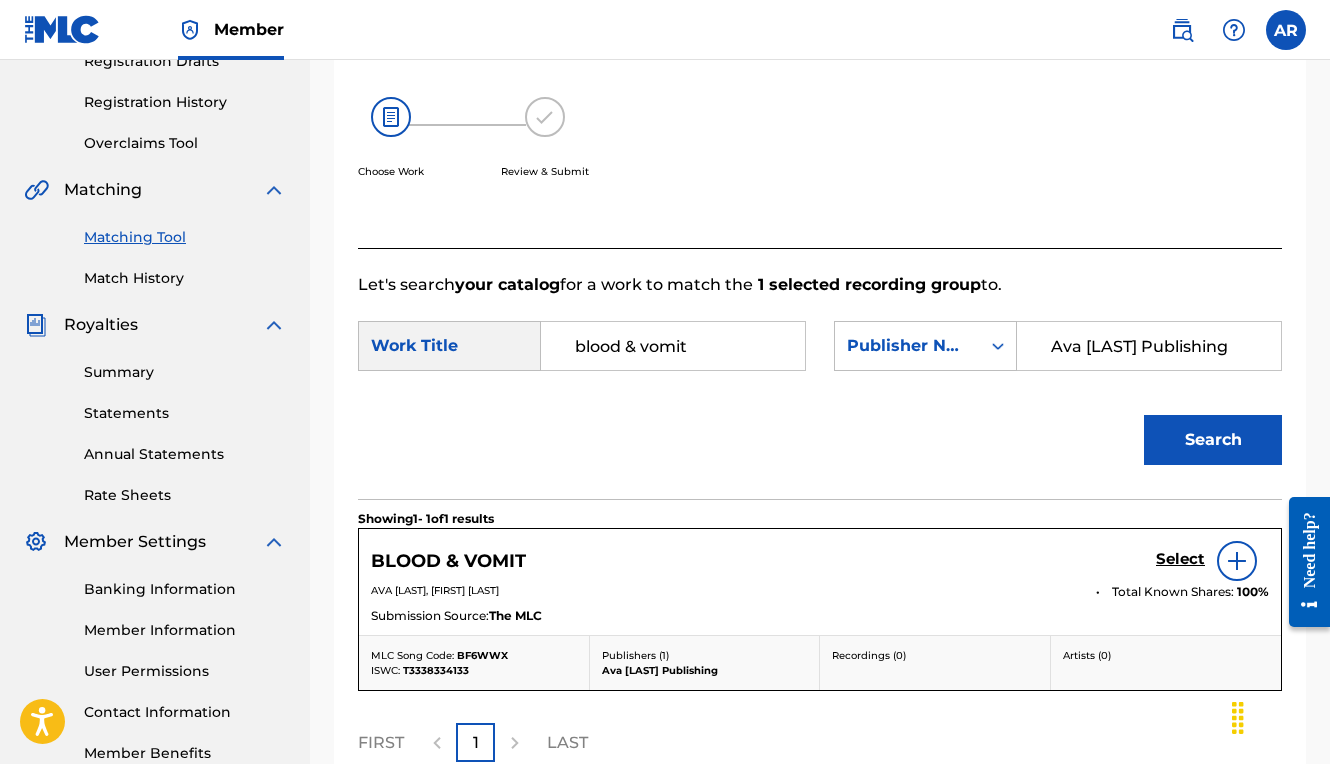click on "Select" at bounding box center (1180, 559) 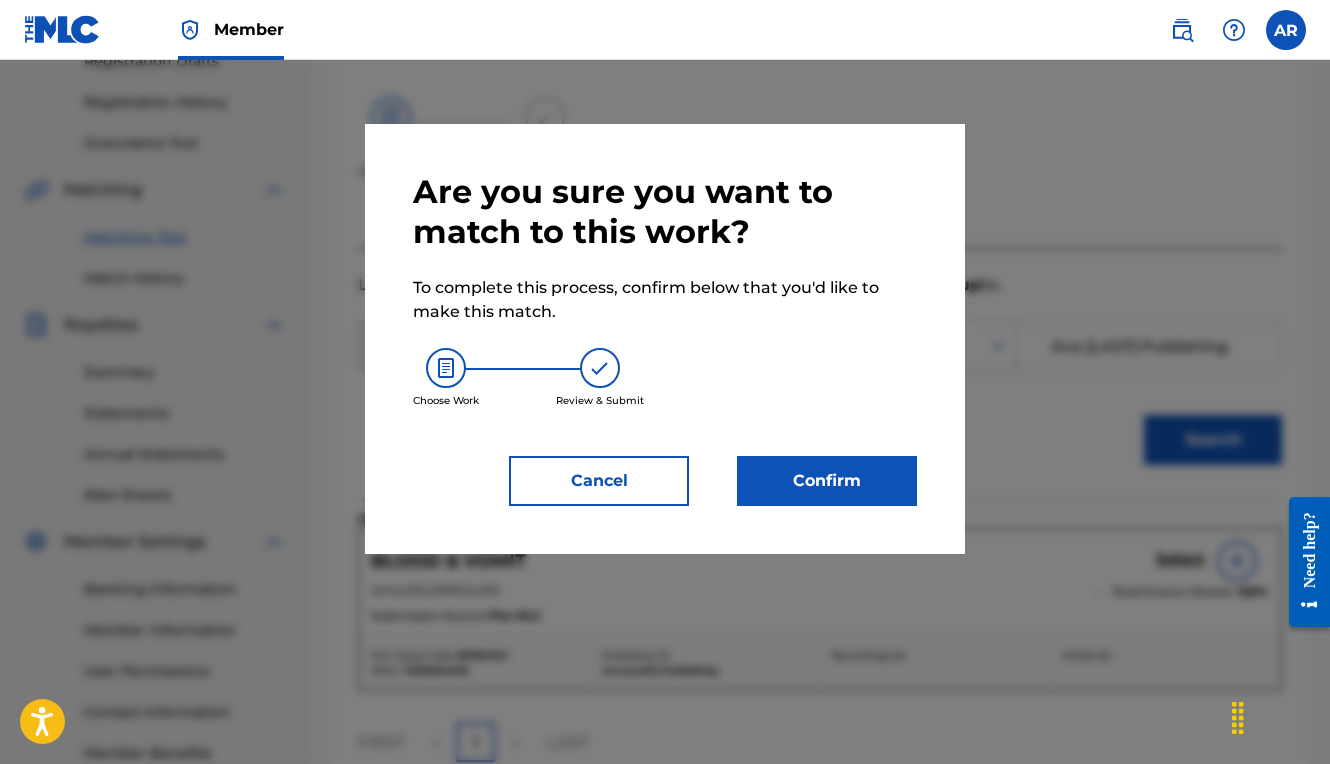 click on "Confirm" at bounding box center (827, 481) 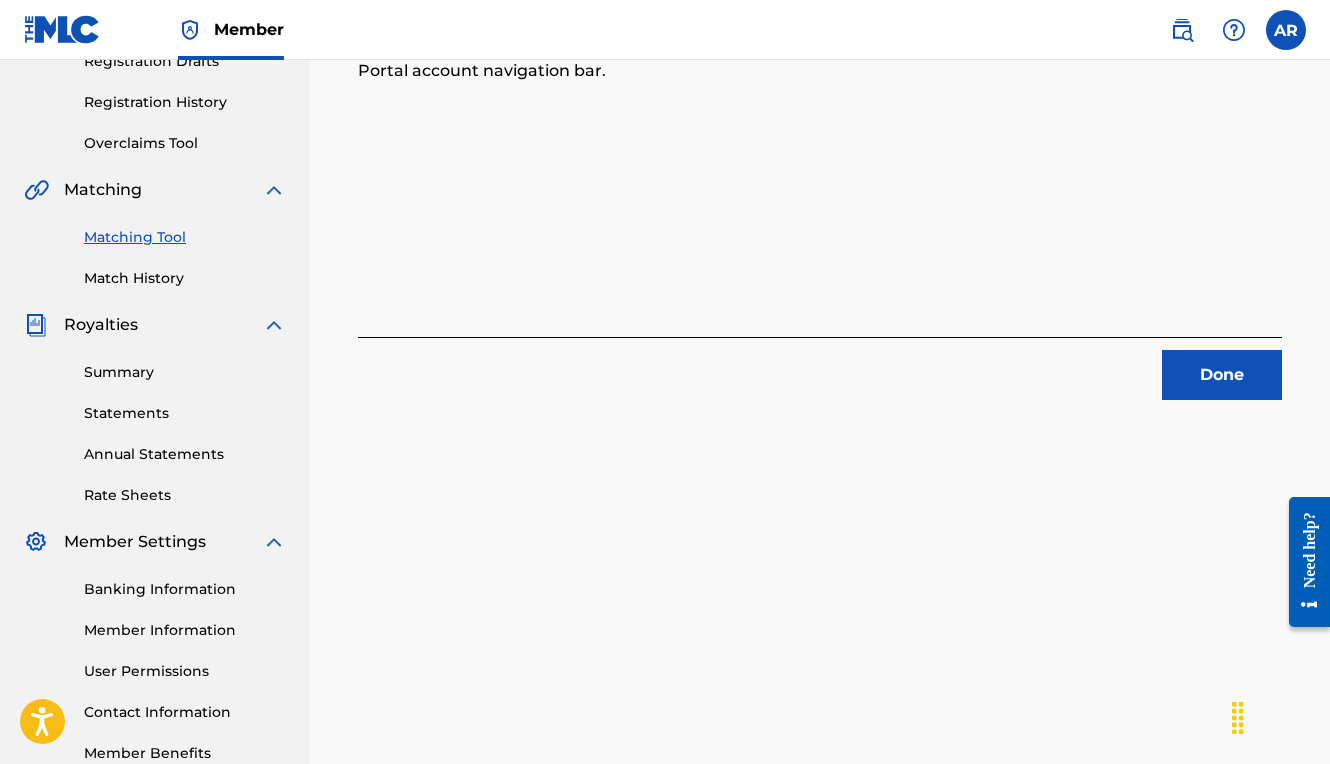 click on "Done" at bounding box center [1222, 375] 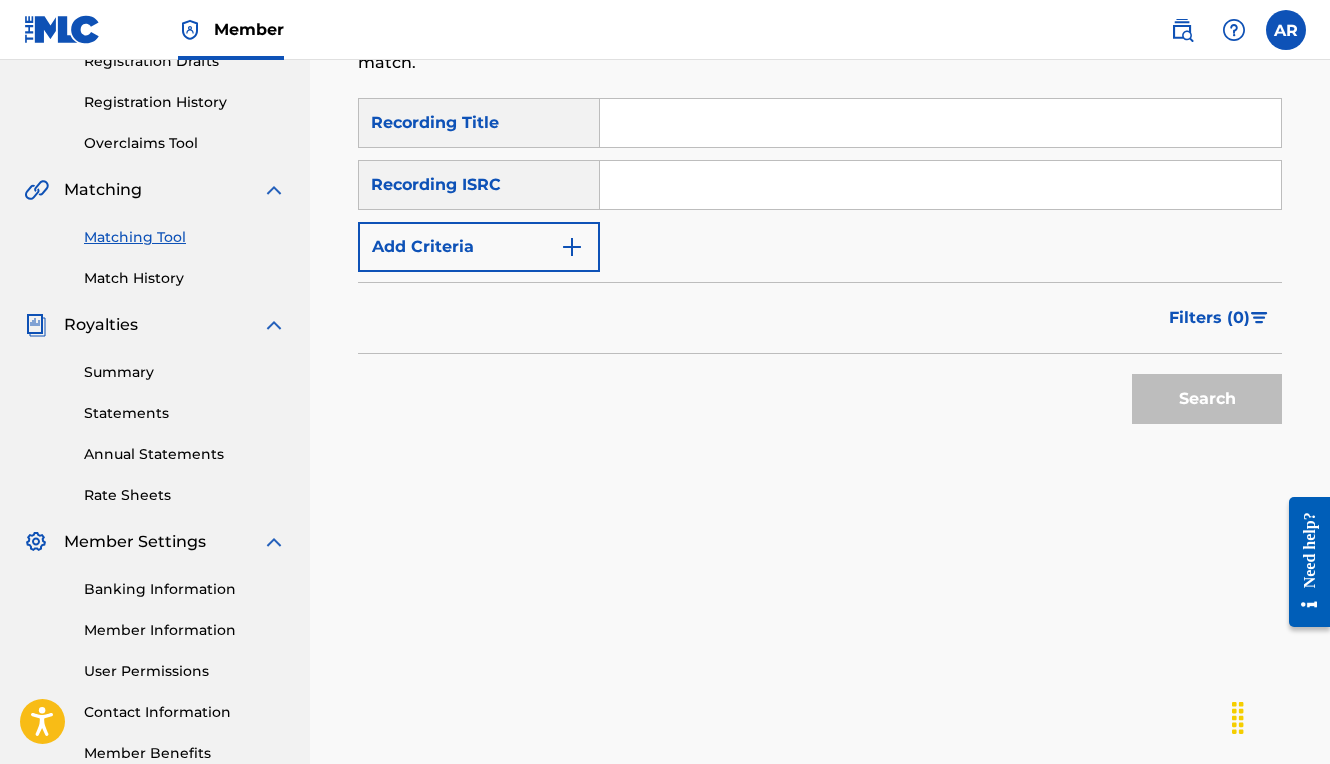 scroll, scrollTop: 272, scrollLeft: 0, axis: vertical 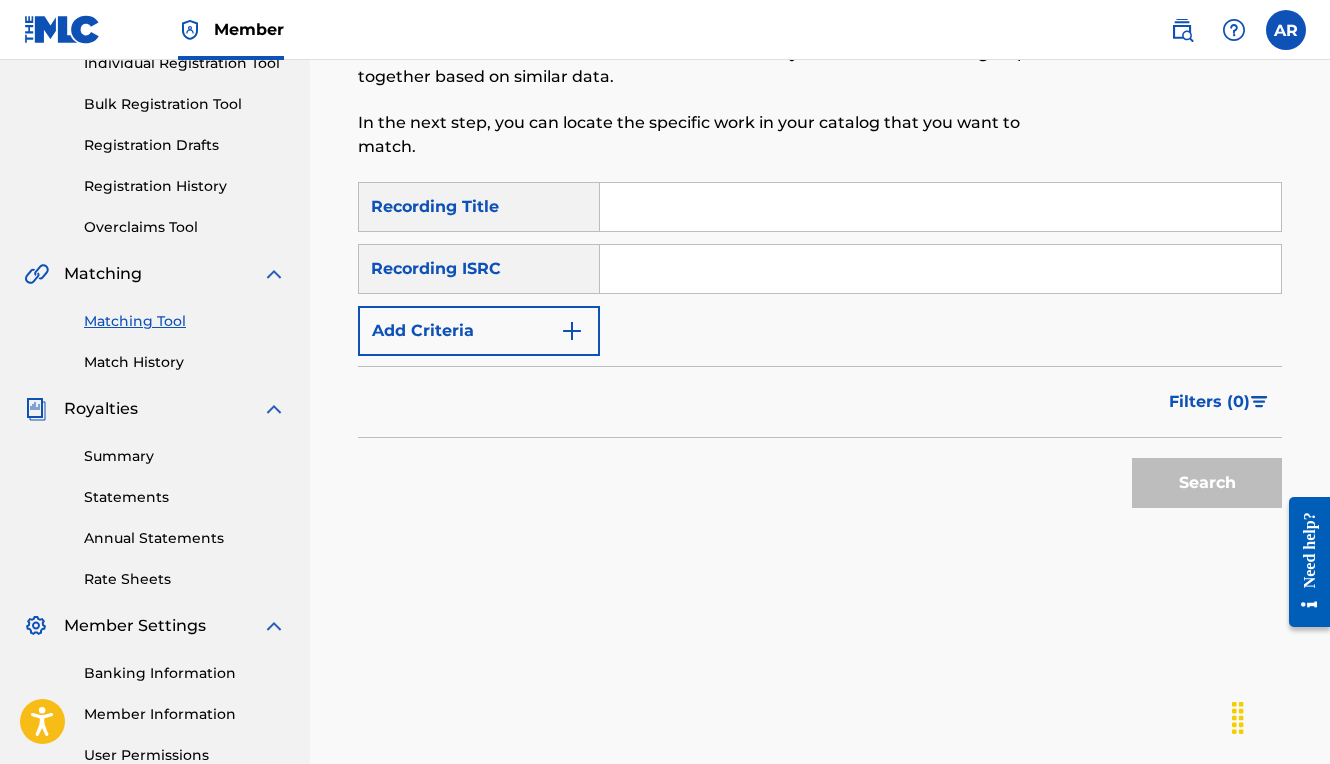 click at bounding box center [940, 207] 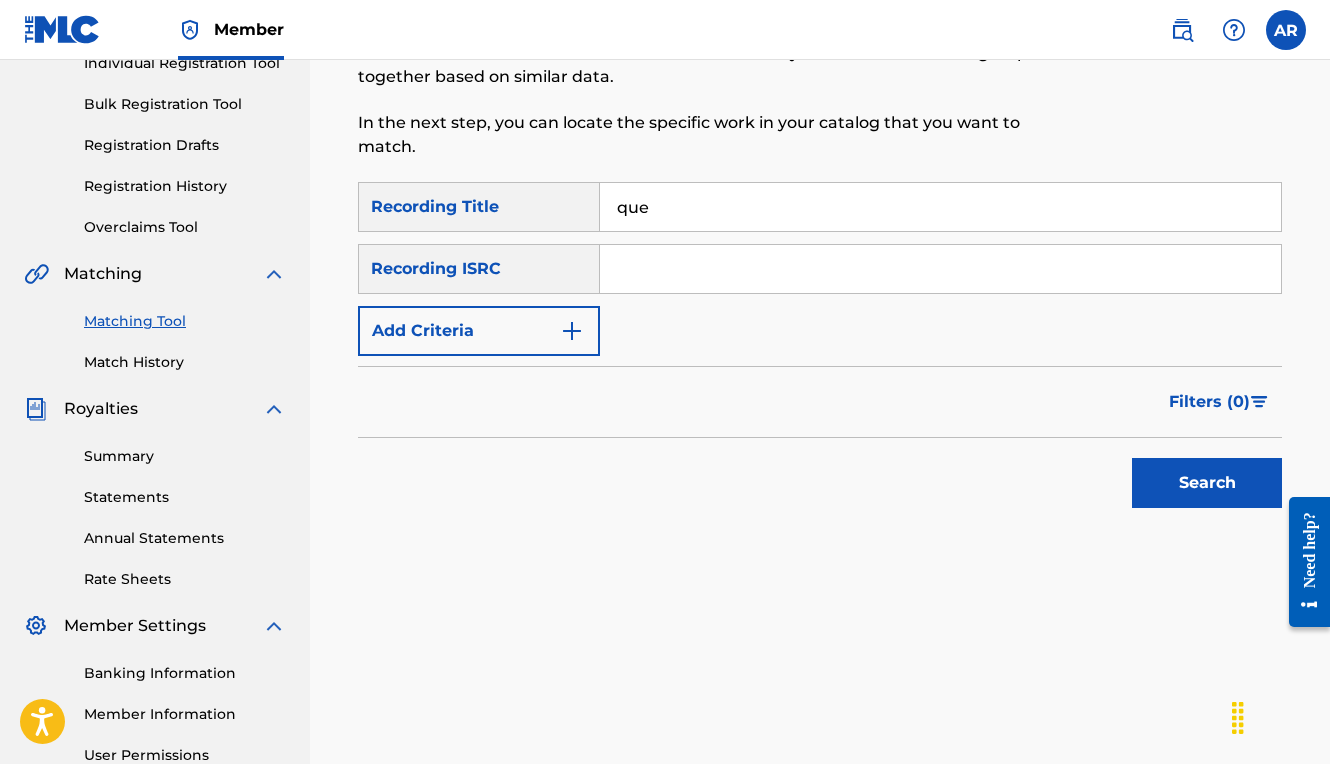 type on "questions unanswered, questions unasked" 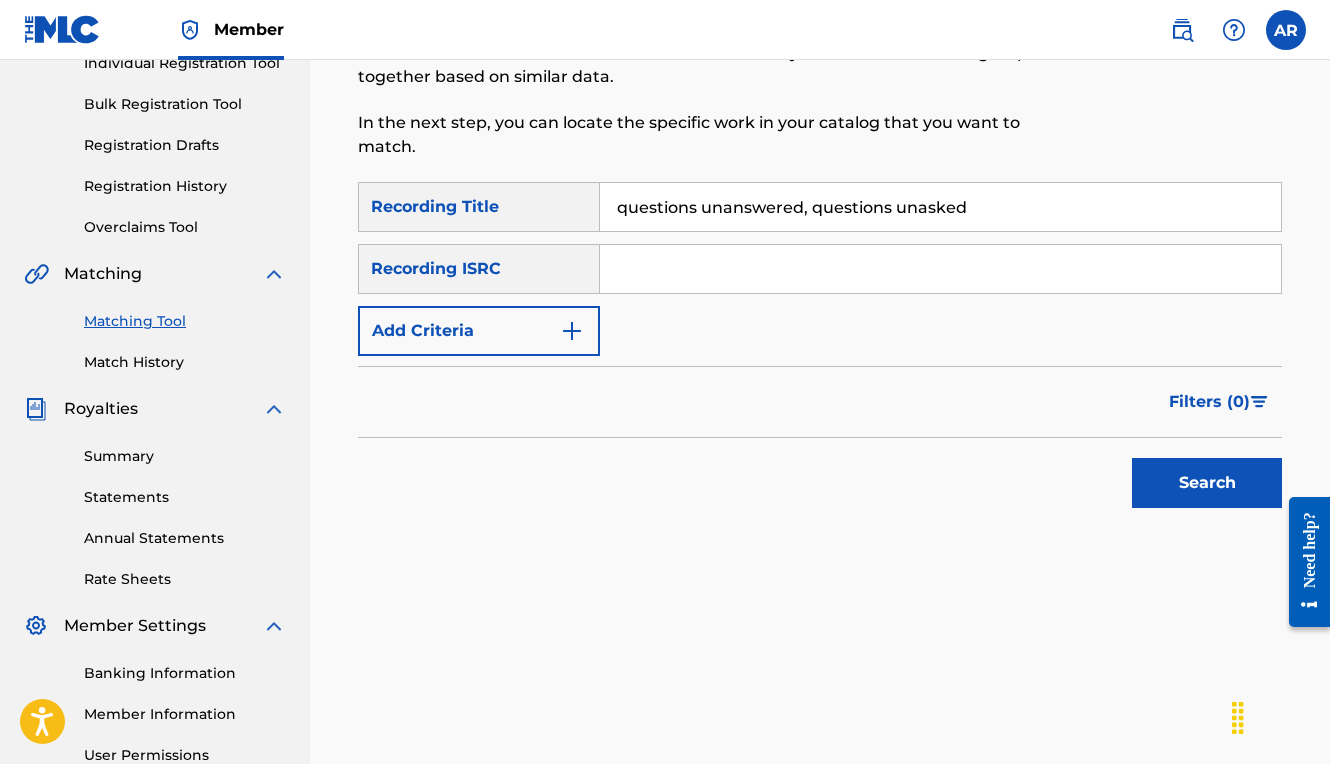 click at bounding box center [940, 269] 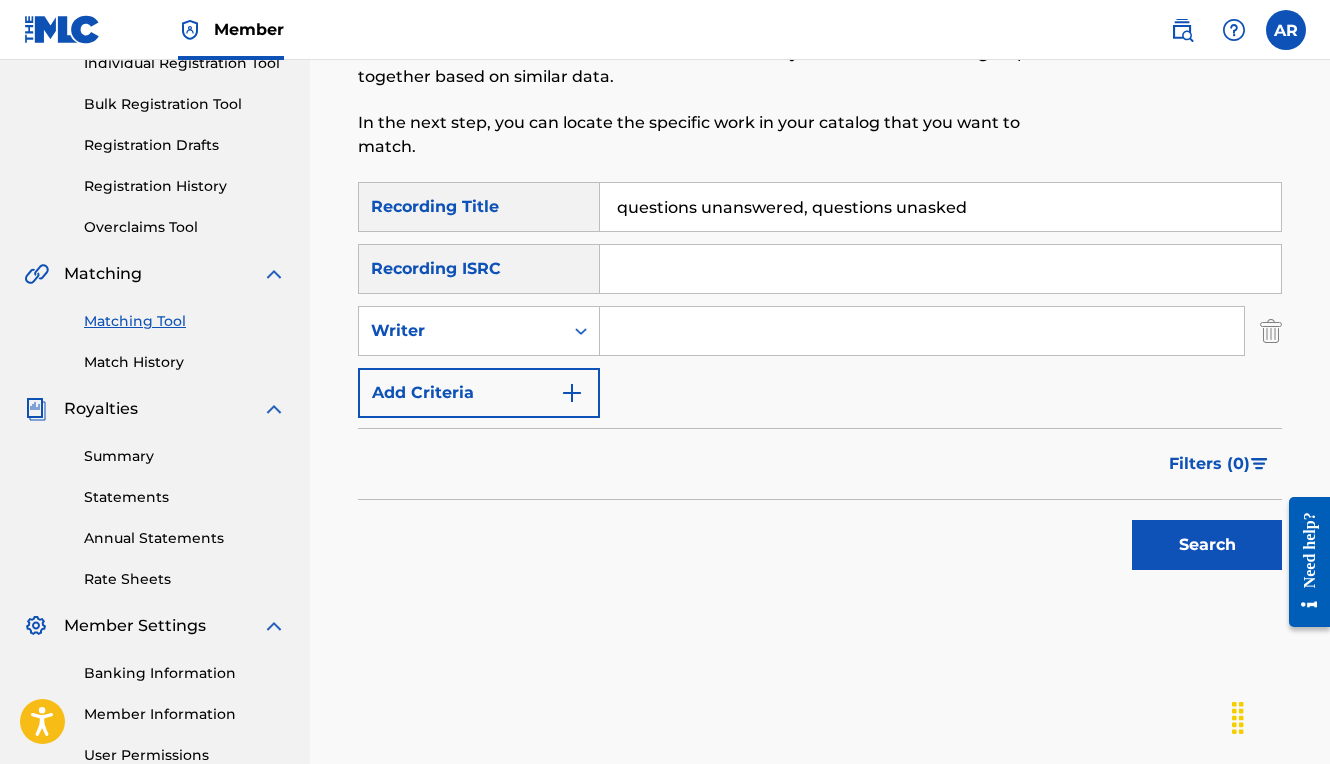 click at bounding box center (922, 331) 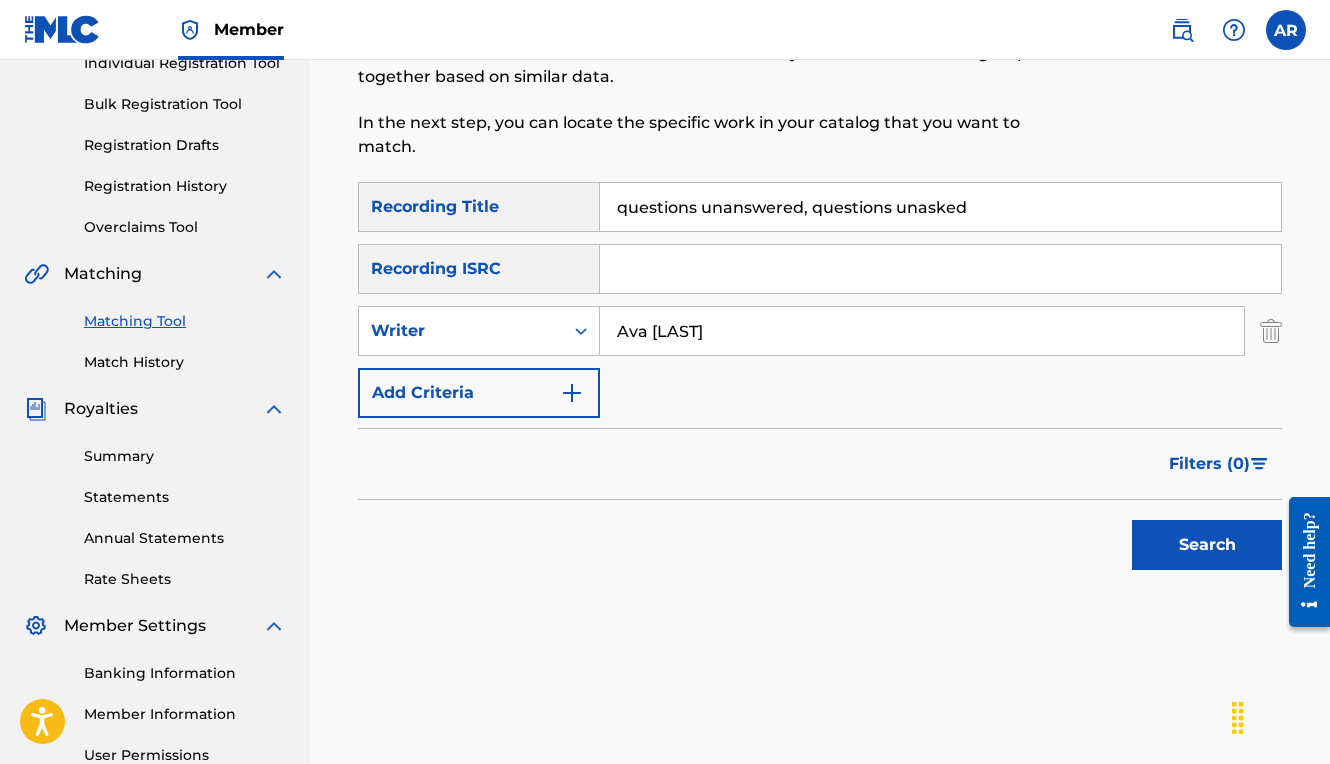 click on "Search" at bounding box center [1207, 545] 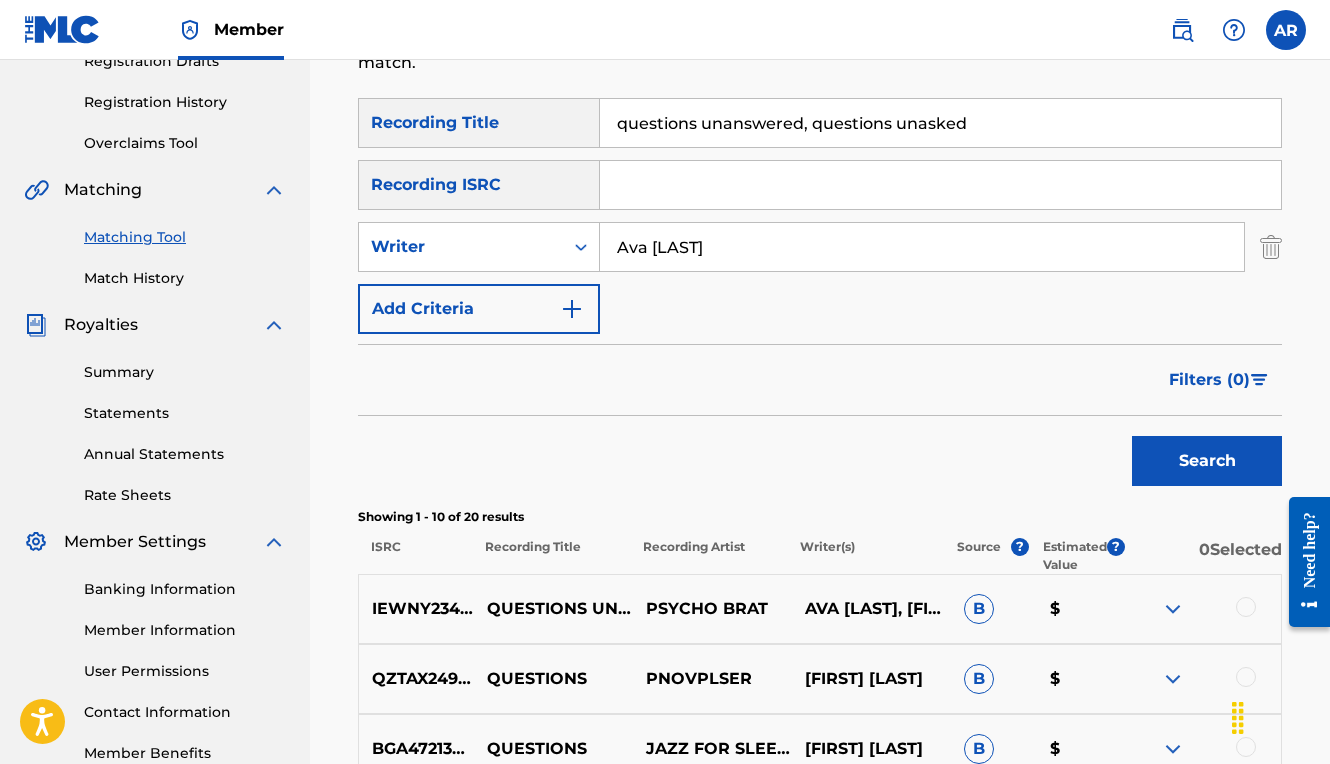 scroll, scrollTop: 375, scrollLeft: 0, axis: vertical 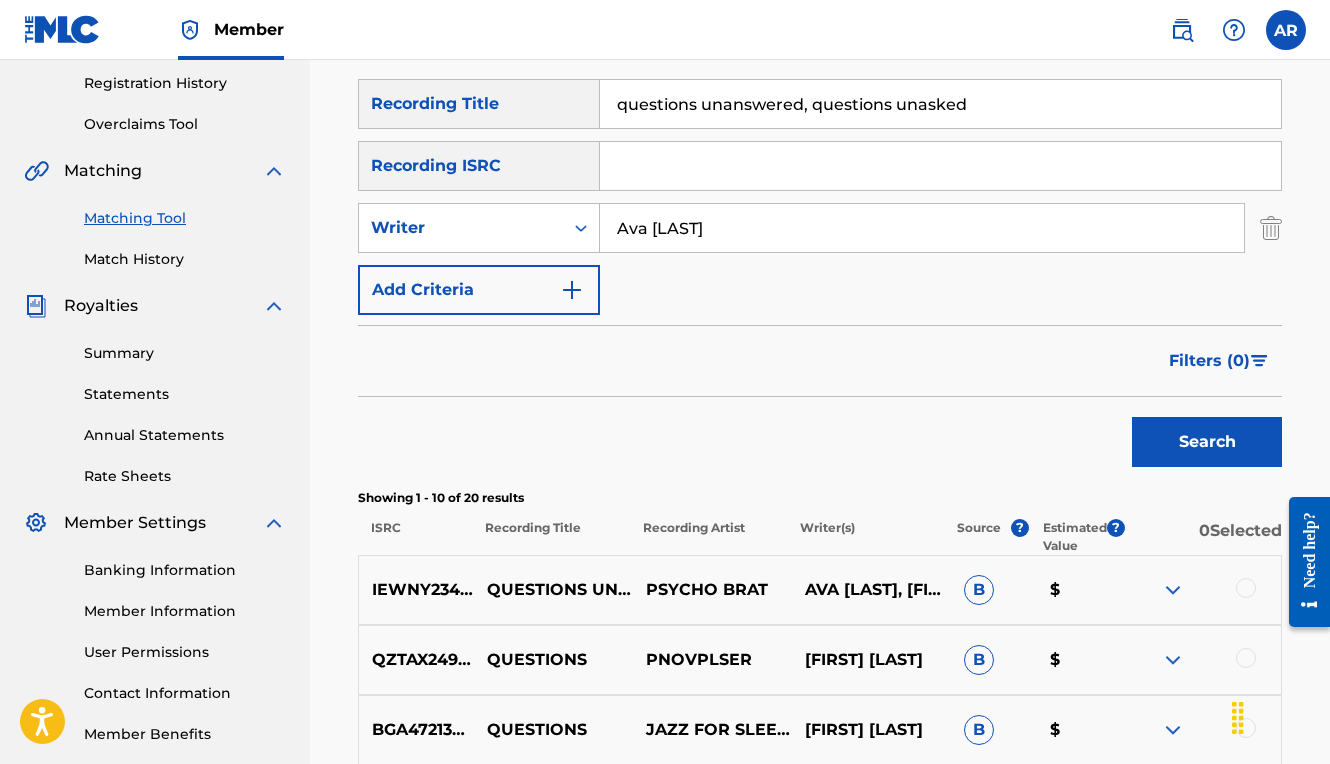 click at bounding box center (1246, 588) 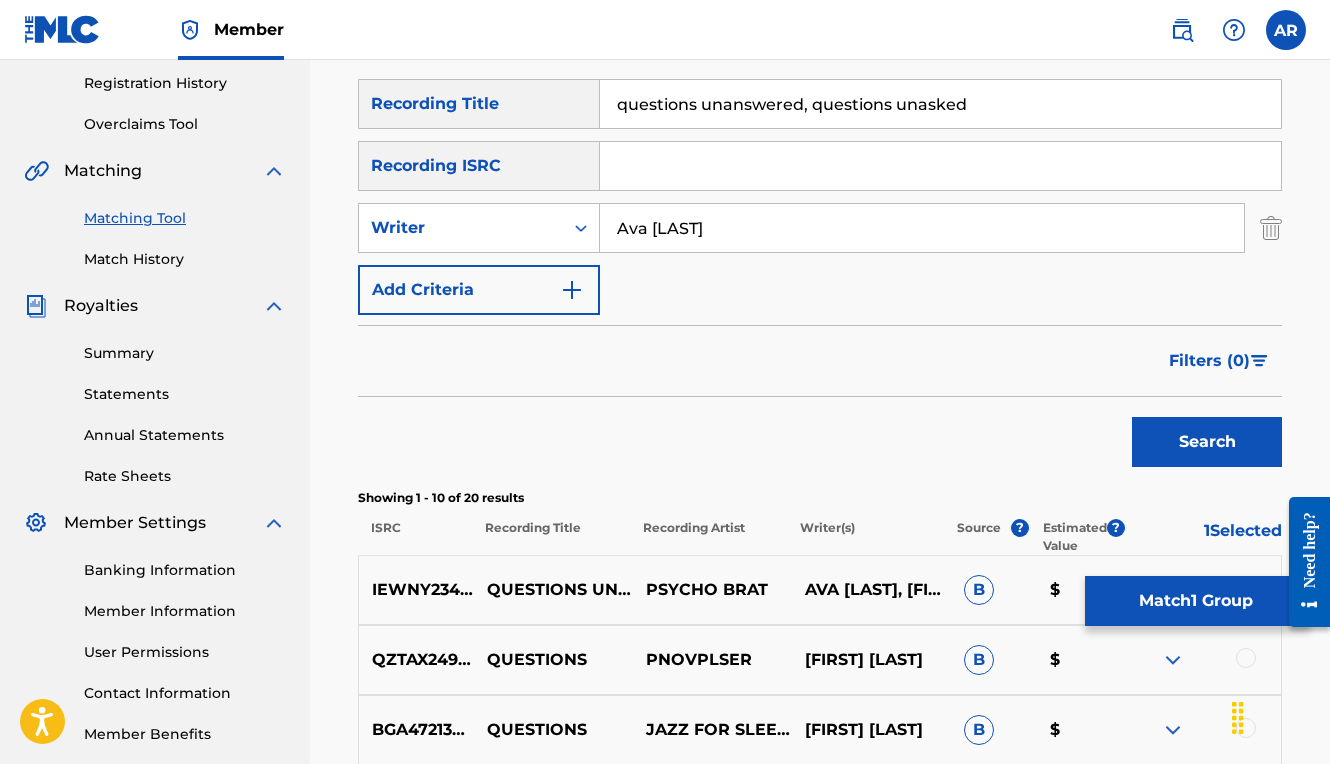 click on "Match  1 Group" at bounding box center [1195, 601] 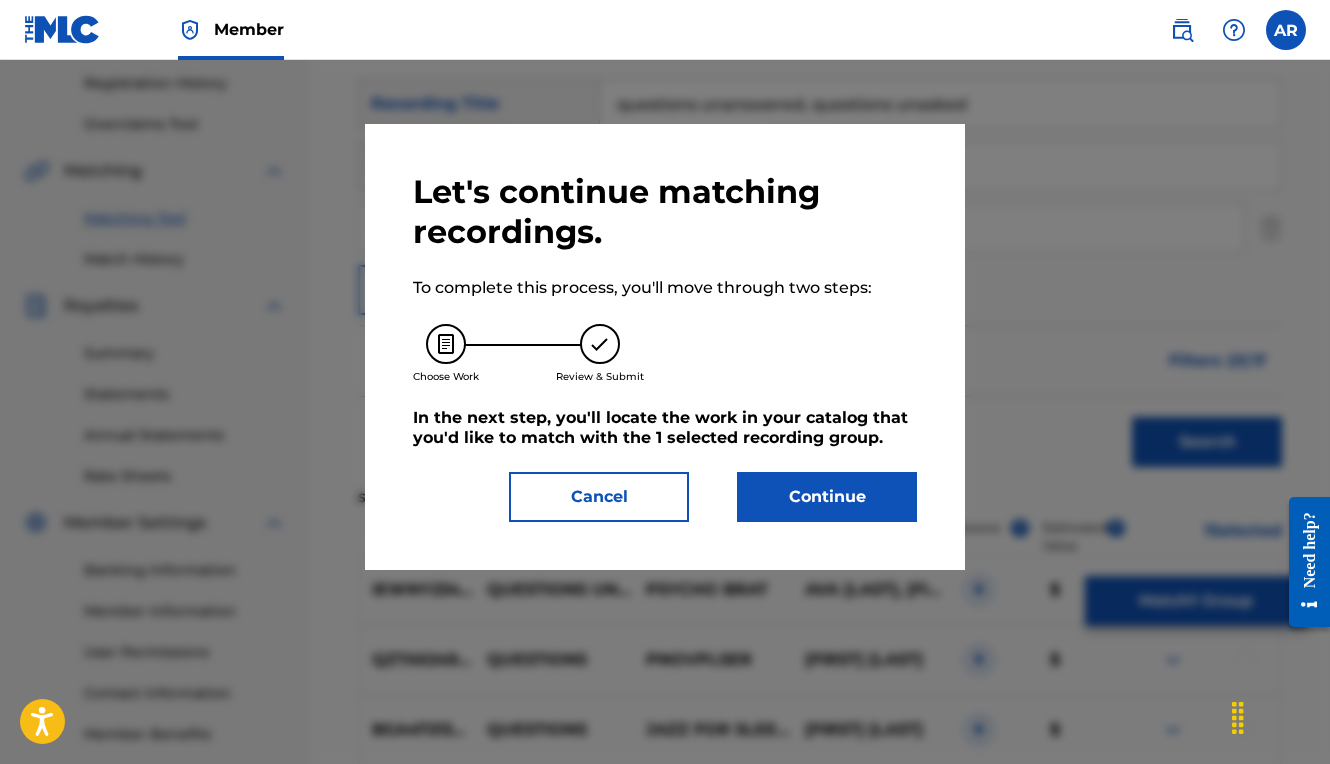 click on "Continue" at bounding box center [827, 497] 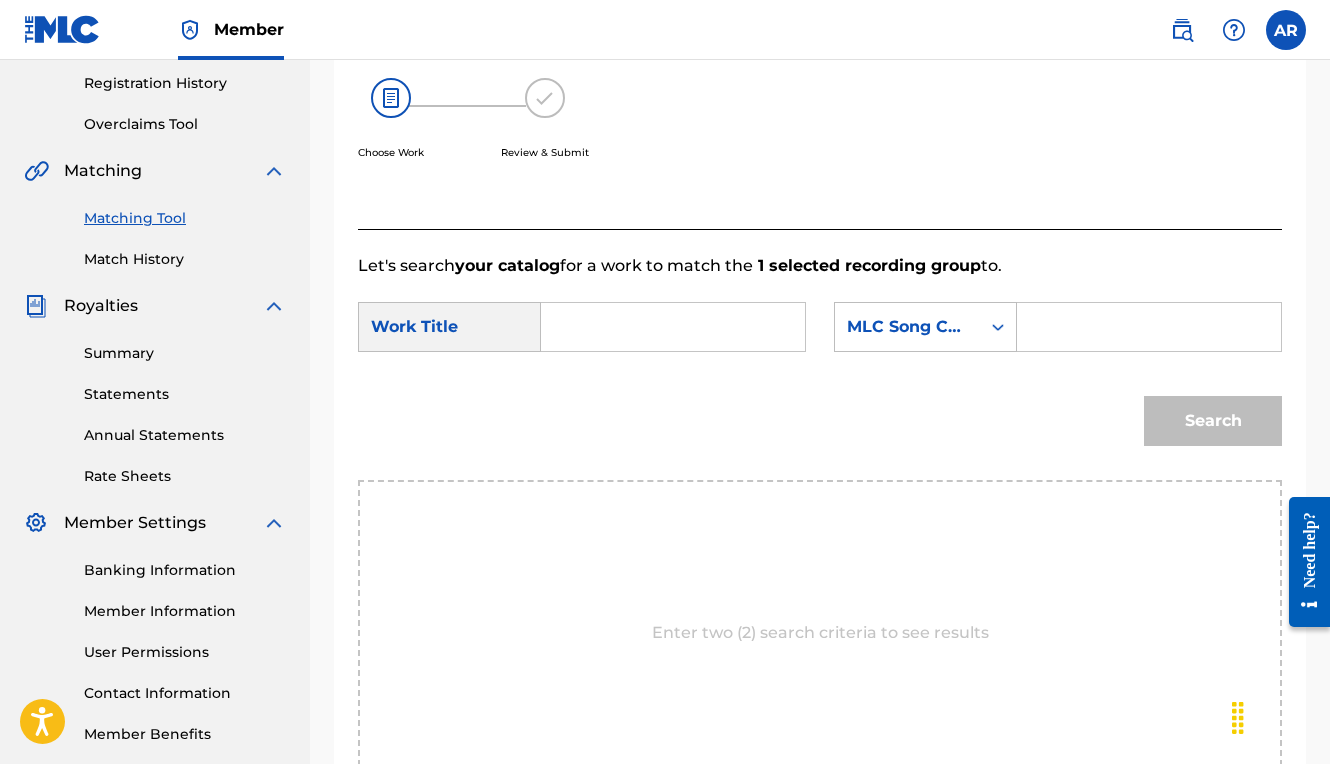 click at bounding box center [673, 327] 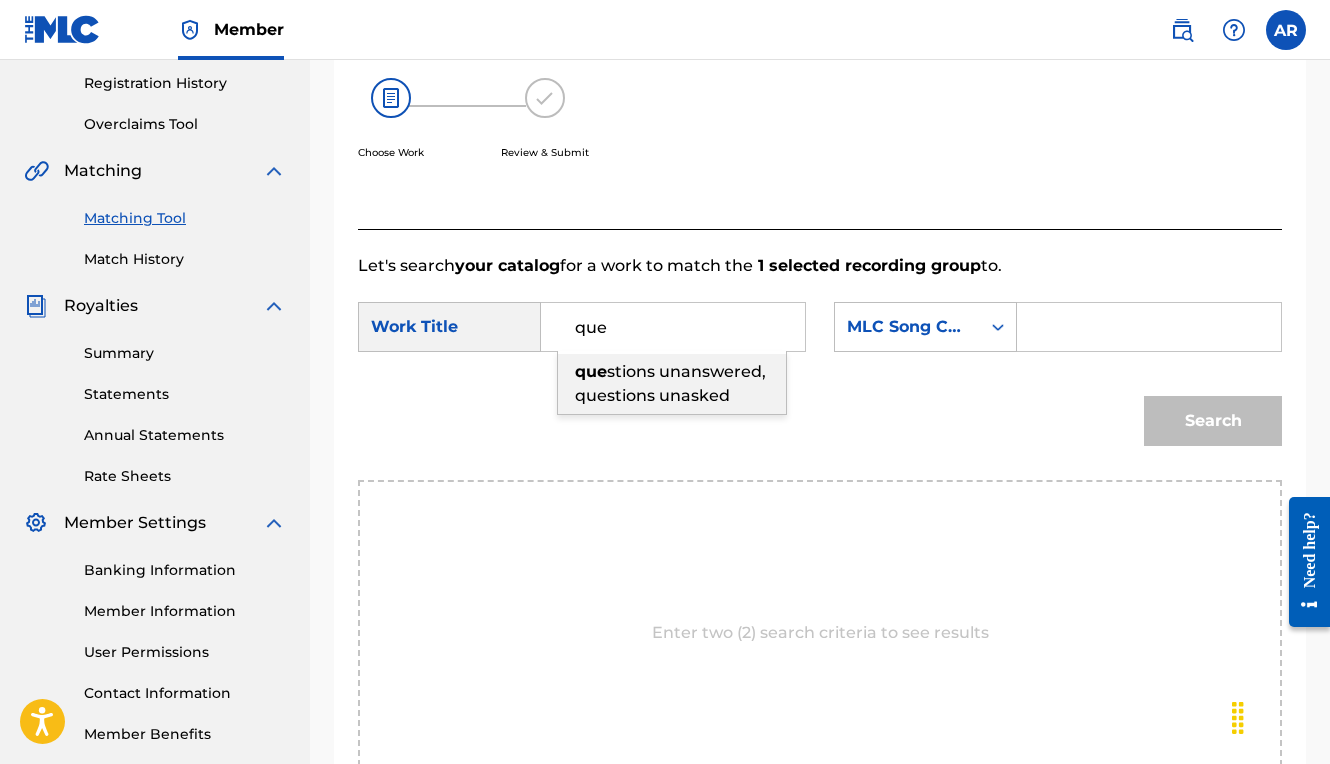 click on "stions unanswered, questions unasked" at bounding box center [670, 383] 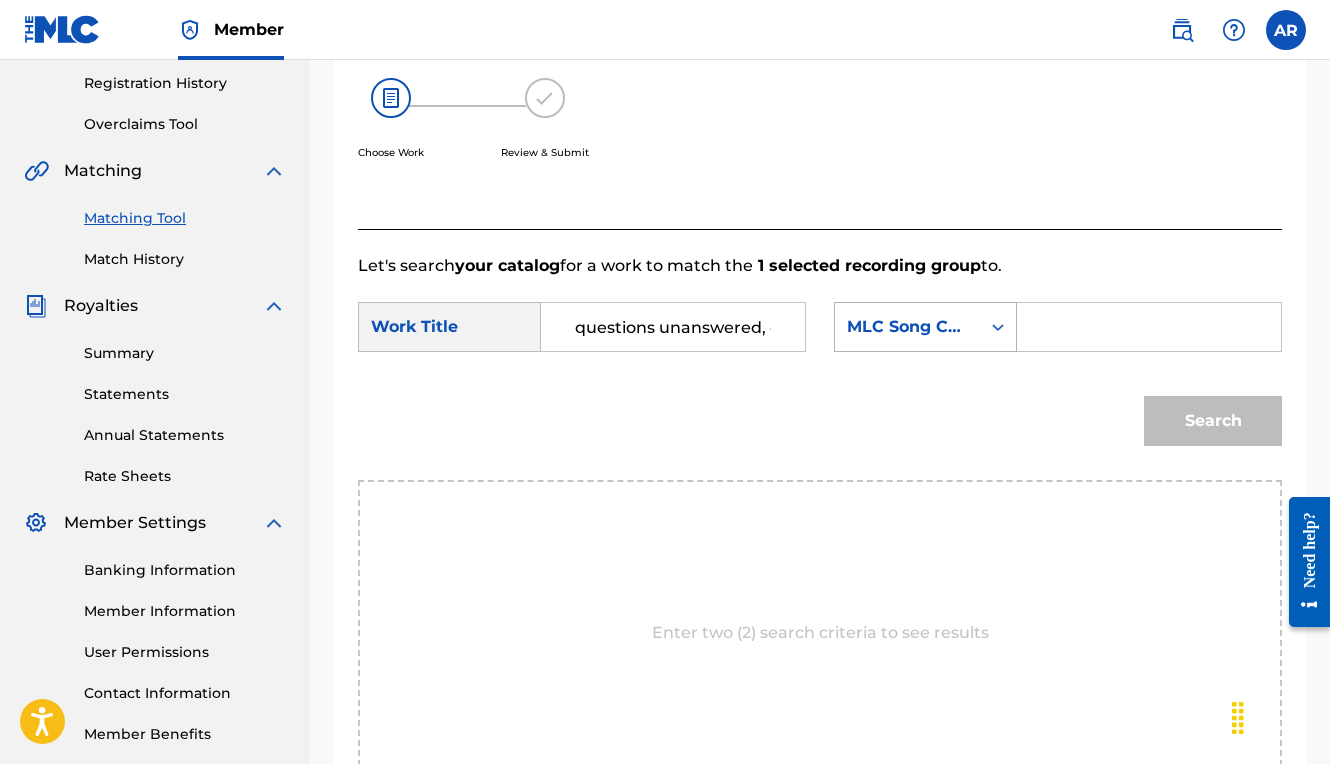 click 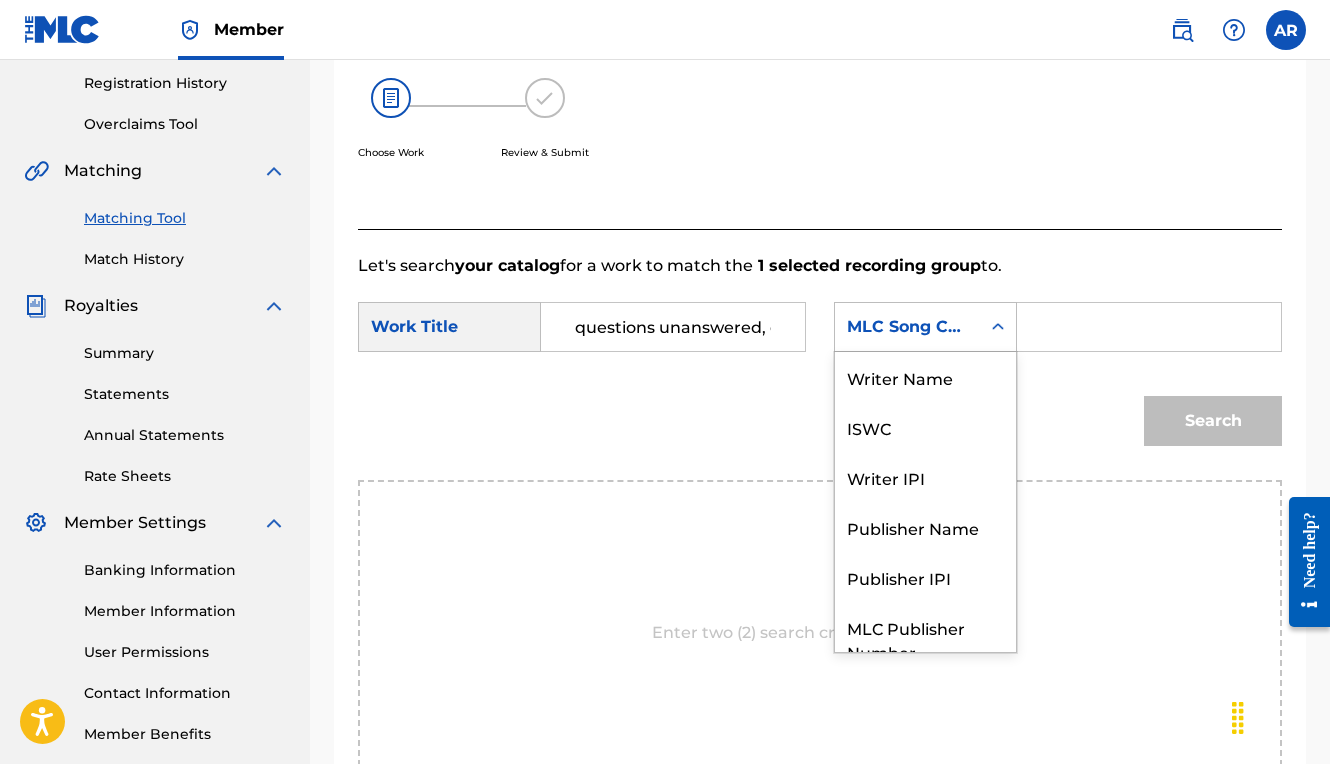 scroll, scrollTop: 74, scrollLeft: 0, axis: vertical 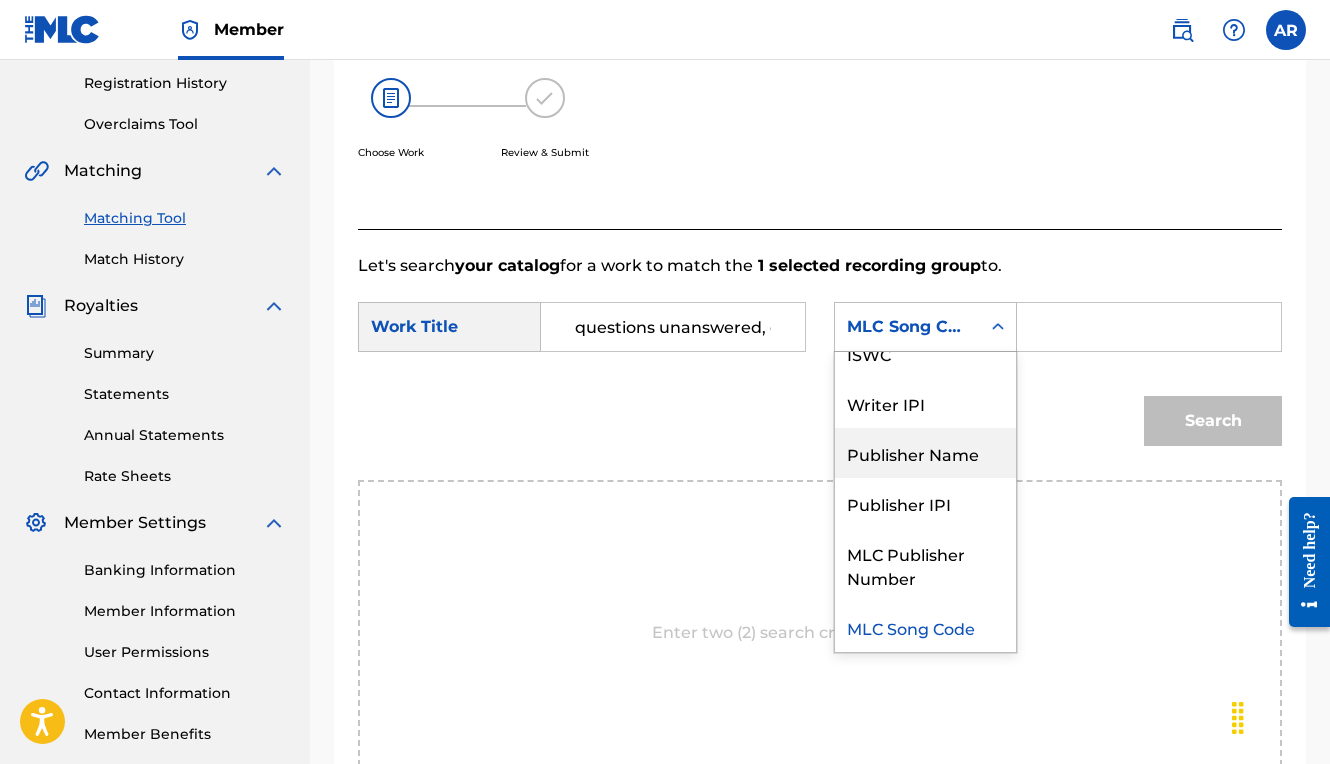 click on "Publisher Name" at bounding box center [925, 453] 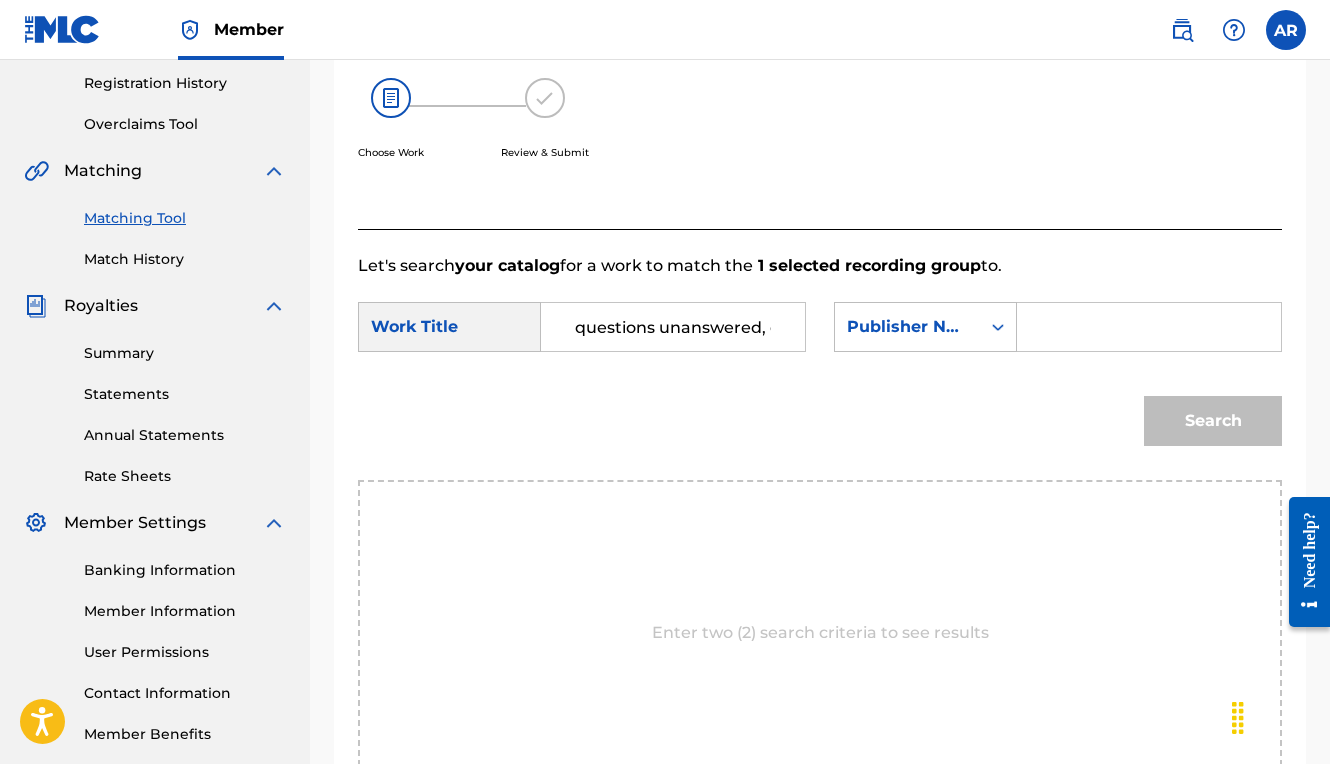 click at bounding box center (1149, 327) 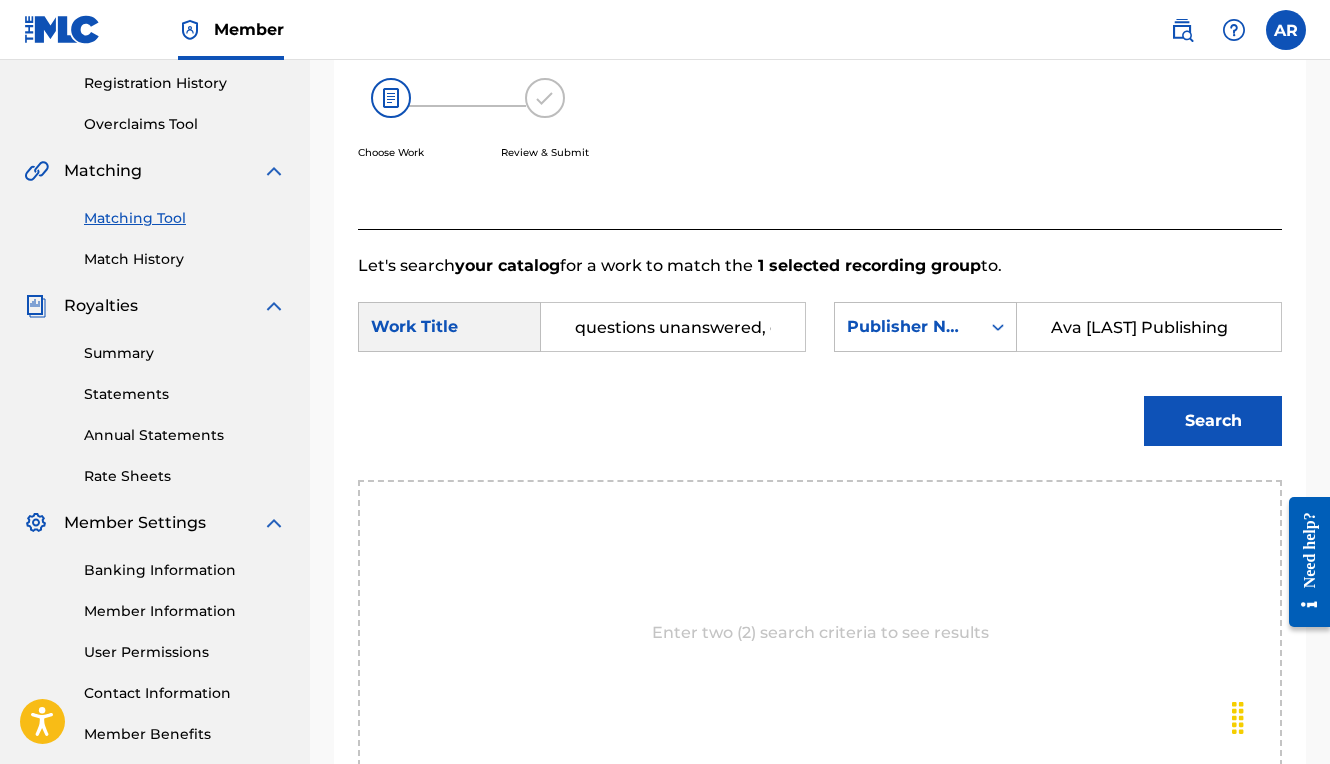click on "Search" at bounding box center [1213, 421] 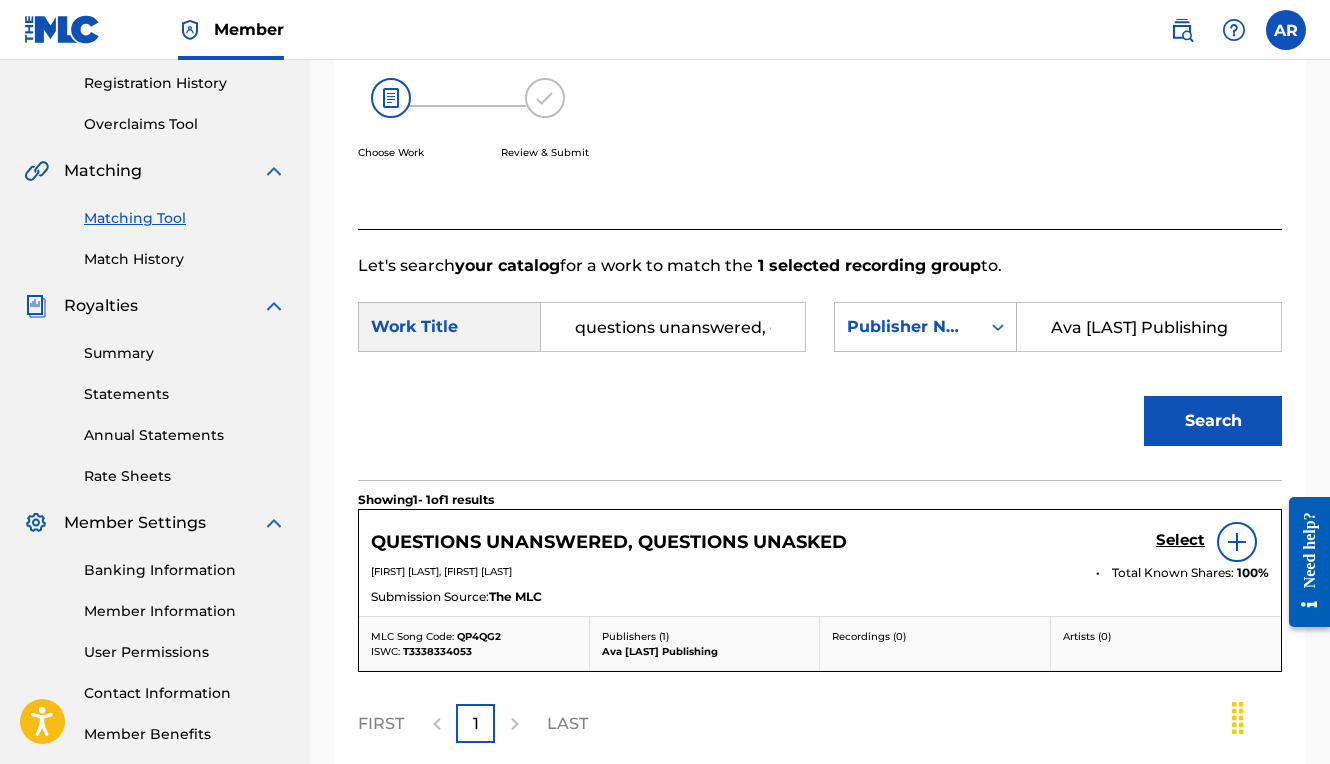 click on "Select" at bounding box center (1180, 540) 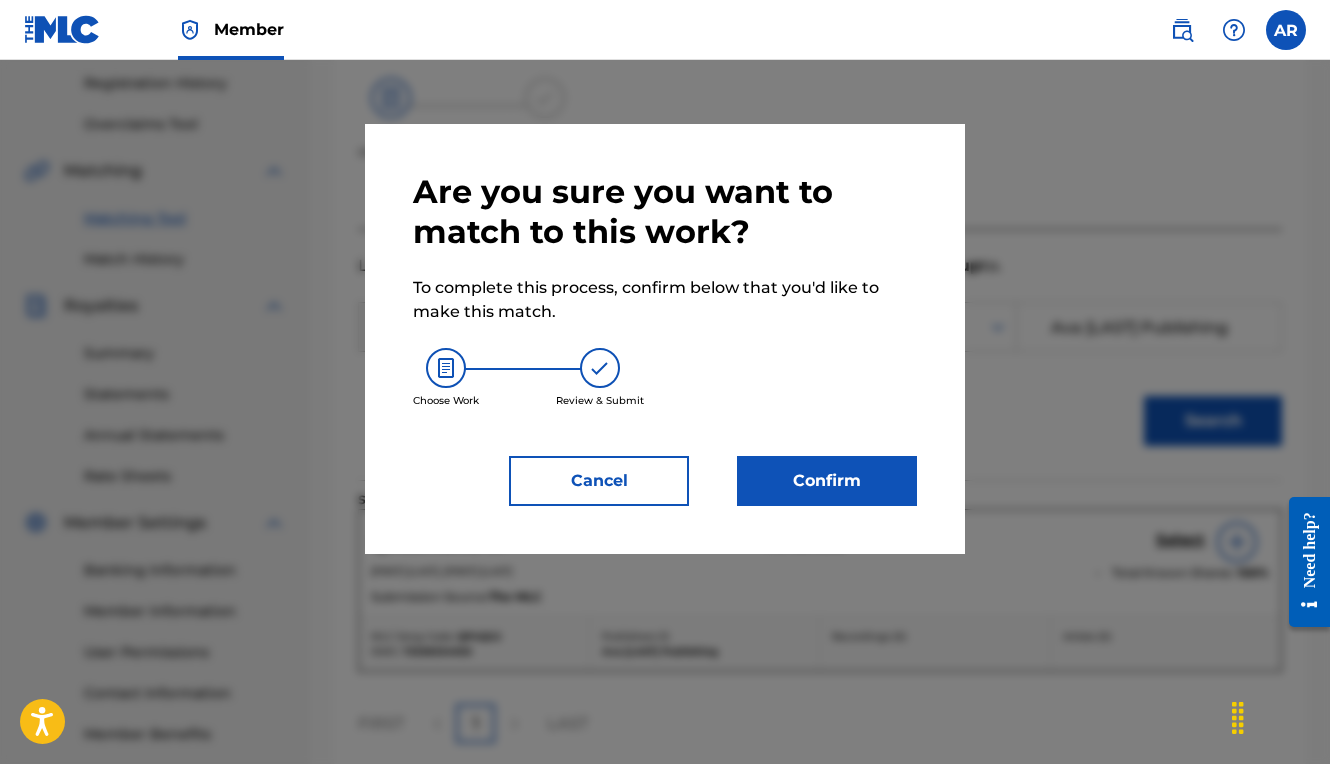 click on "Confirm" at bounding box center (827, 481) 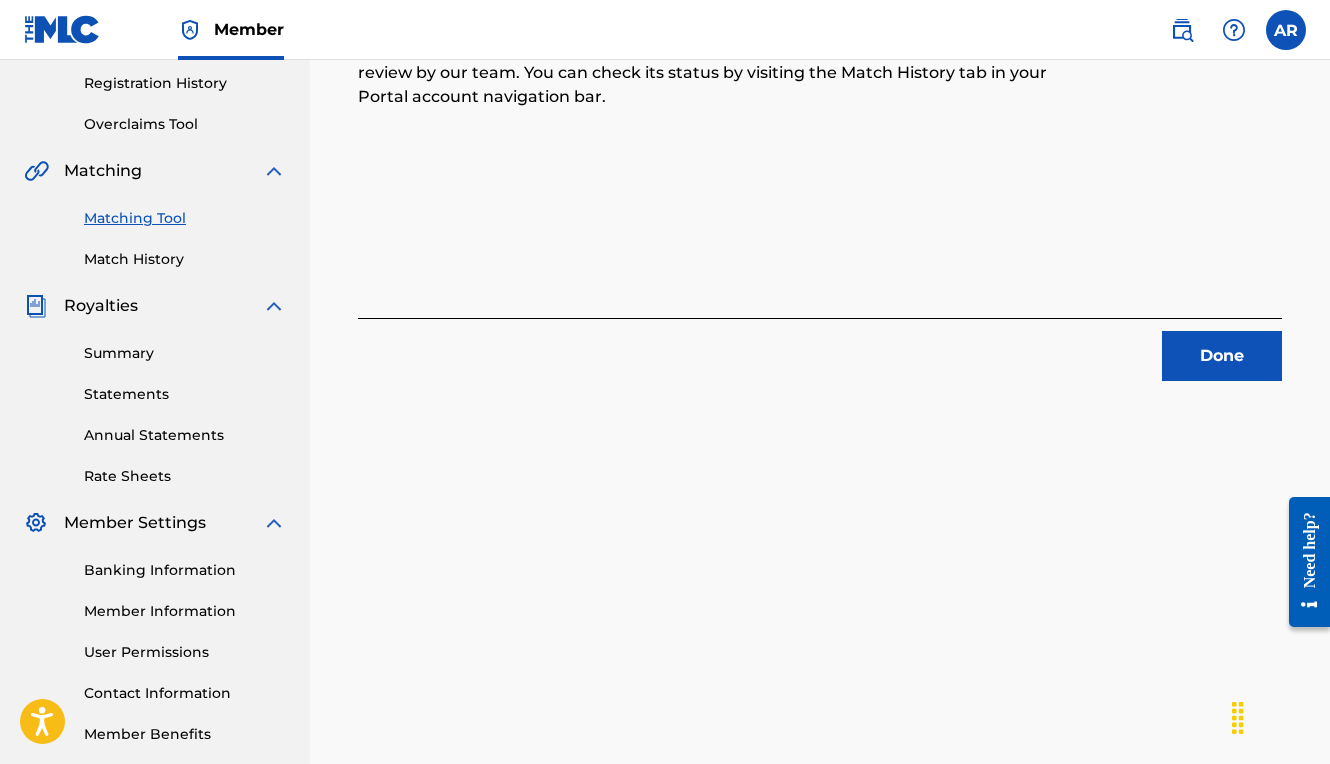 scroll, scrollTop: 333, scrollLeft: 0, axis: vertical 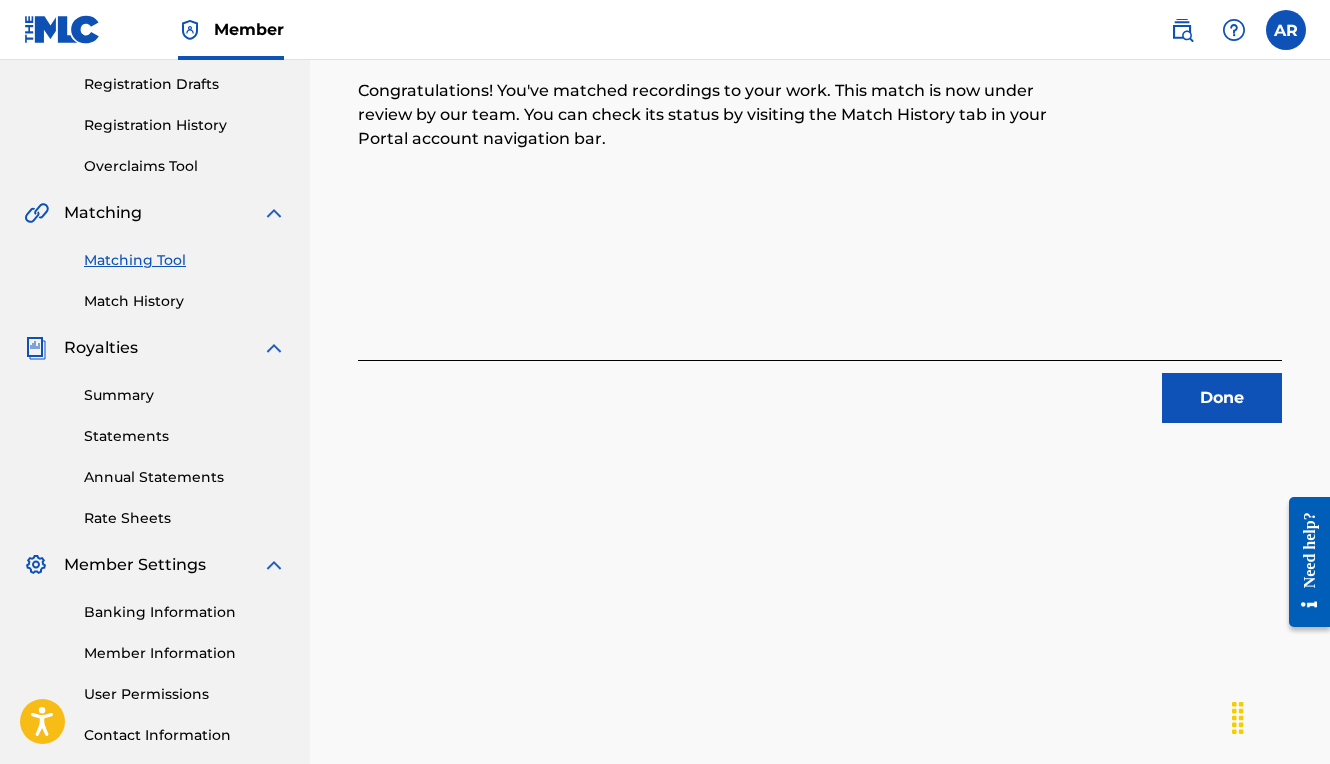 click on "Match History" at bounding box center [185, 301] 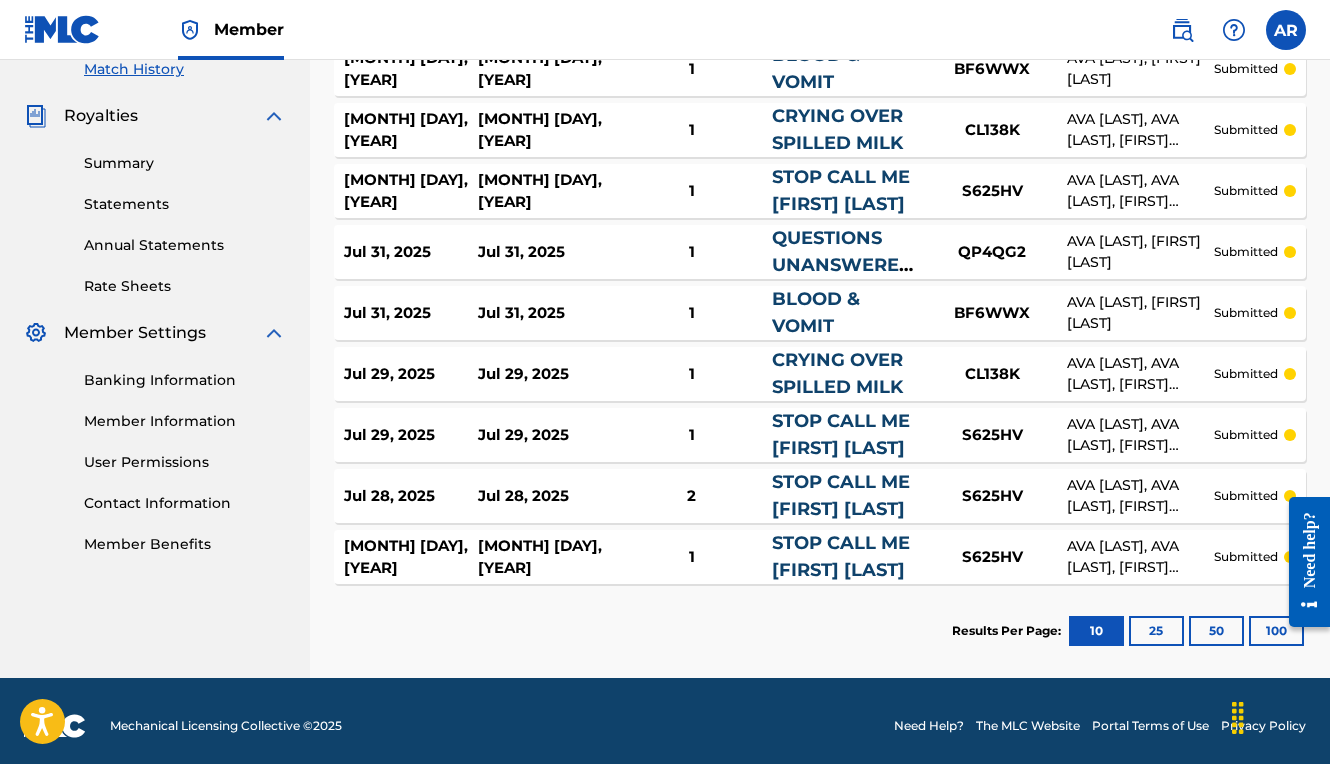 scroll, scrollTop: 559, scrollLeft: 0, axis: vertical 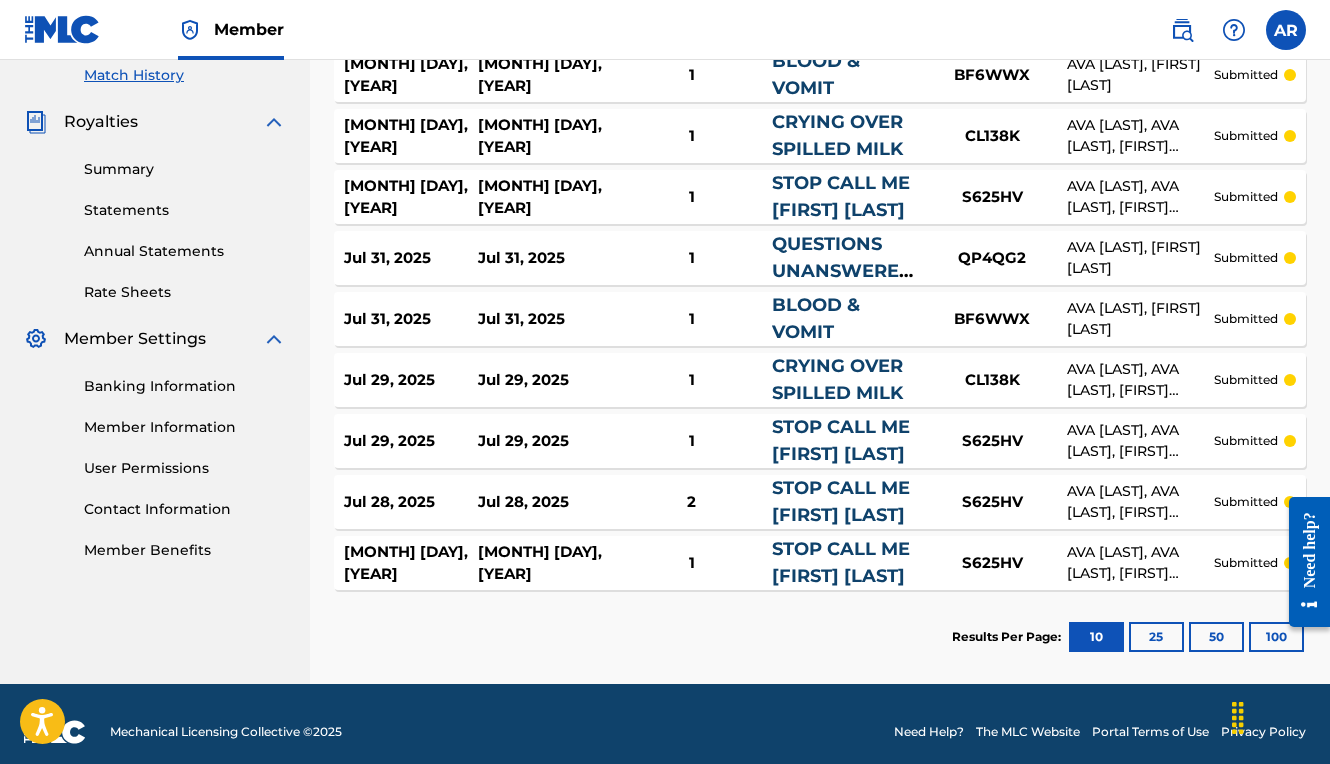 click on "25" at bounding box center [1156, 637] 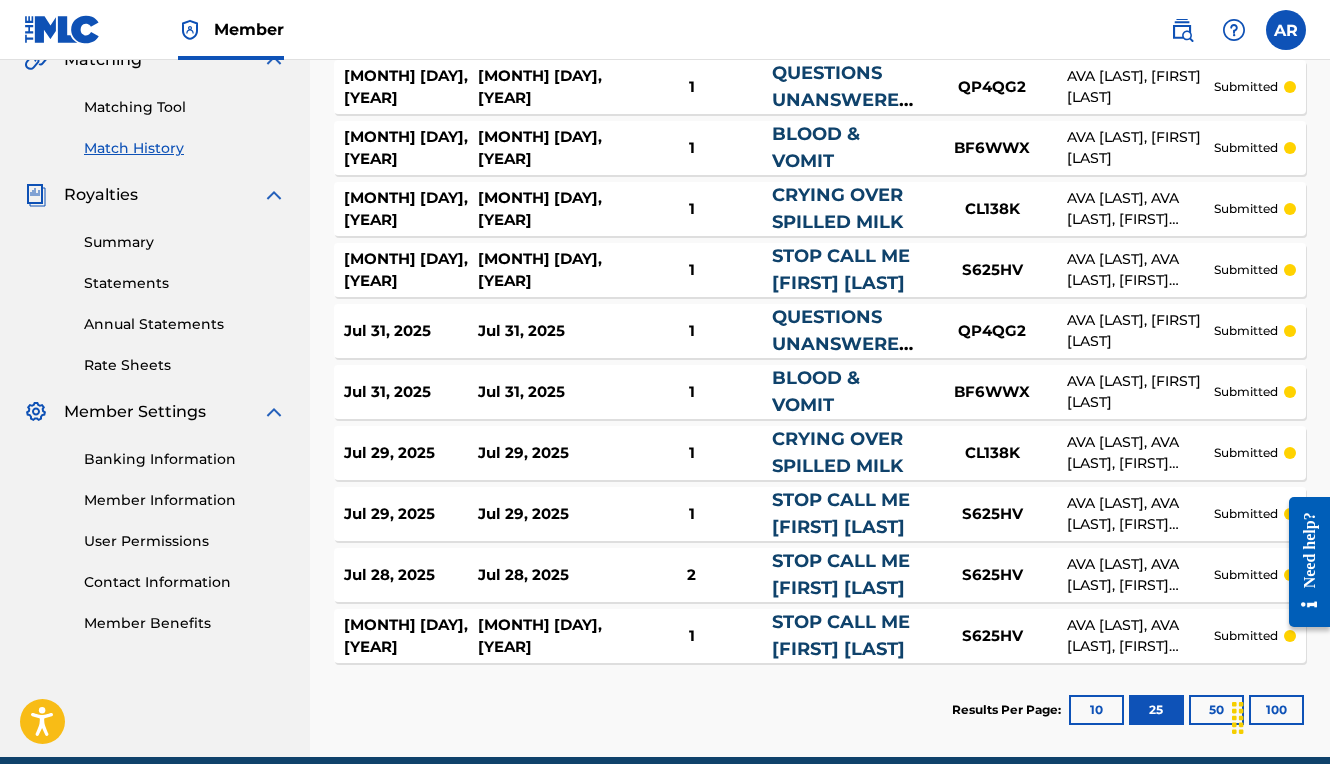 scroll, scrollTop: 497, scrollLeft: 0, axis: vertical 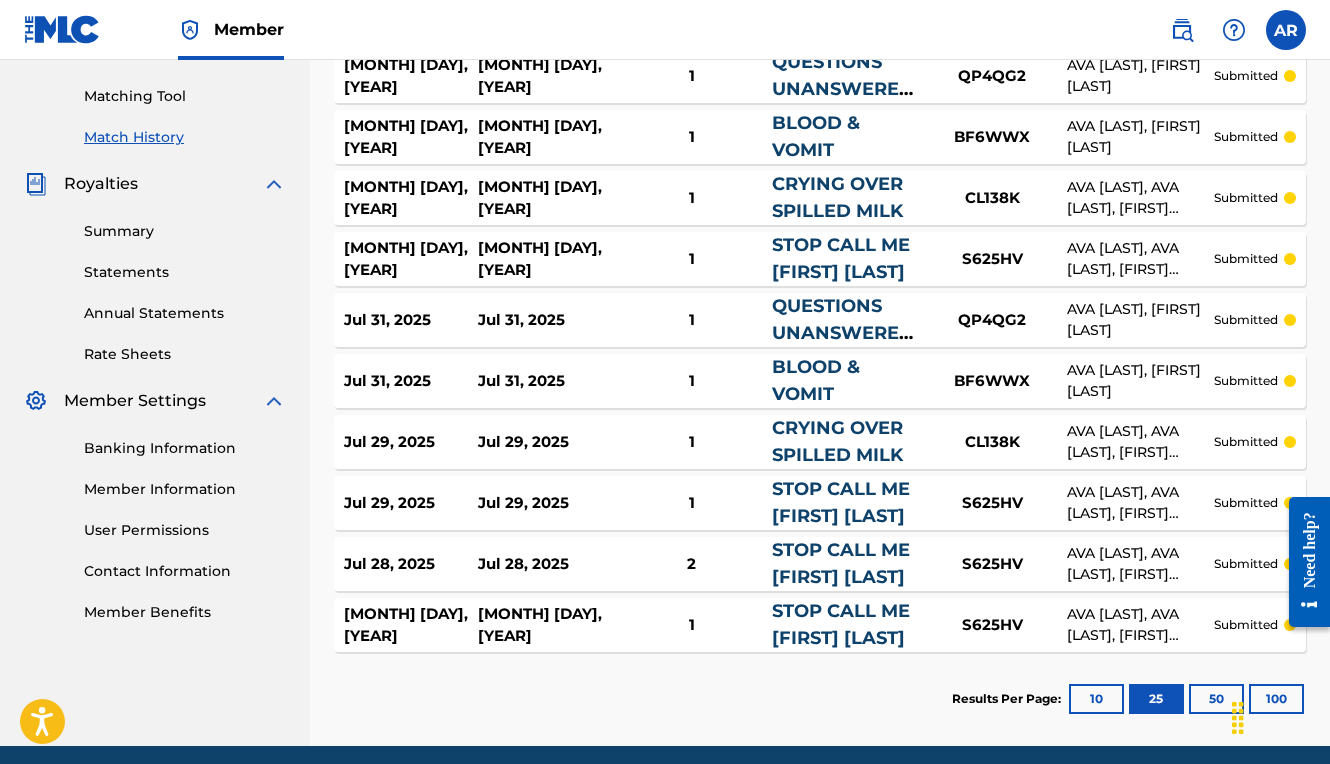 click on "50" at bounding box center (1216, 699) 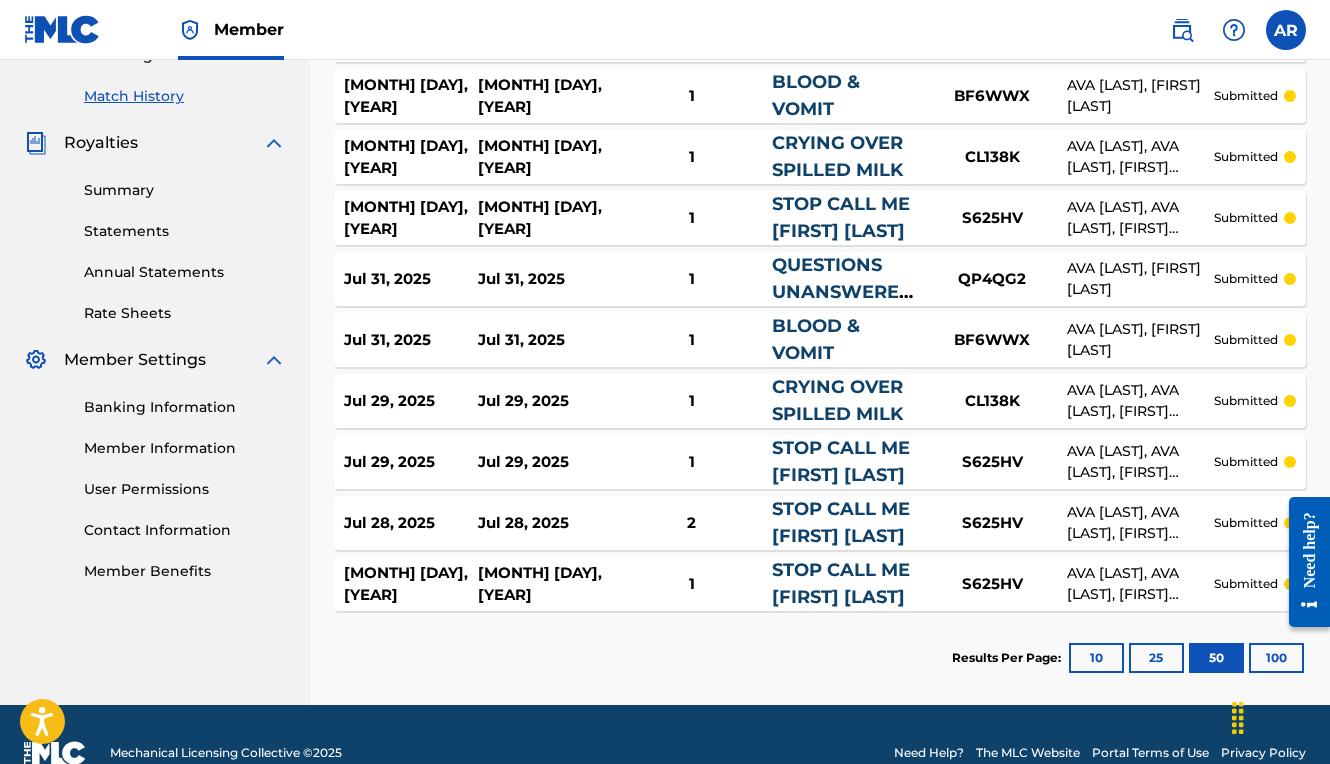 scroll, scrollTop: 575, scrollLeft: 0, axis: vertical 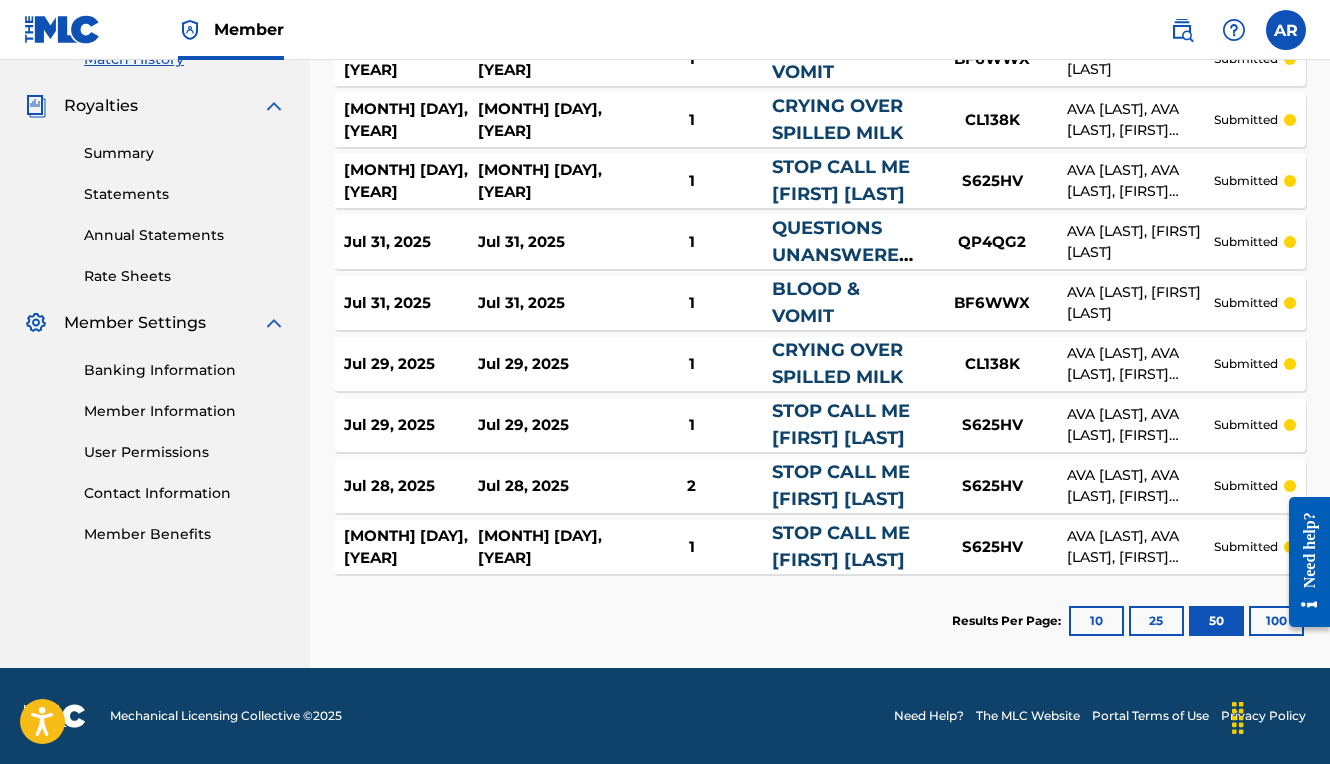 click on "100" at bounding box center [1276, 621] 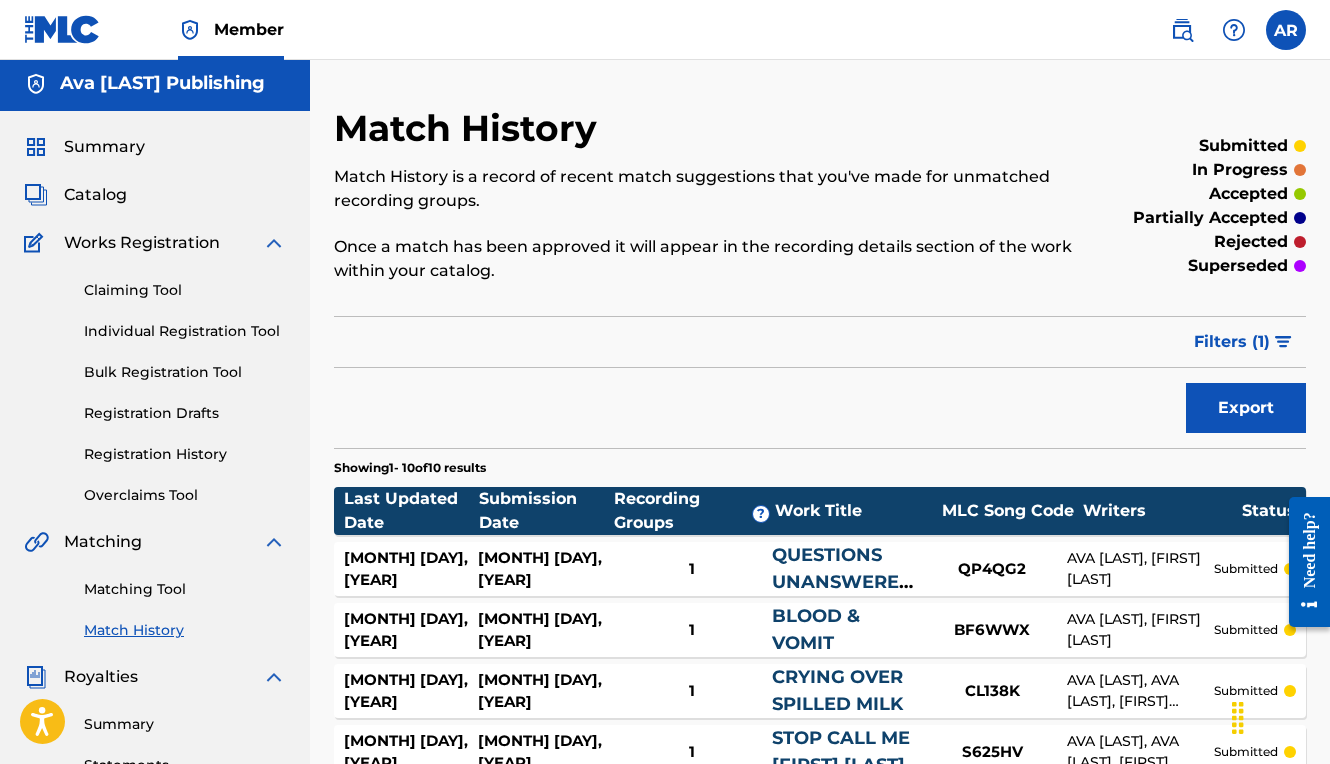 scroll, scrollTop: 0, scrollLeft: 0, axis: both 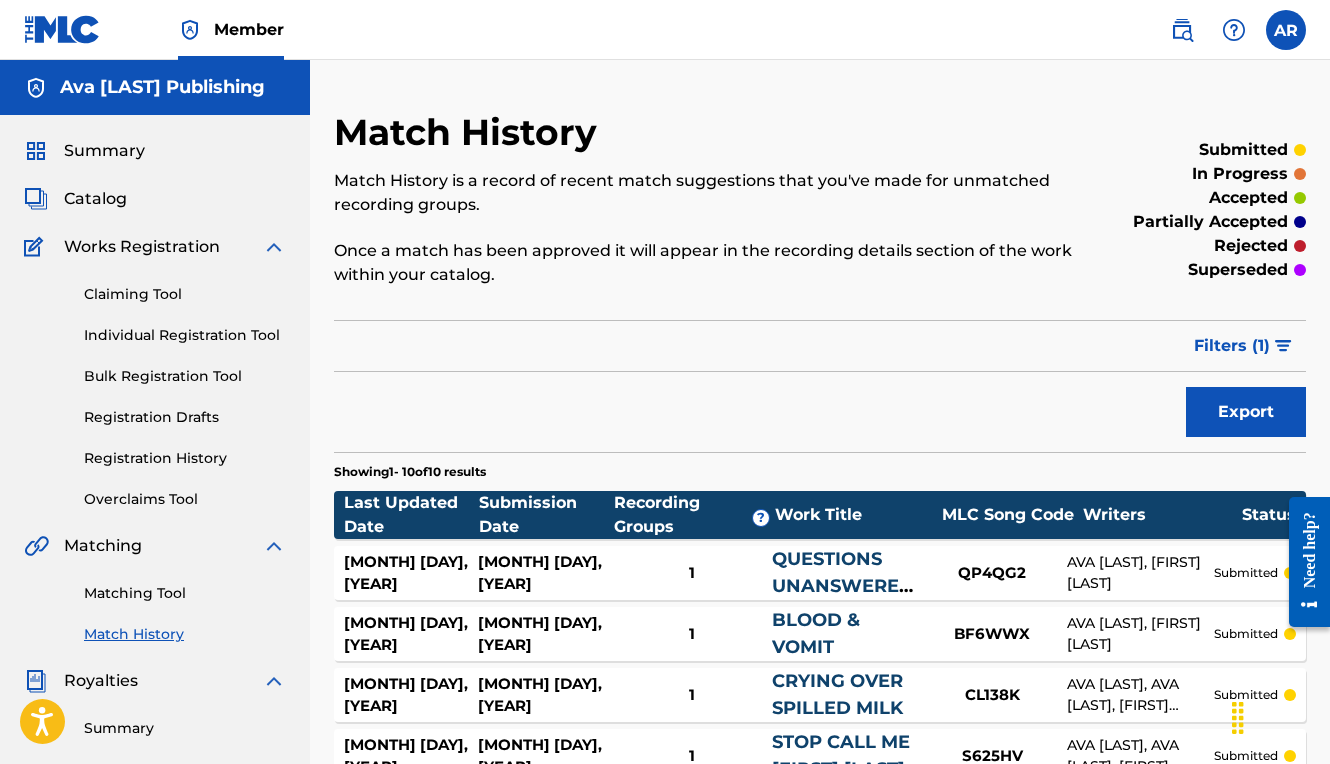 click on "Claiming Tool" at bounding box center (185, 294) 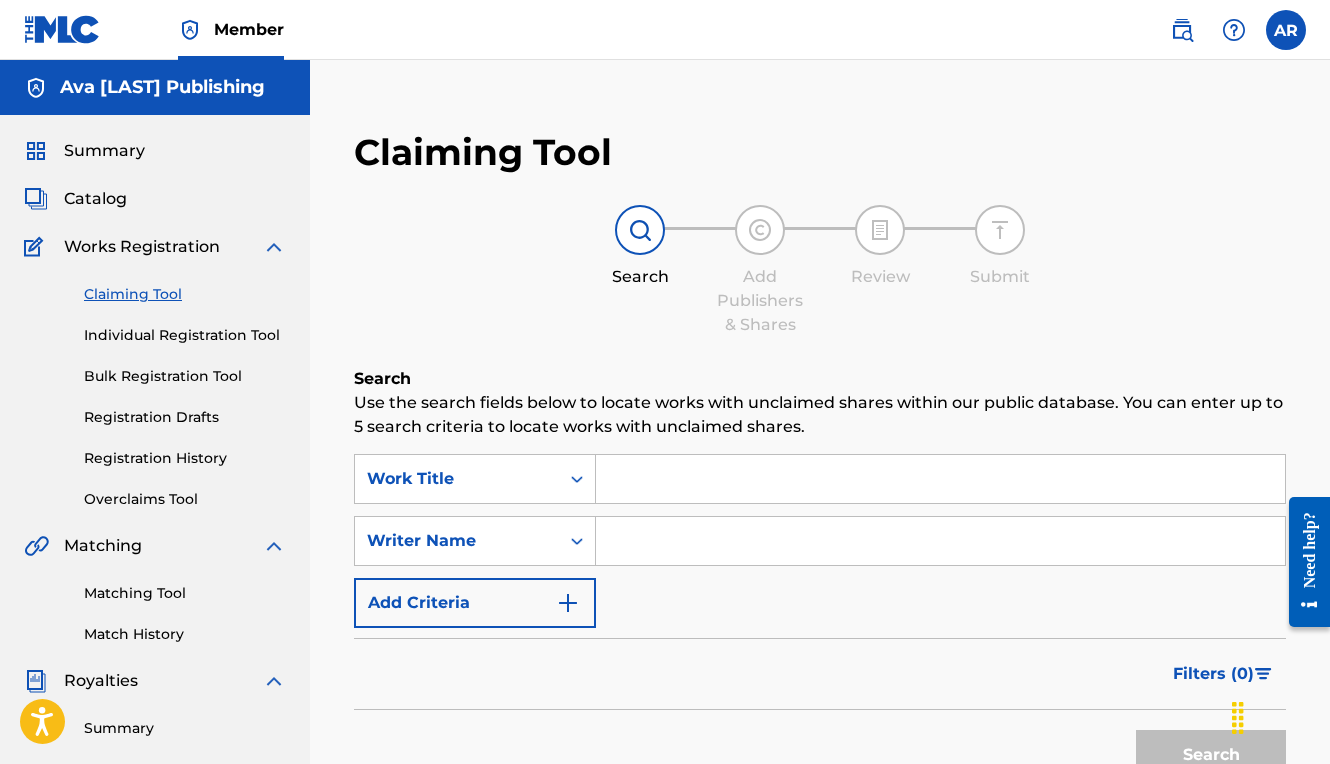 click on "Summary" at bounding box center (104, 151) 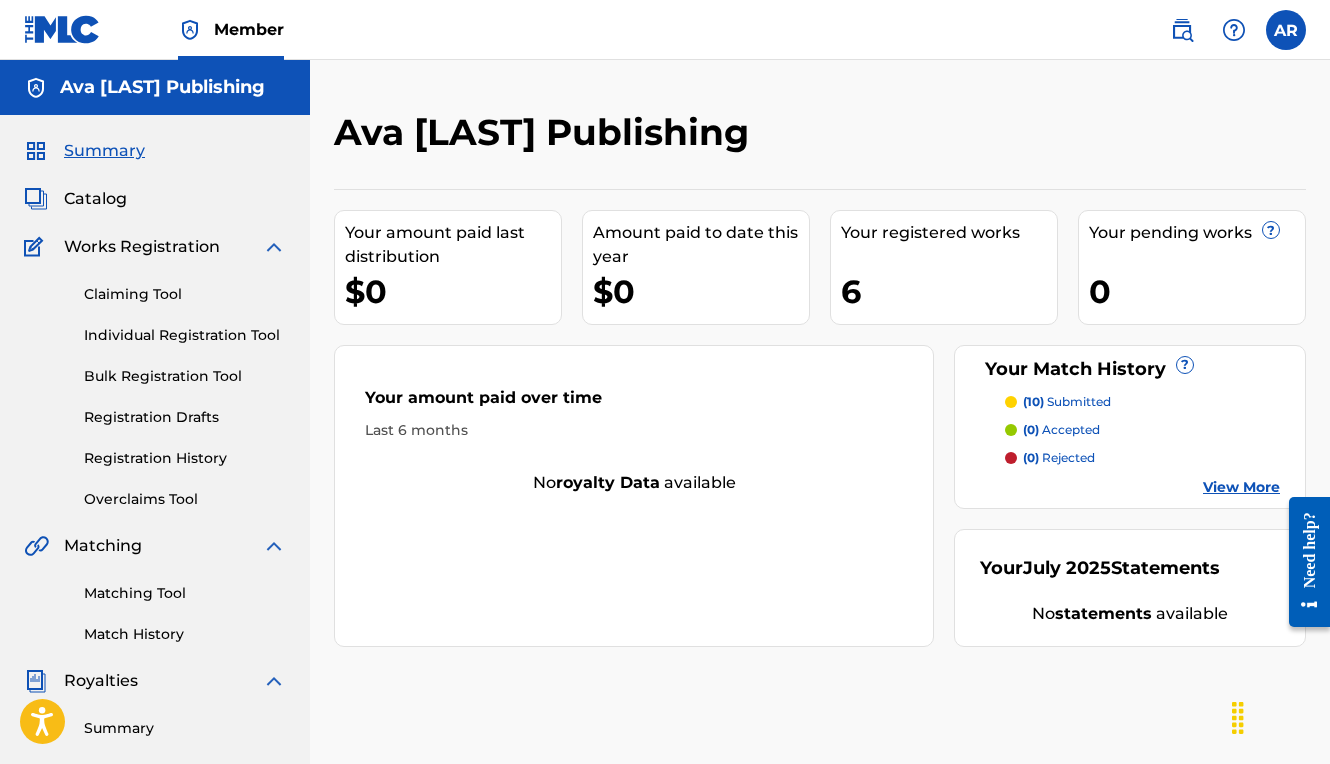click on "Registration History" at bounding box center [185, 458] 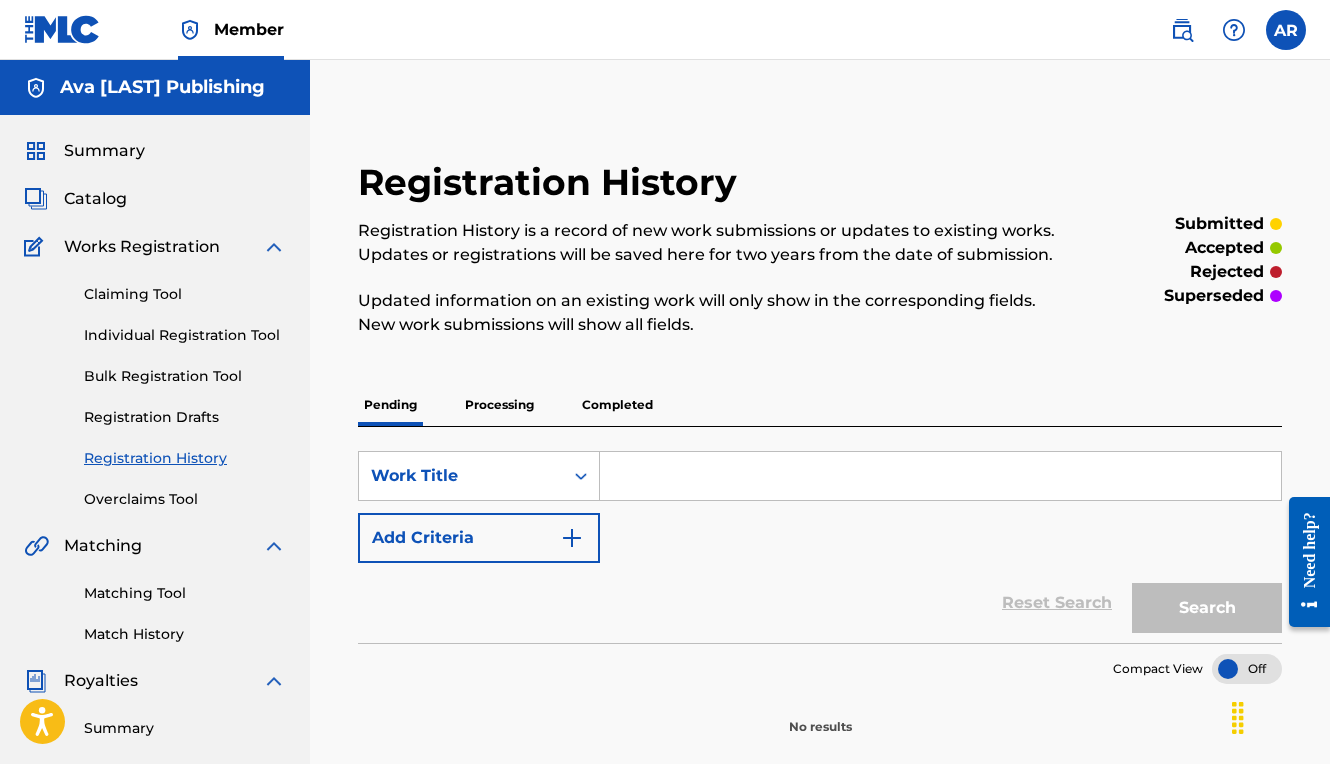 click on "Completed" at bounding box center (617, 405) 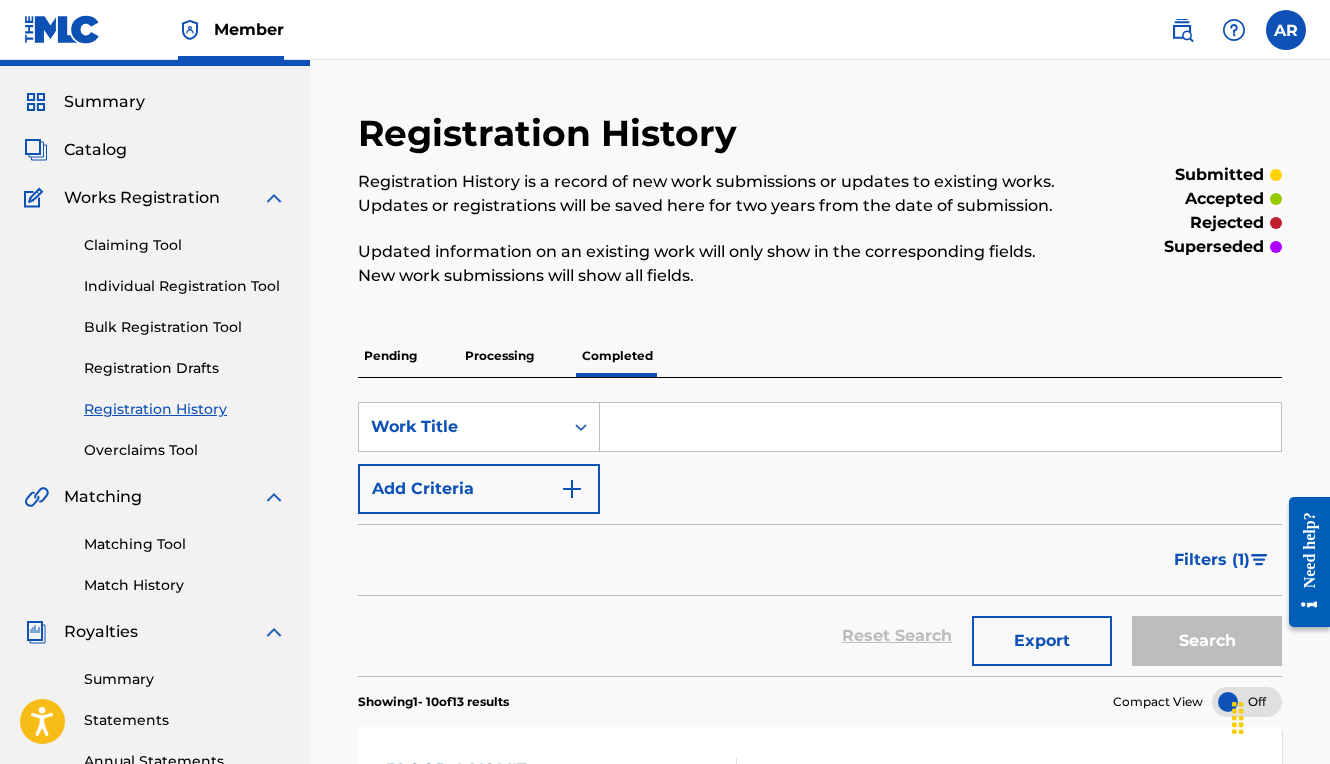 scroll, scrollTop: 0, scrollLeft: 0, axis: both 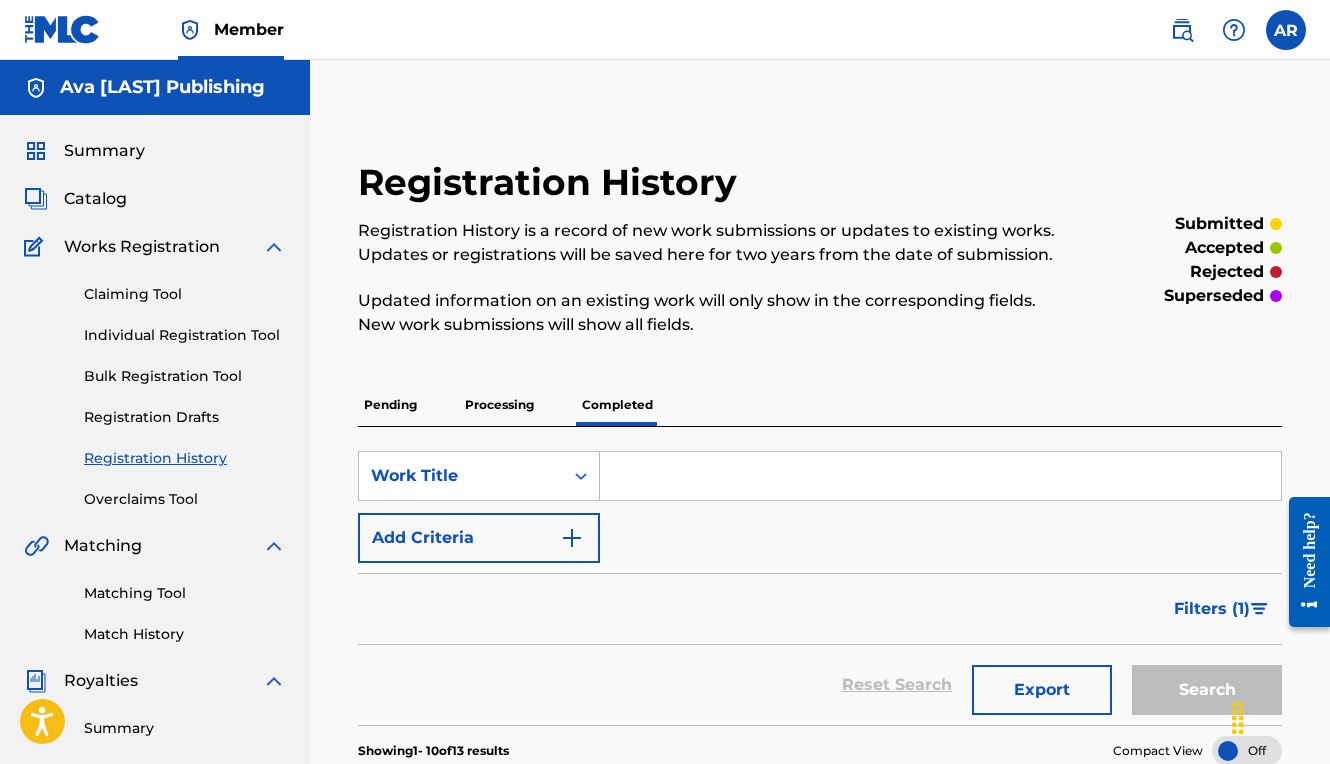 click on "Summary" at bounding box center (104, 151) 